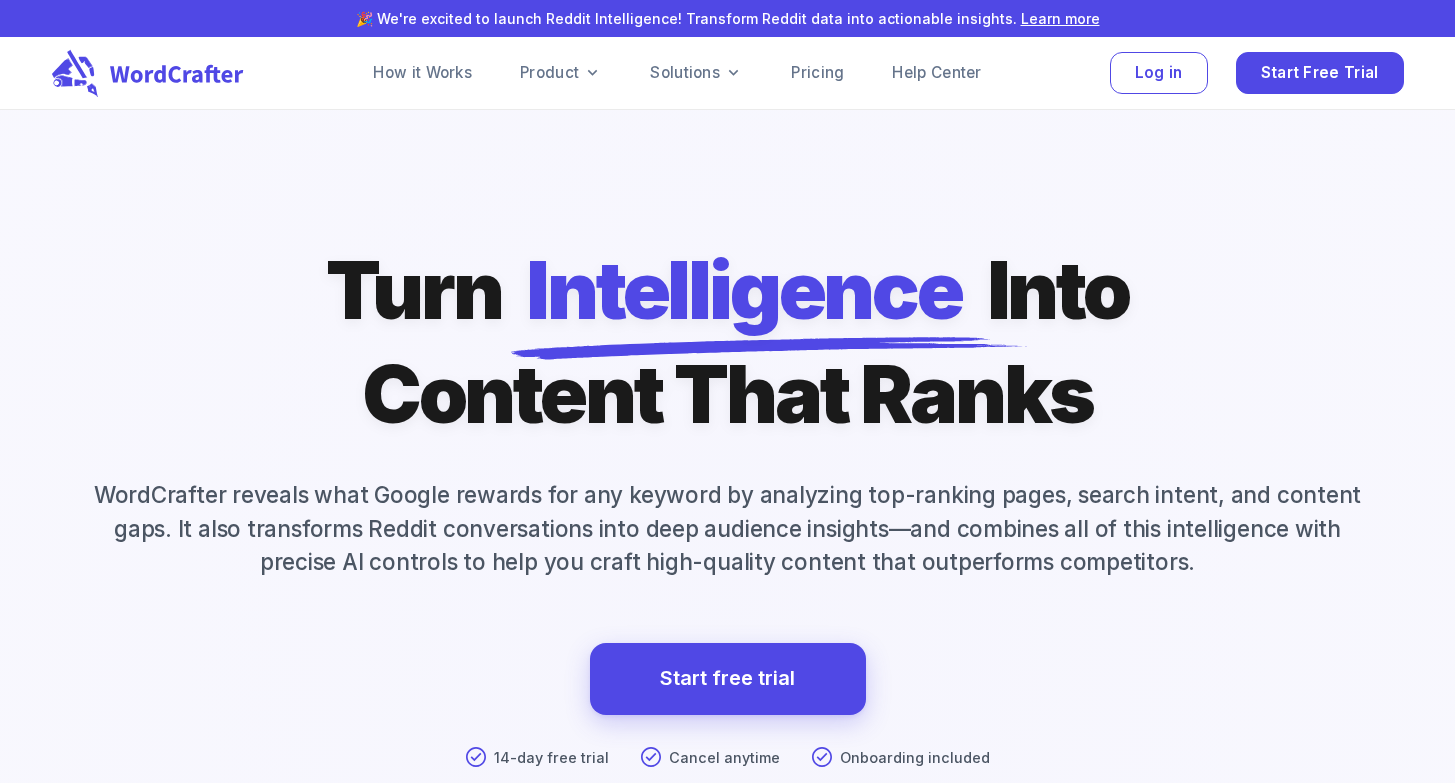 scroll, scrollTop: 0, scrollLeft: 0, axis: both 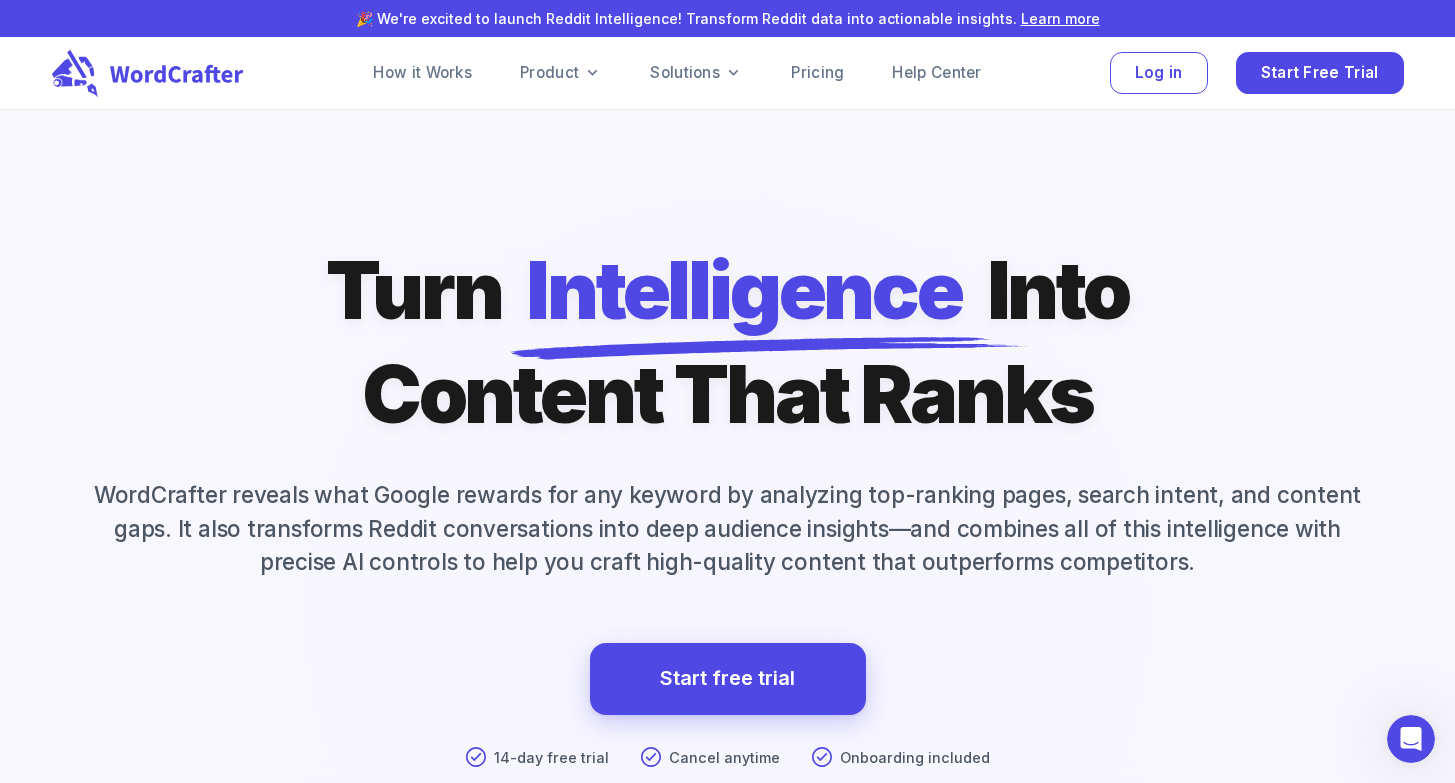 click at bounding box center [728, 620] 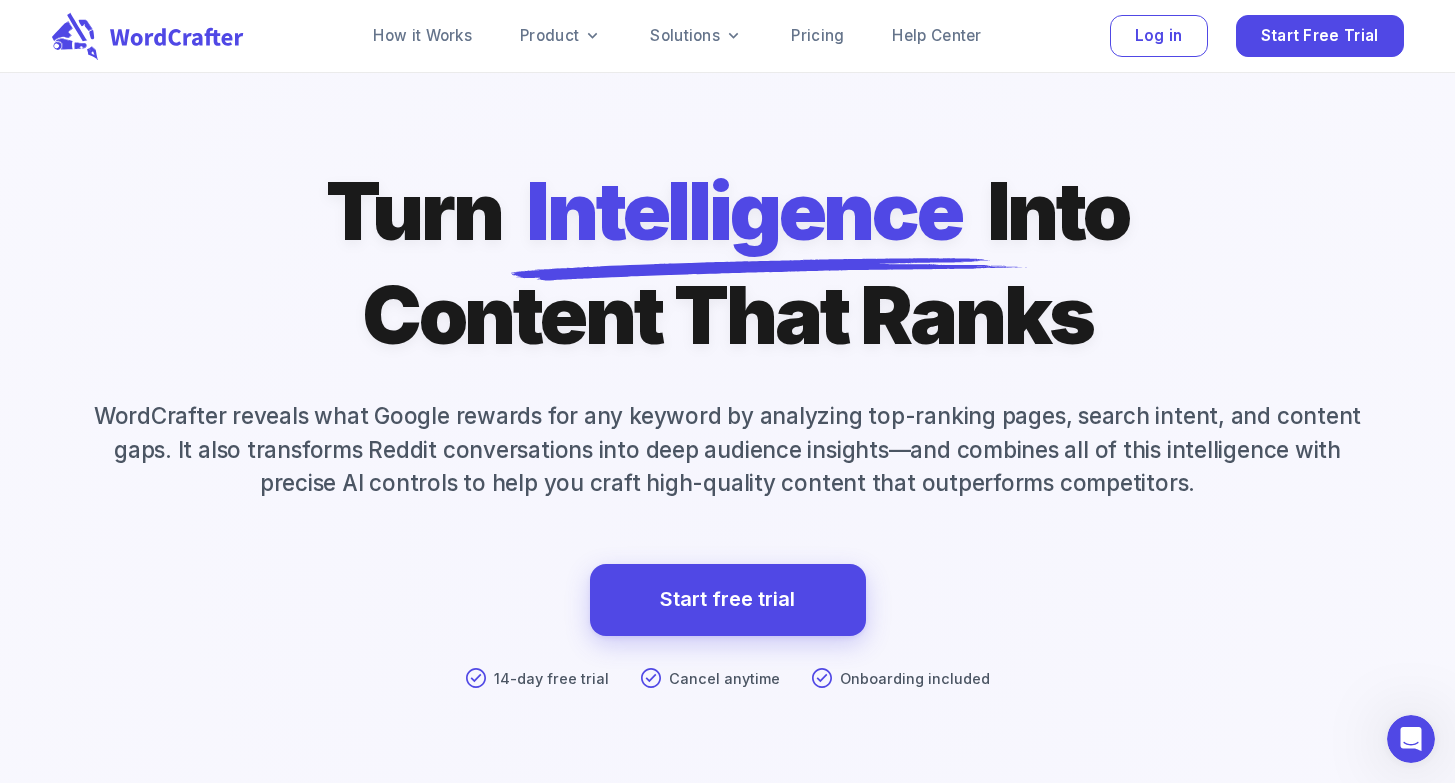 scroll, scrollTop: 96, scrollLeft: 0, axis: vertical 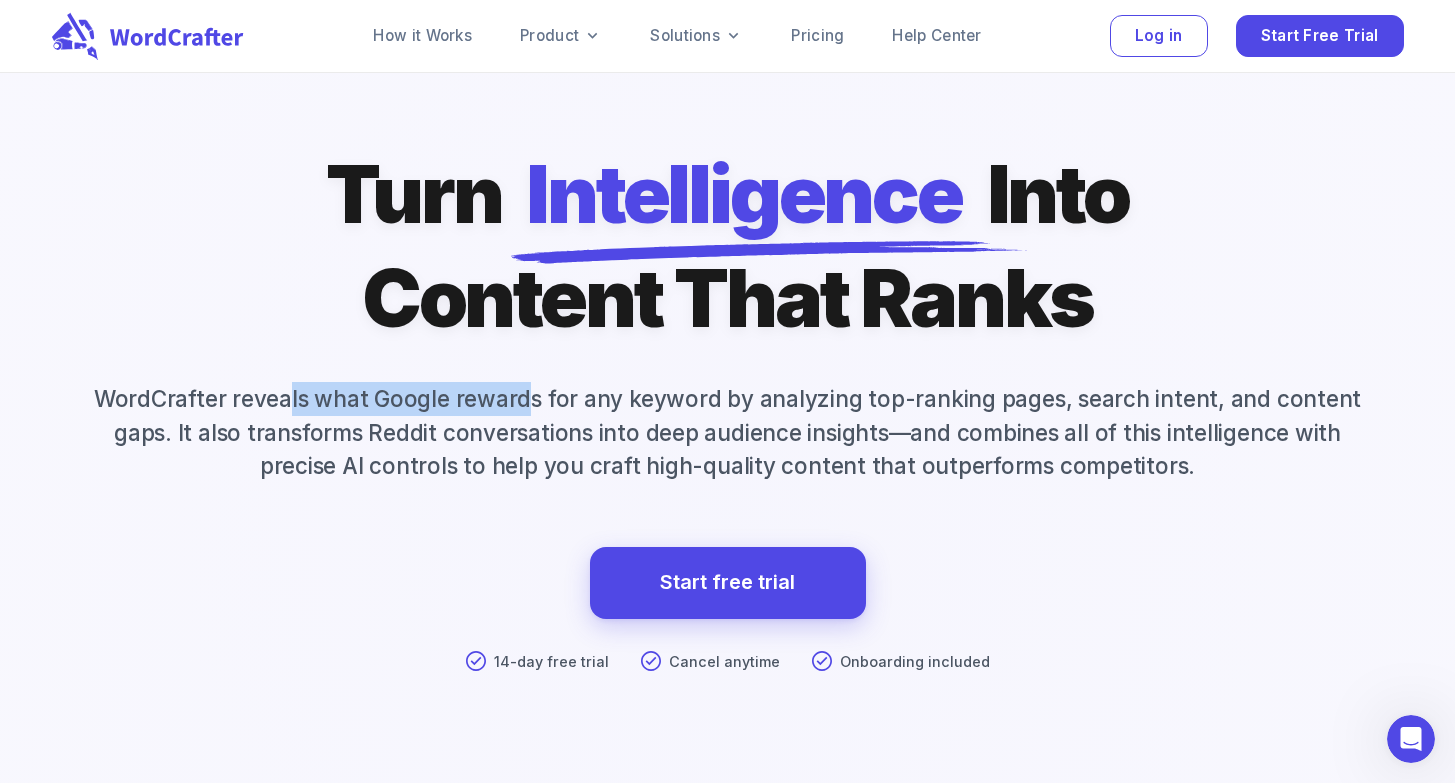 drag, startPoint x: 297, startPoint y: 405, endPoint x: 533, endPoint y: 405, distance: 236 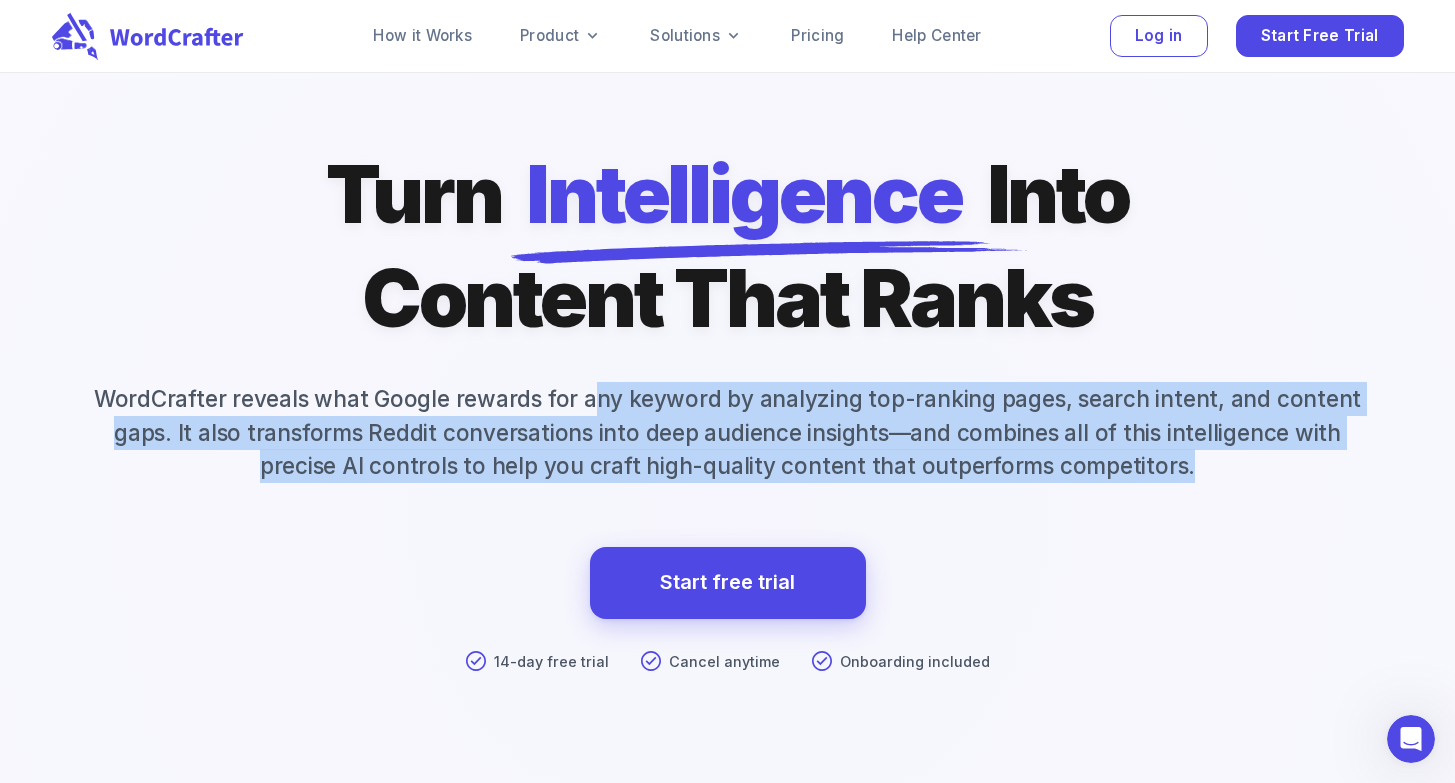drag, startPoint x: 1209, startPoint y: 467, endPoint x: 598, endPoint y: 400, distance: 614.66254 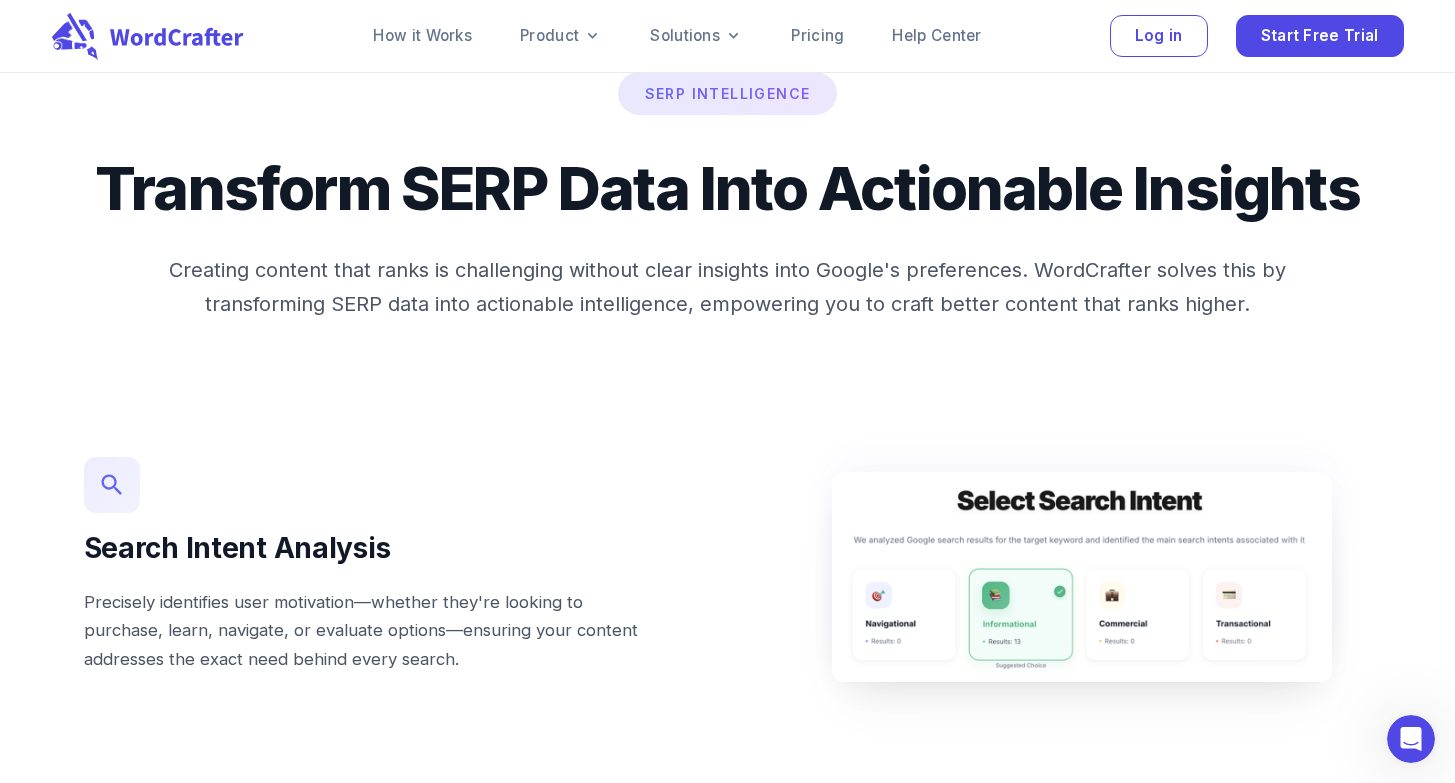 scroll, scrollTop: 1175, scrollLeft: 0, axis: vertical 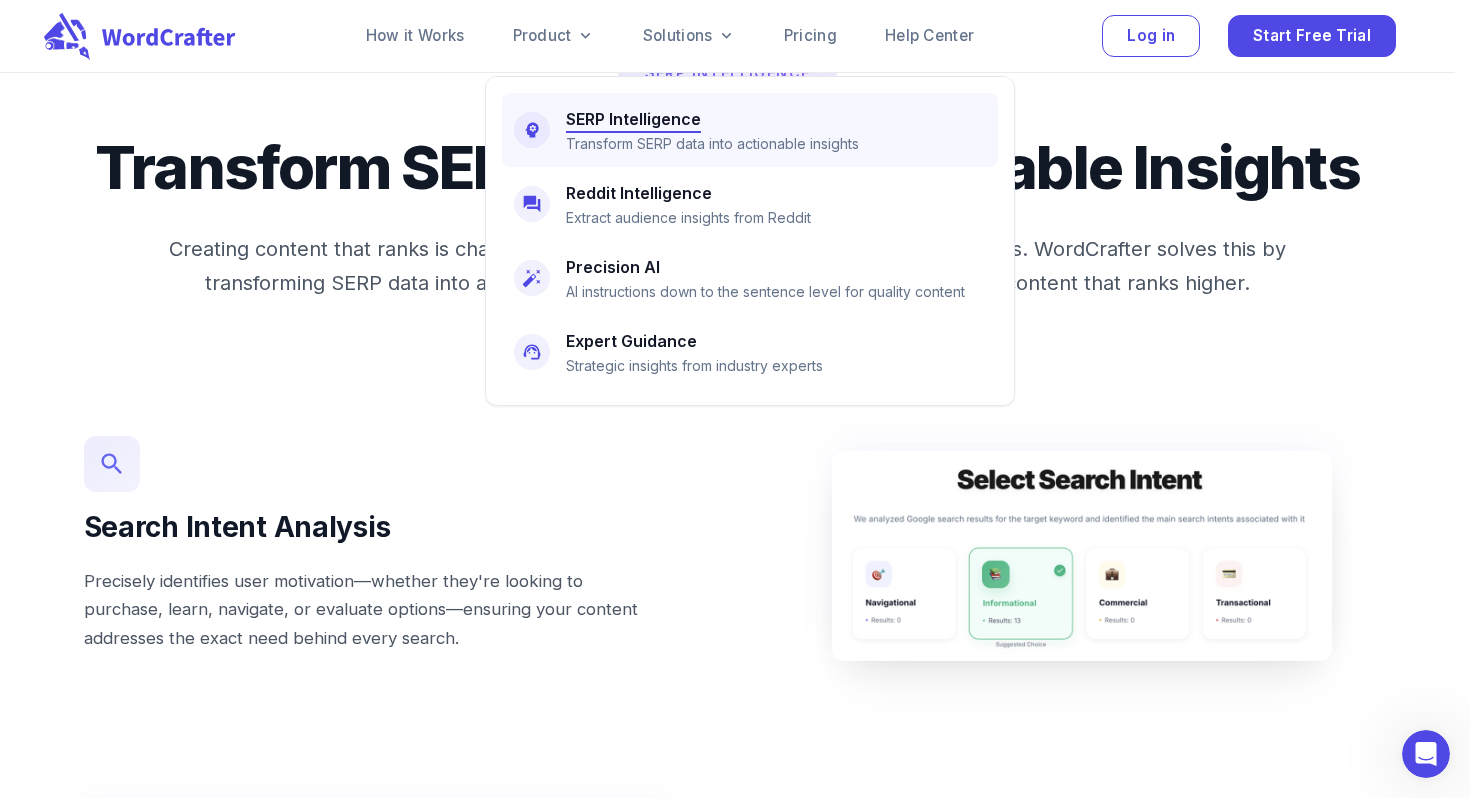 click on "SERP Intelligence" at bounding box center [633, 119] 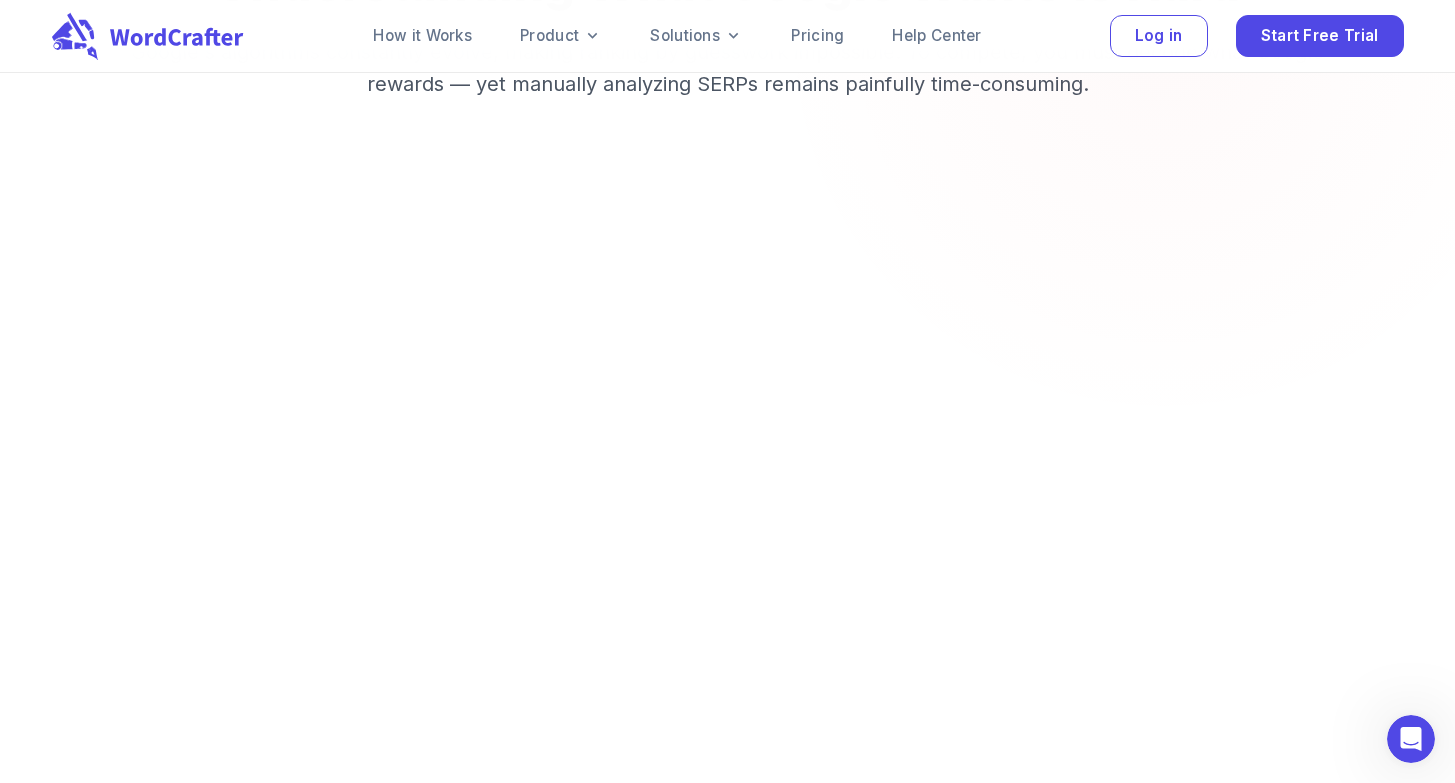 scroll, scrollTop: 0, scrollLeft: 0, axis: both 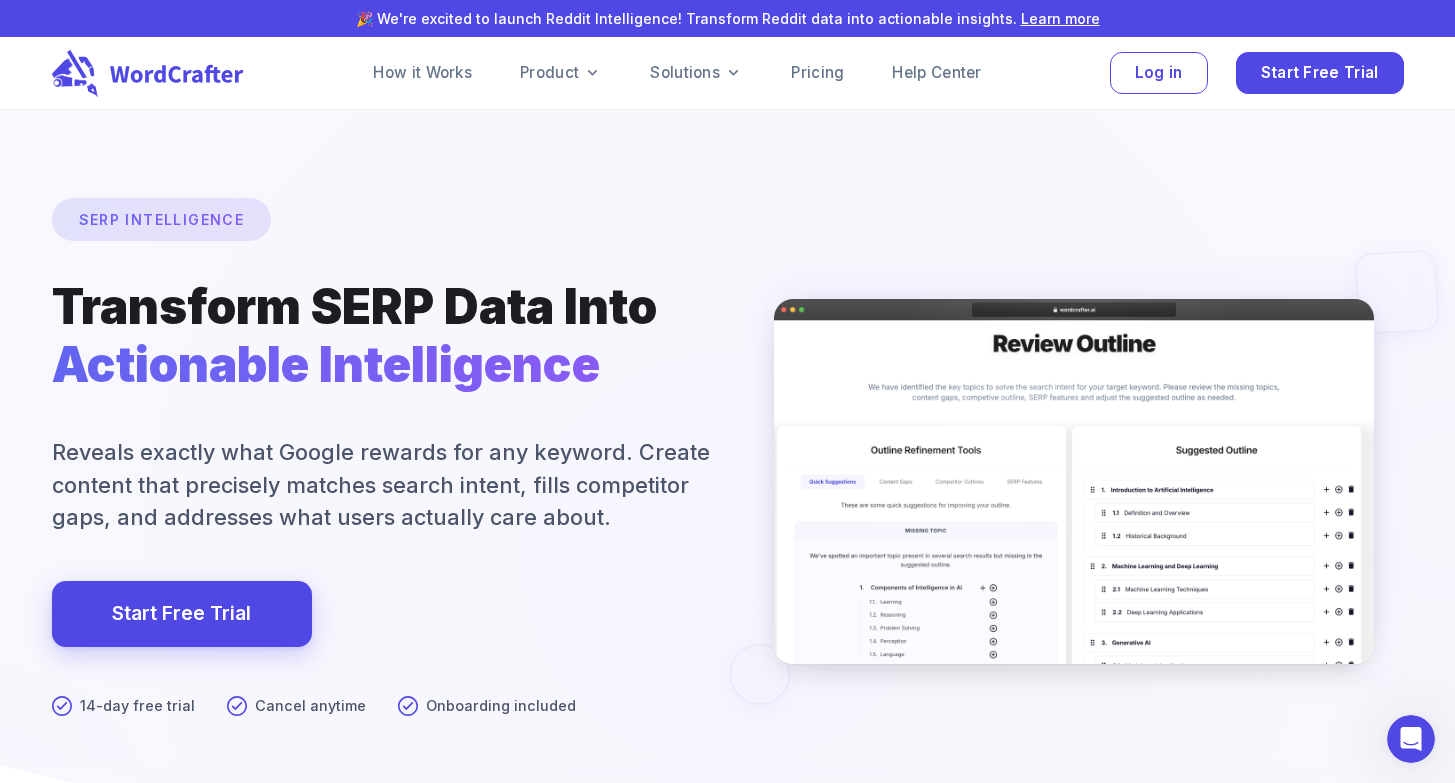 drag, startPoint x: 174, startPoint y: 455, endPoint x: 329, endPoint y: 451, distance: 155.0516 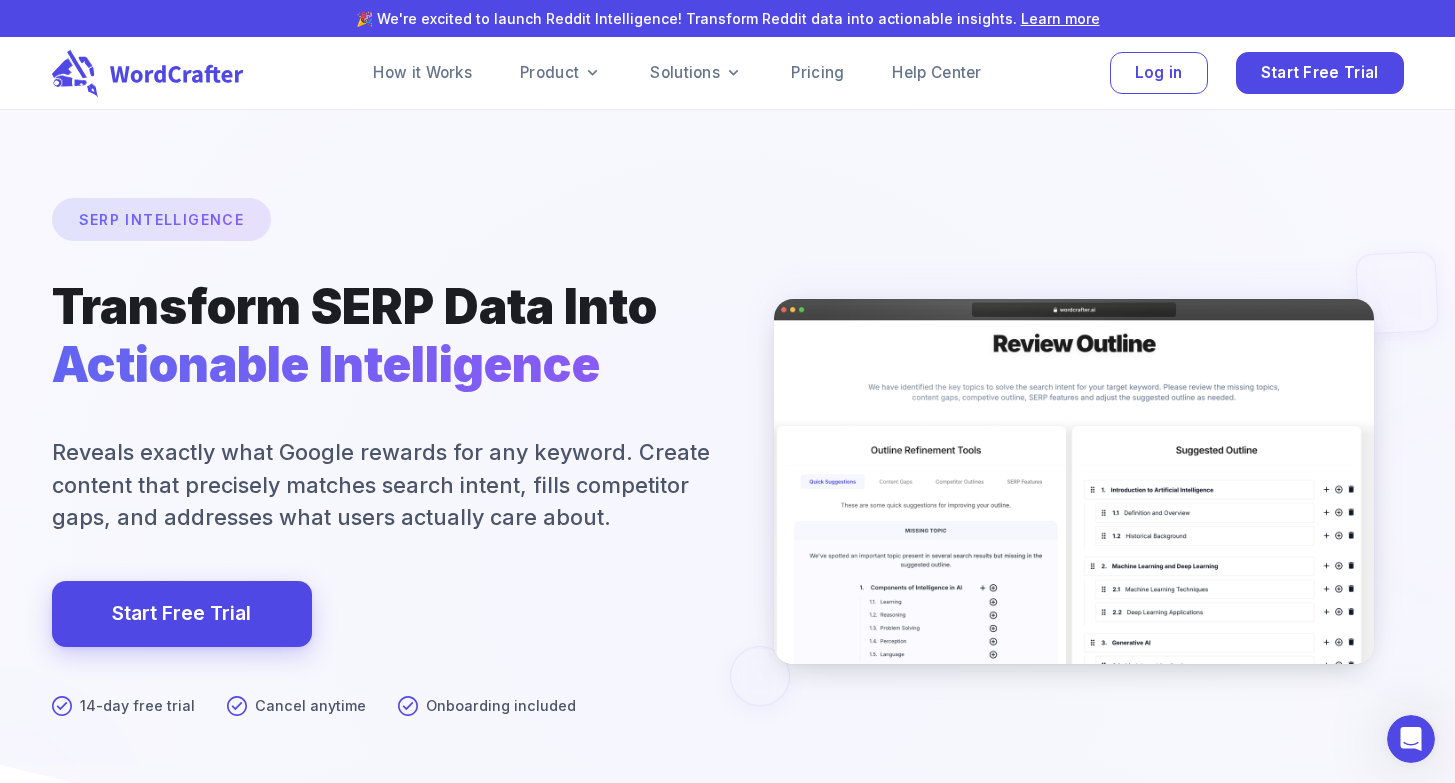 click at bounding box center (728, 562) 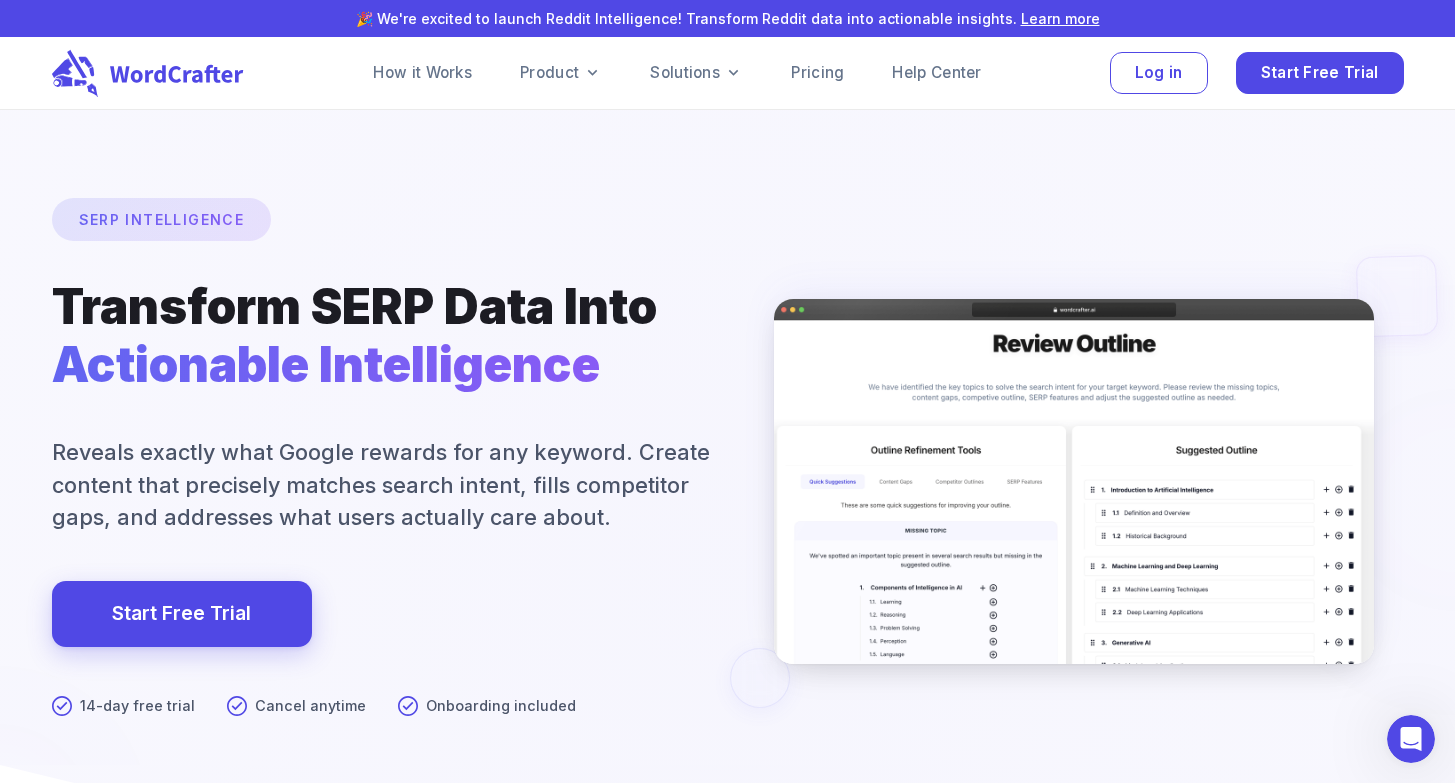 drag, startPoint x: 459, startPoint y: 458, endPoint x: 224, endPoint y: 441, distance: 235.61409 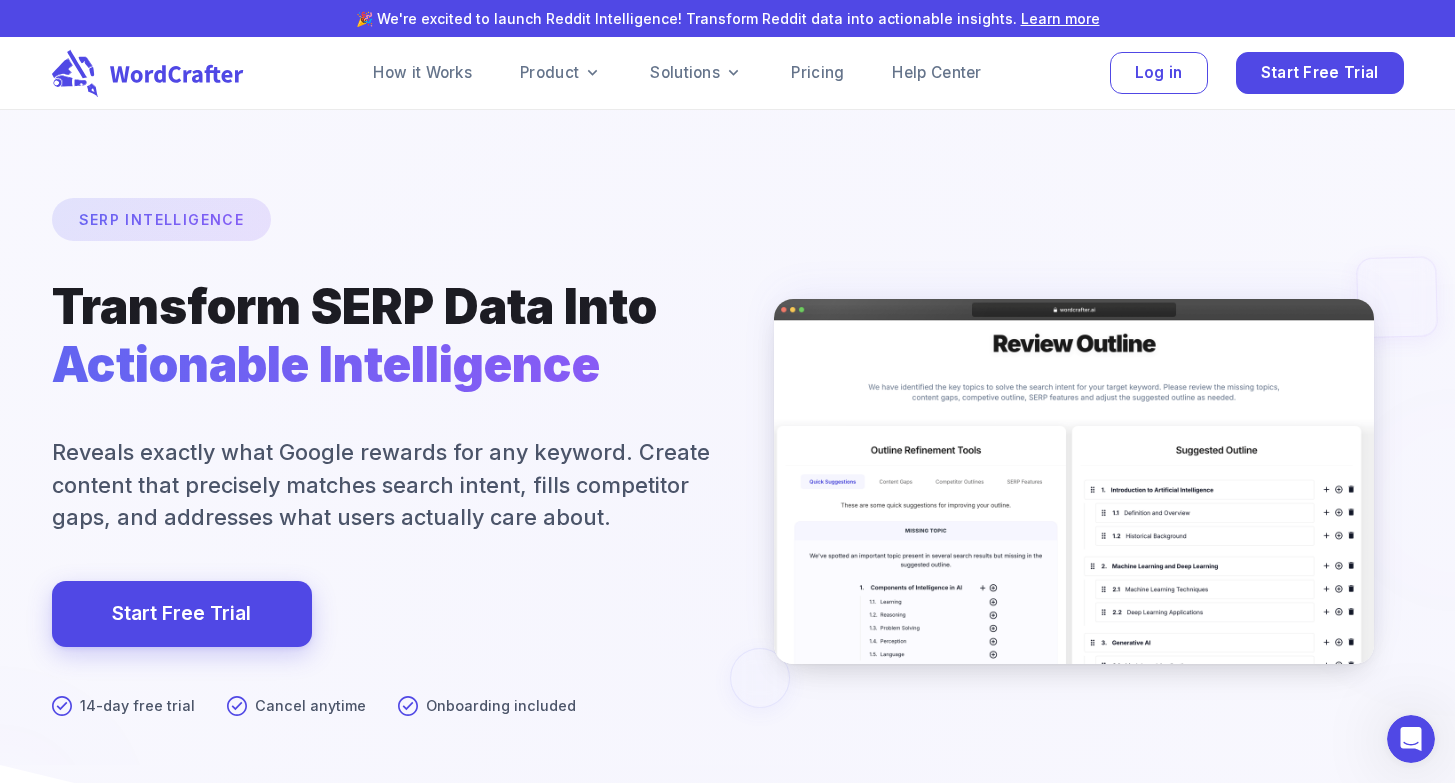 click at bounding box center [728, 562] 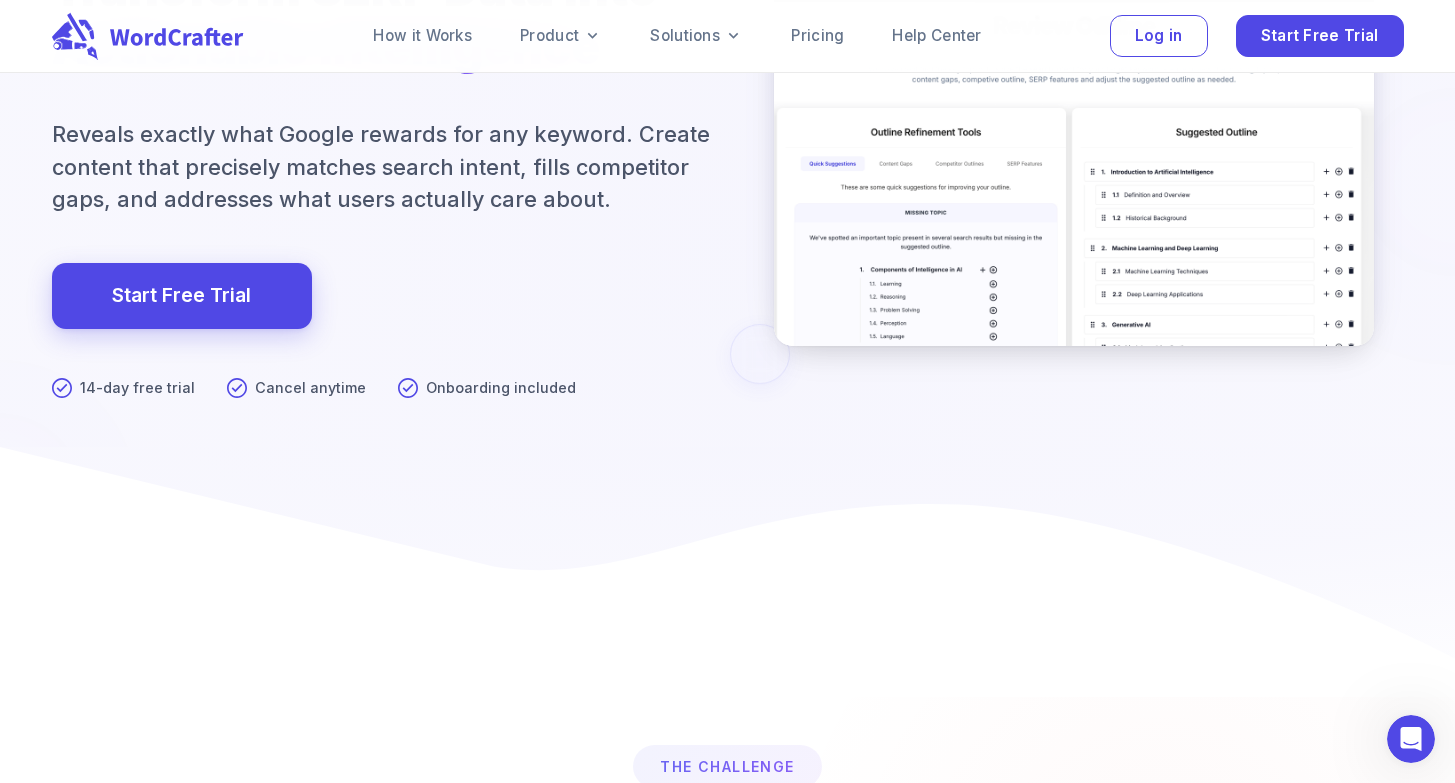 scroll, scrollTop: 0, scrollLeft: 0, axis: both 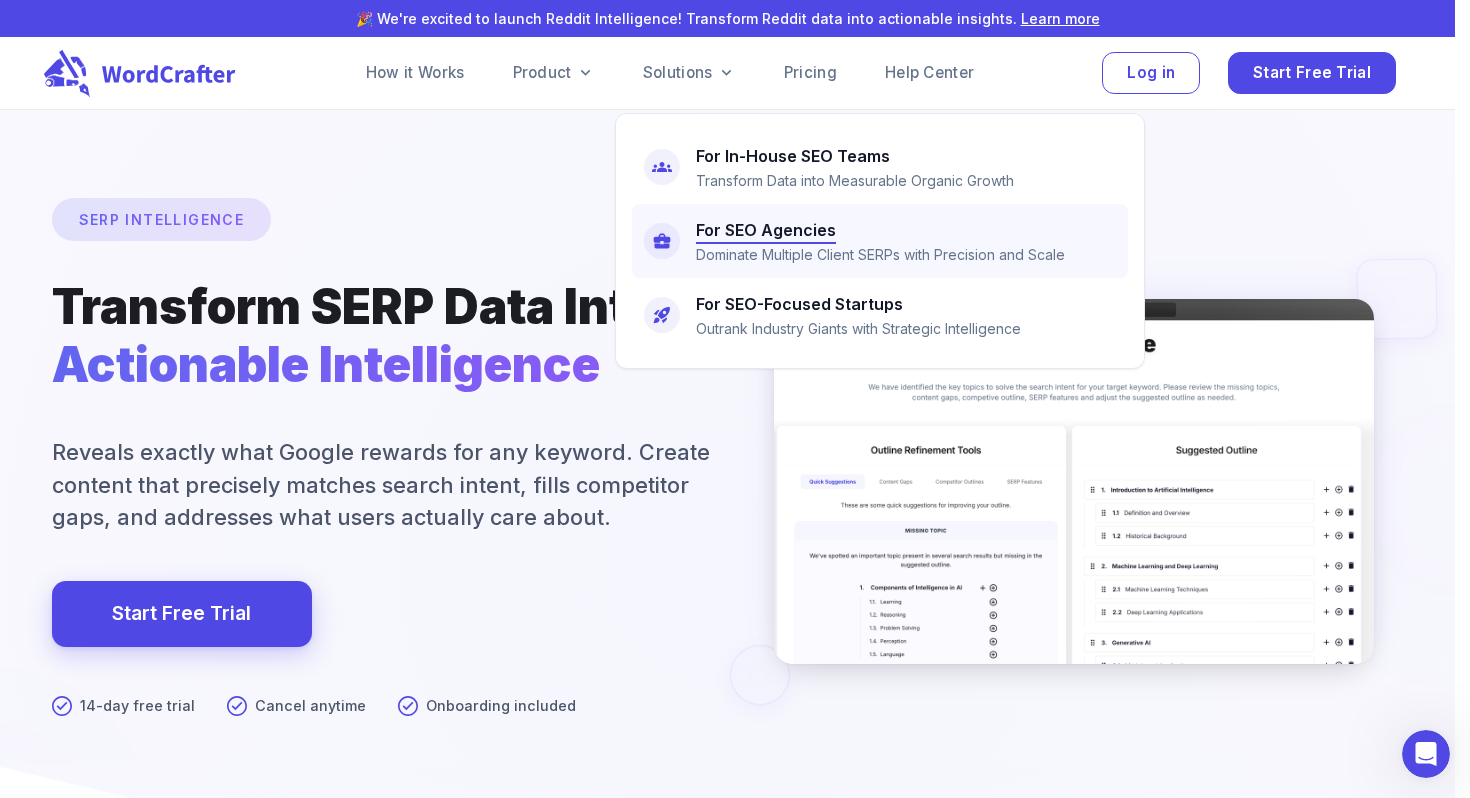 click on "Dominate Multiple Client SERPs with Precision and Scale" at bounding box center (880, 255) 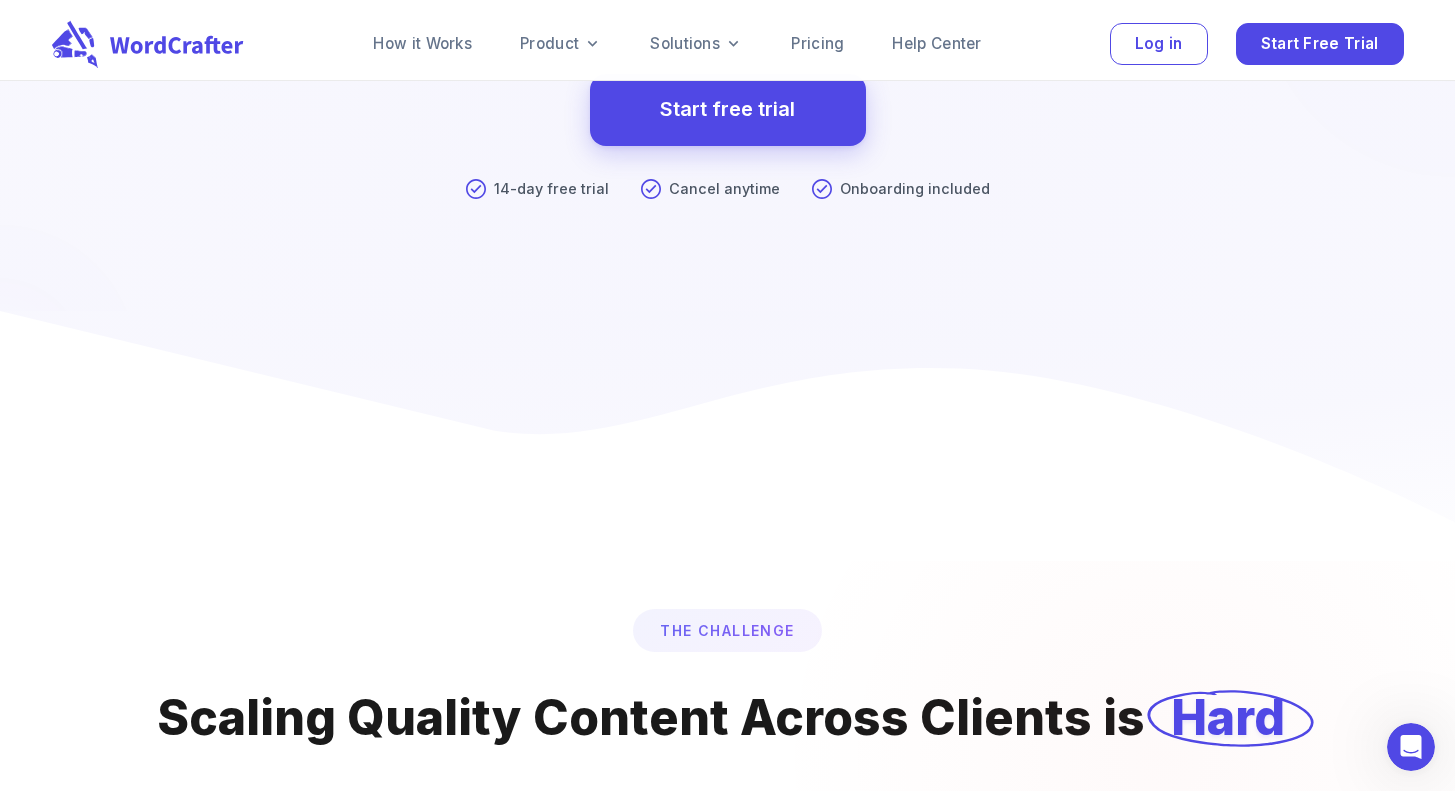 scroll, scrollTop: 0, scrollLeft: 0, axis: both 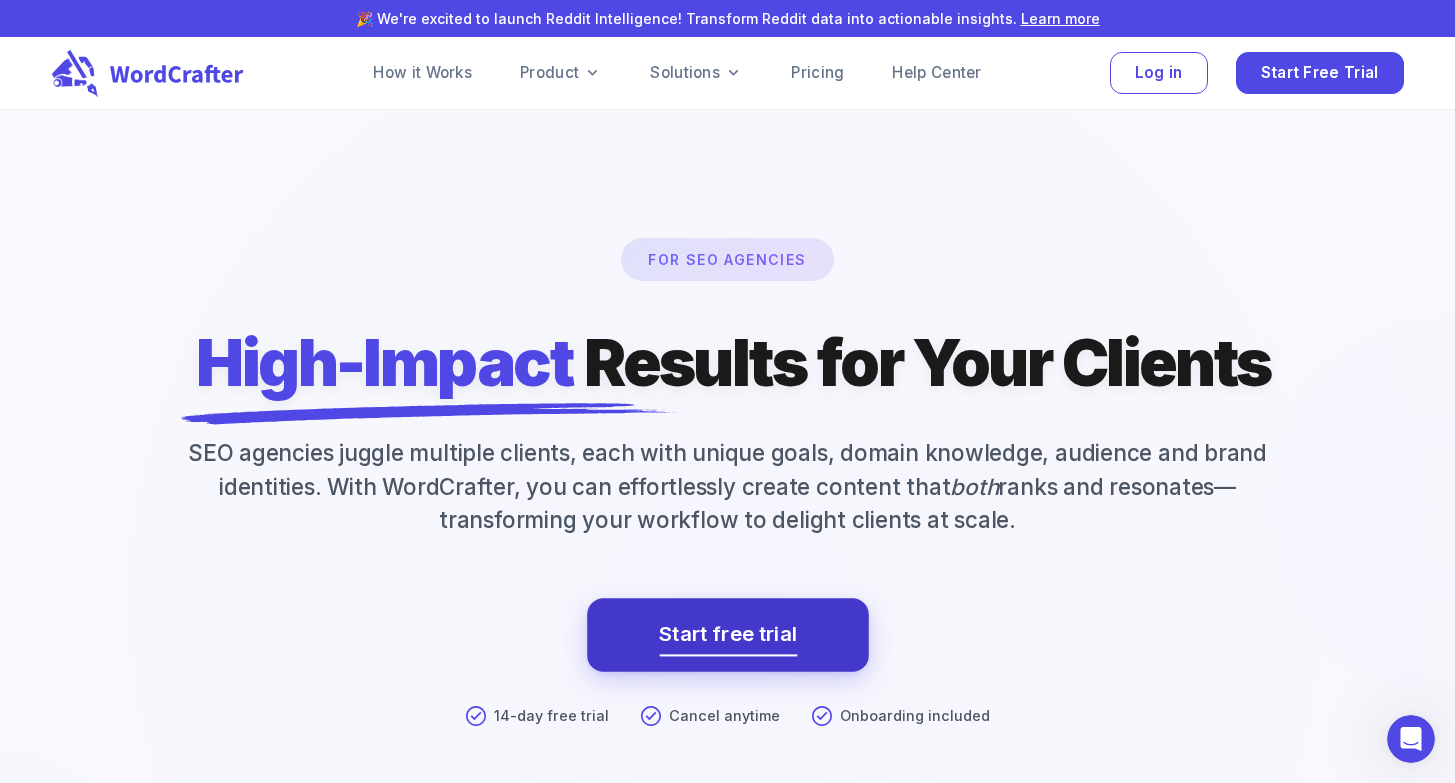 click on "Start free trial" at bounding box center (728, 635) 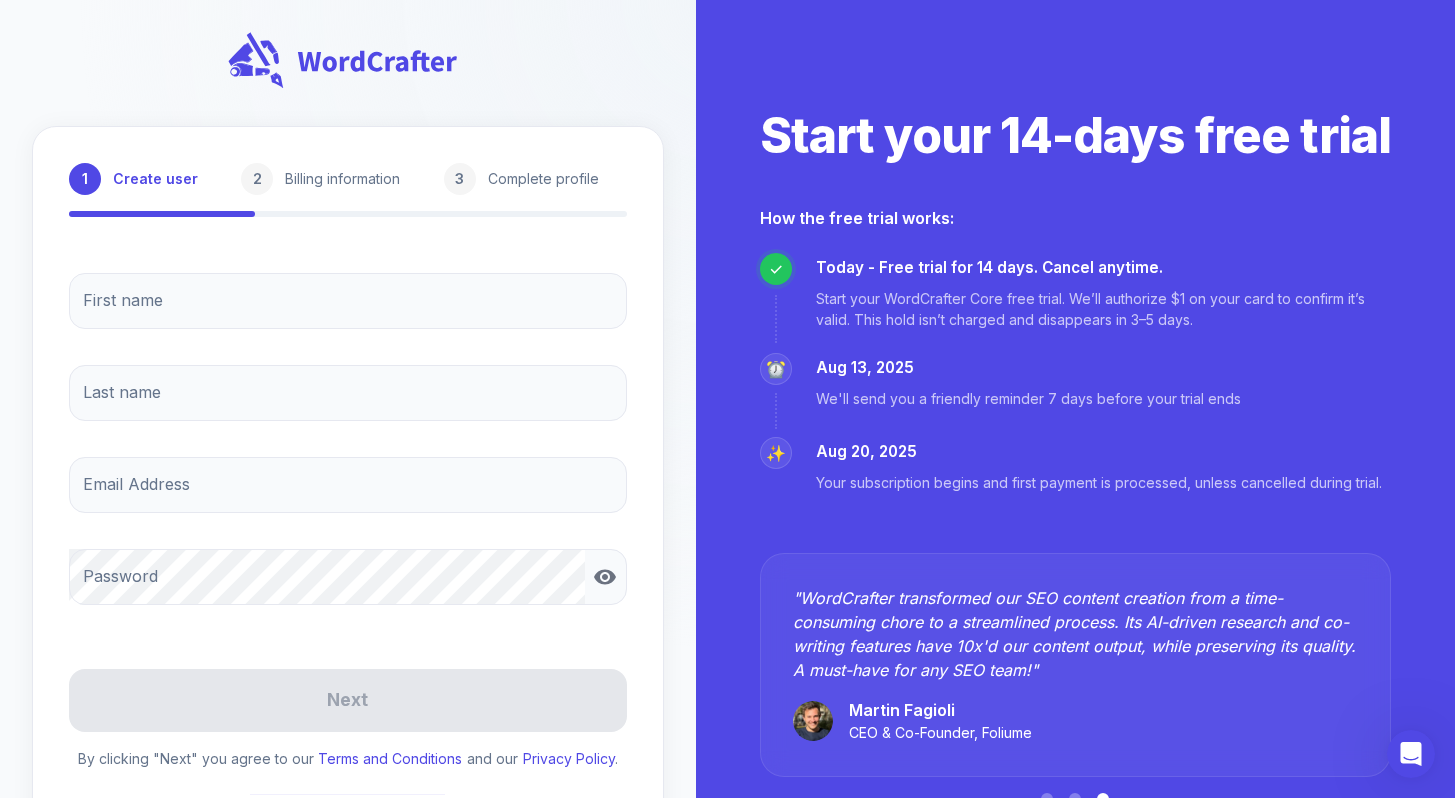 scroll, scrollTop: 53, scrollLeft: 0, axis: vertical 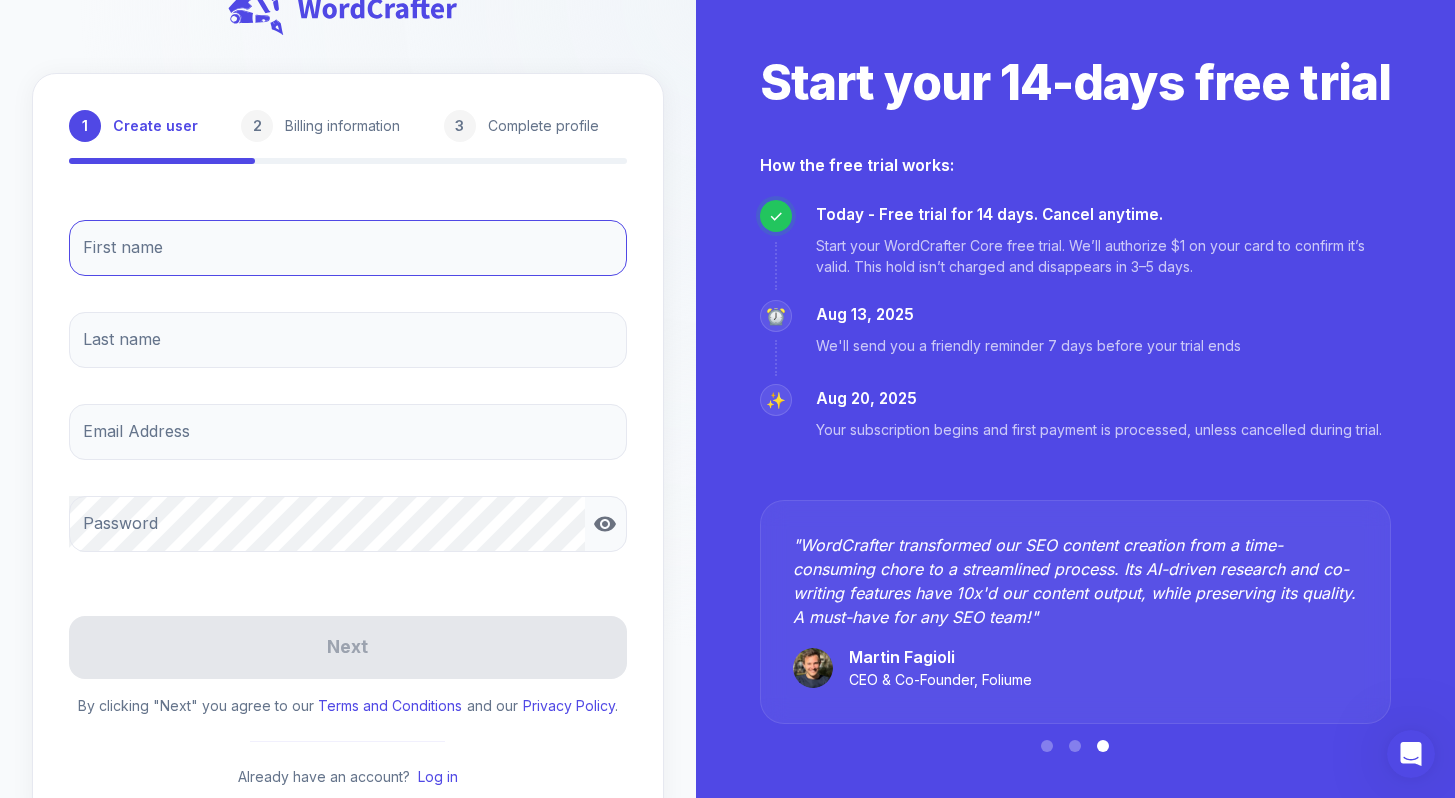 click on "First name" at bounding box center (348, 248) 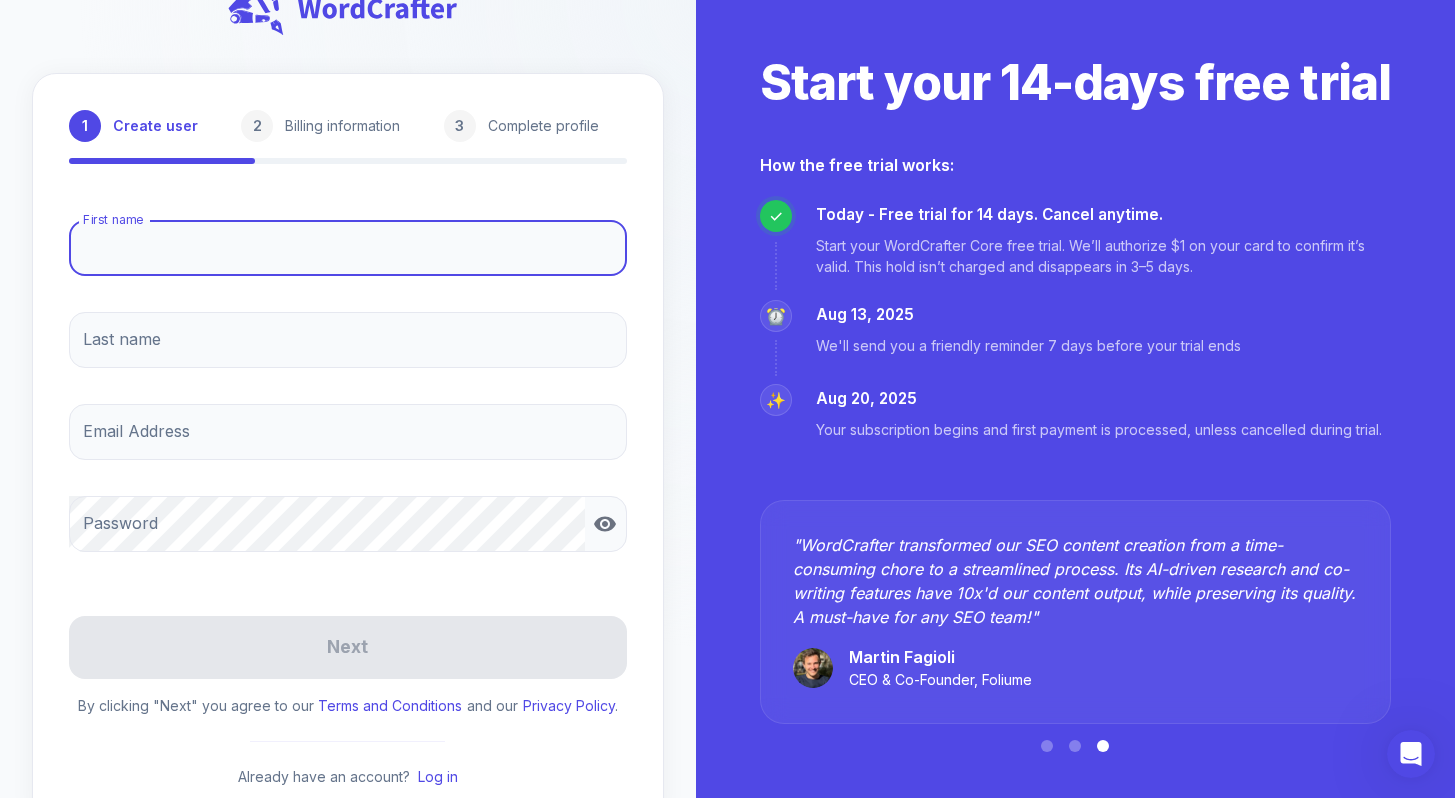 type on "[FIRST]" 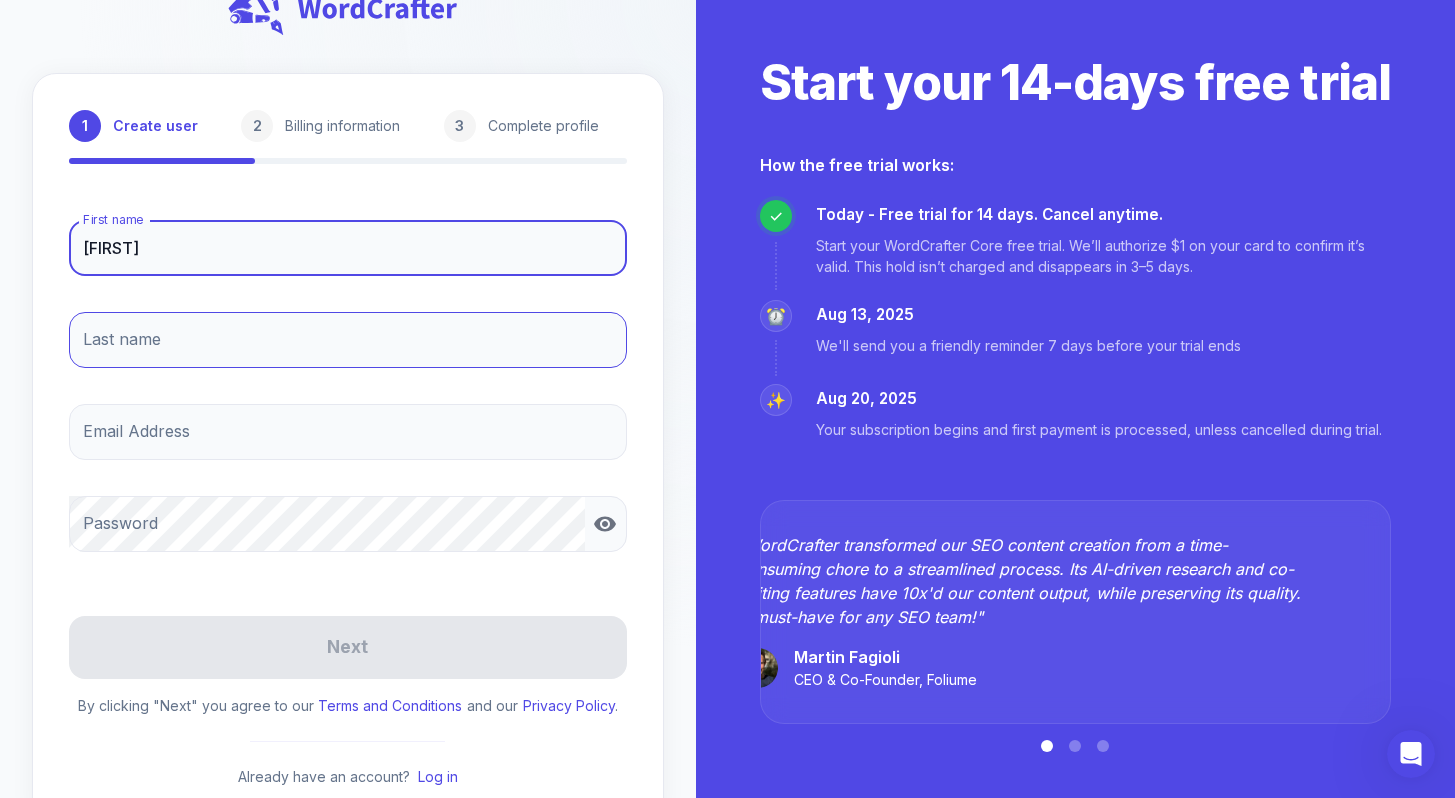 click on "Last name" at bounding box center [348, 340] 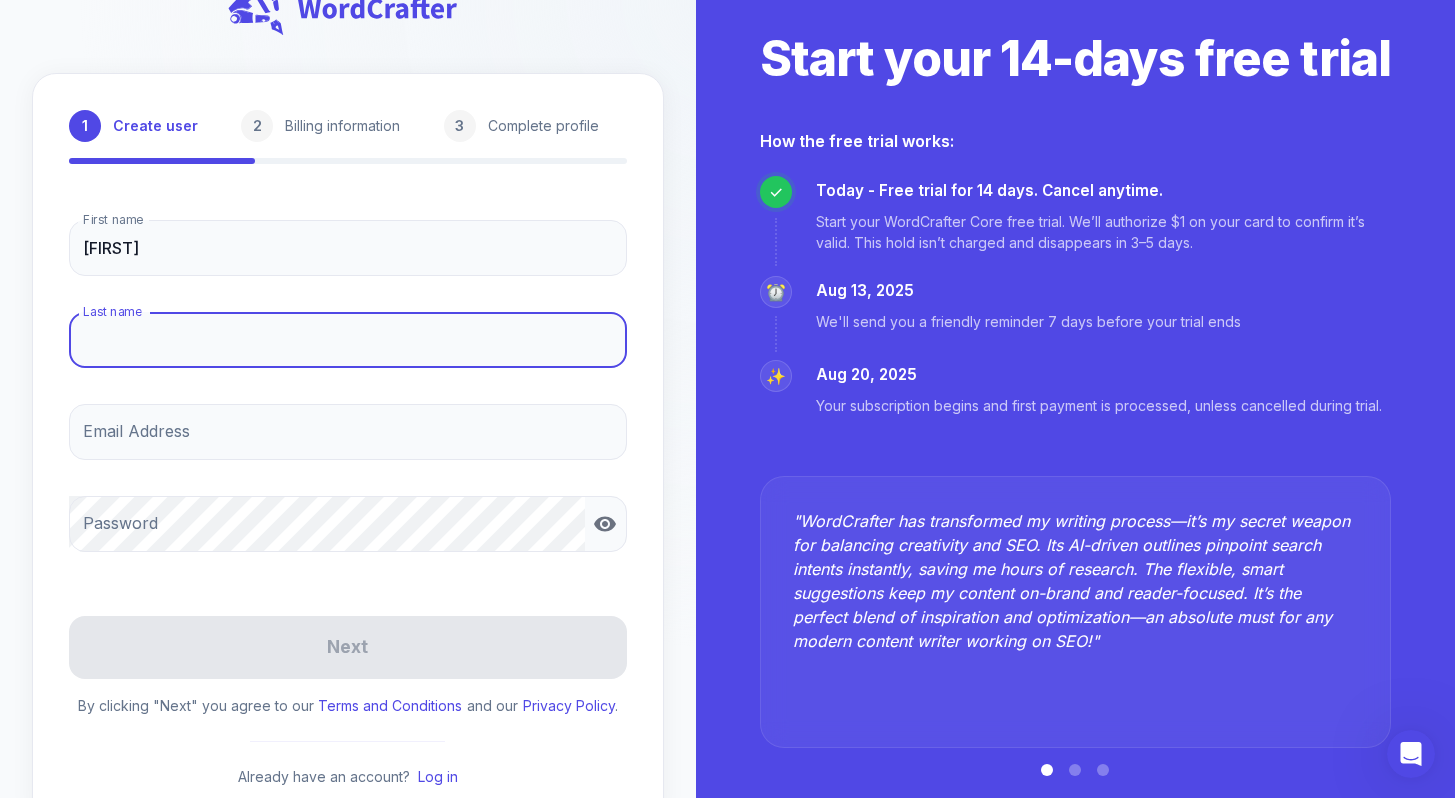 type on "Goodman" 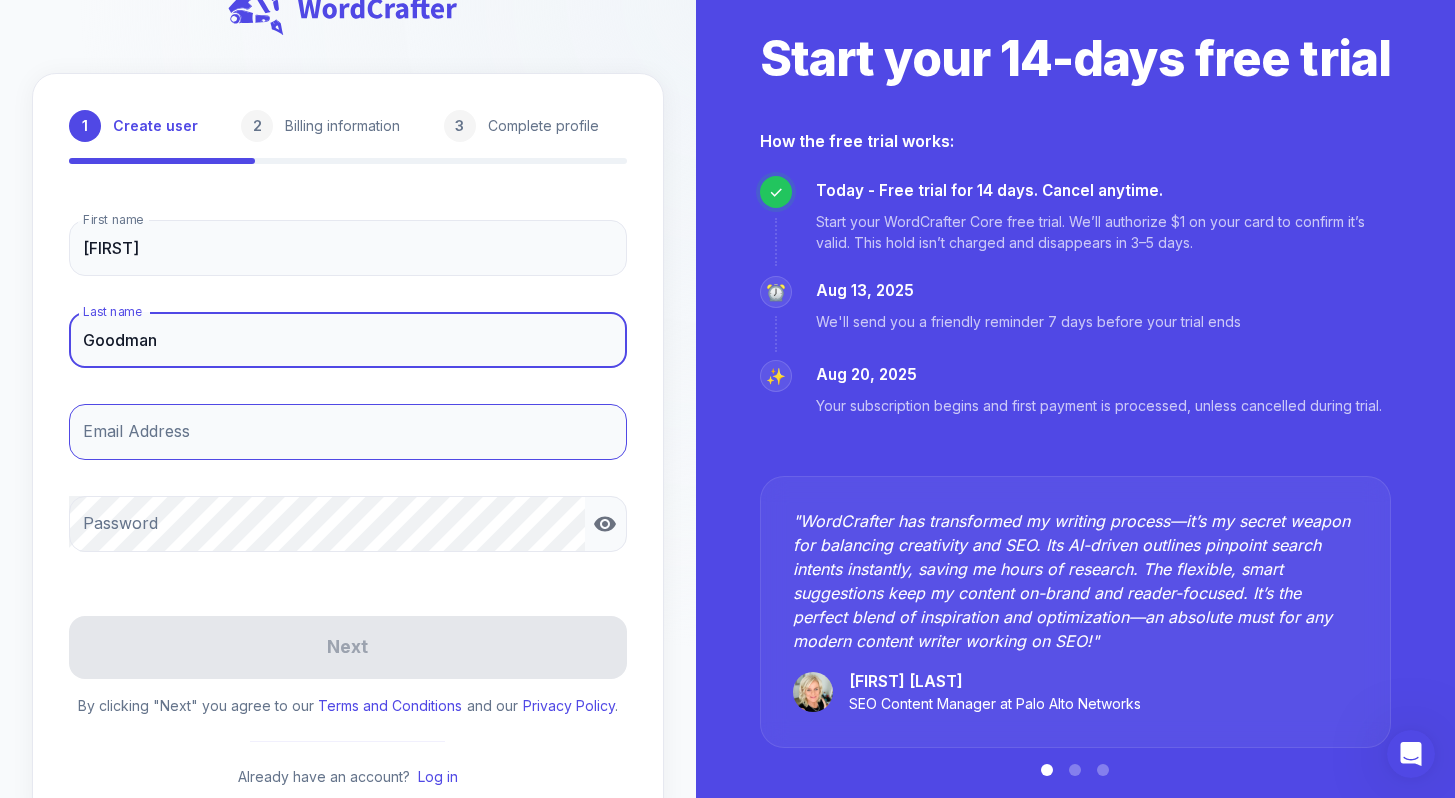 click on "Email Address" at bounding box center (348, 432) 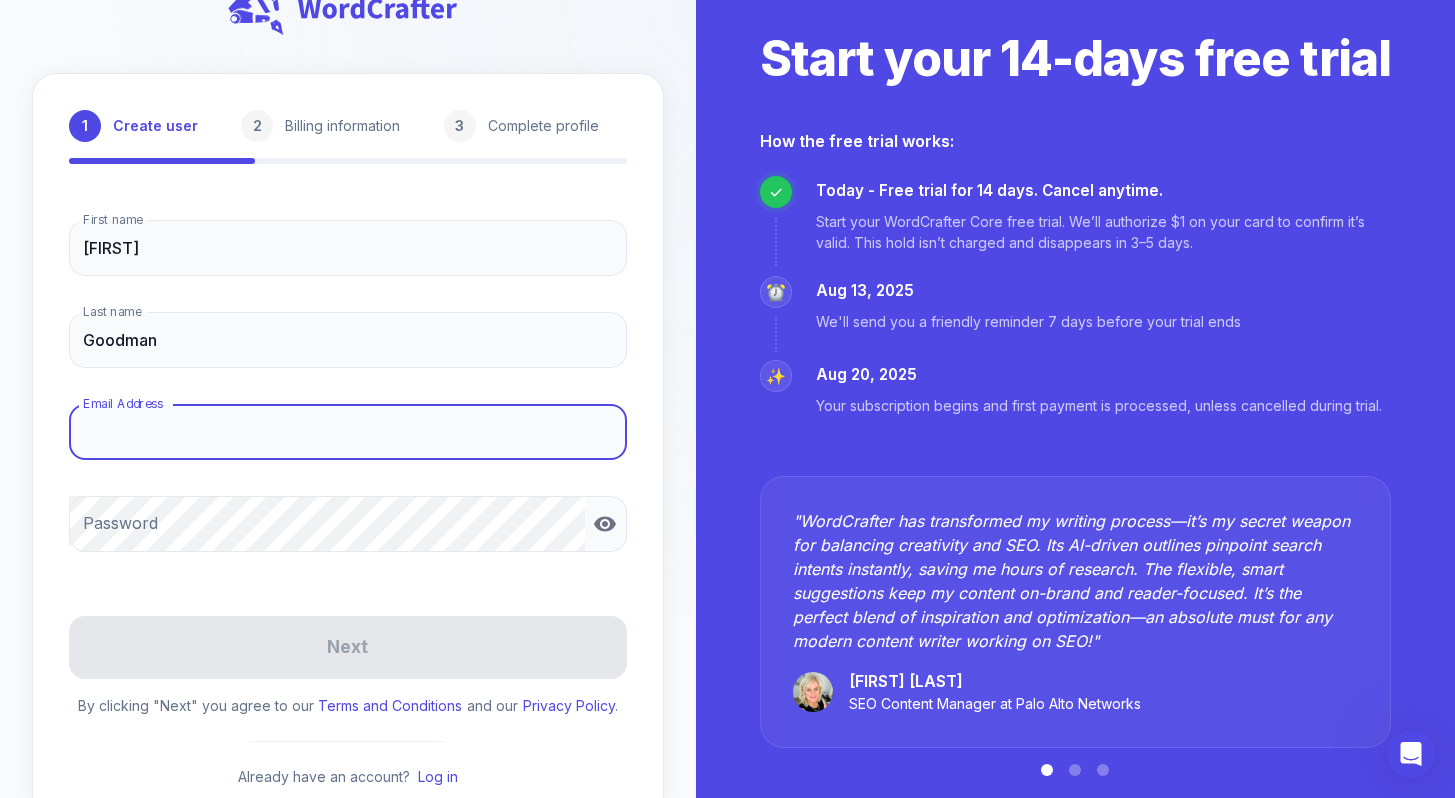 type on "[EMAIL]" 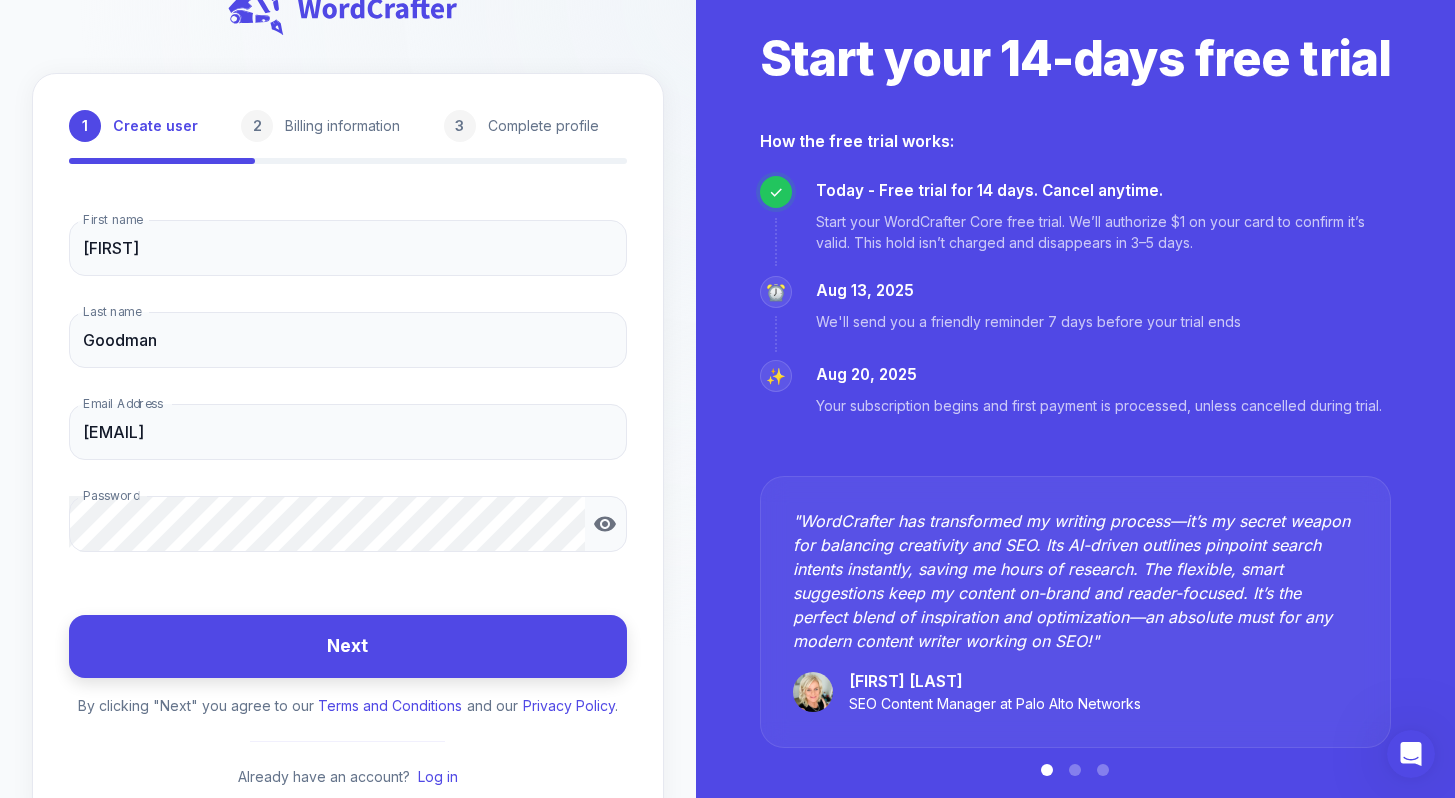 click on "Next" at bounding box center (348, 646) 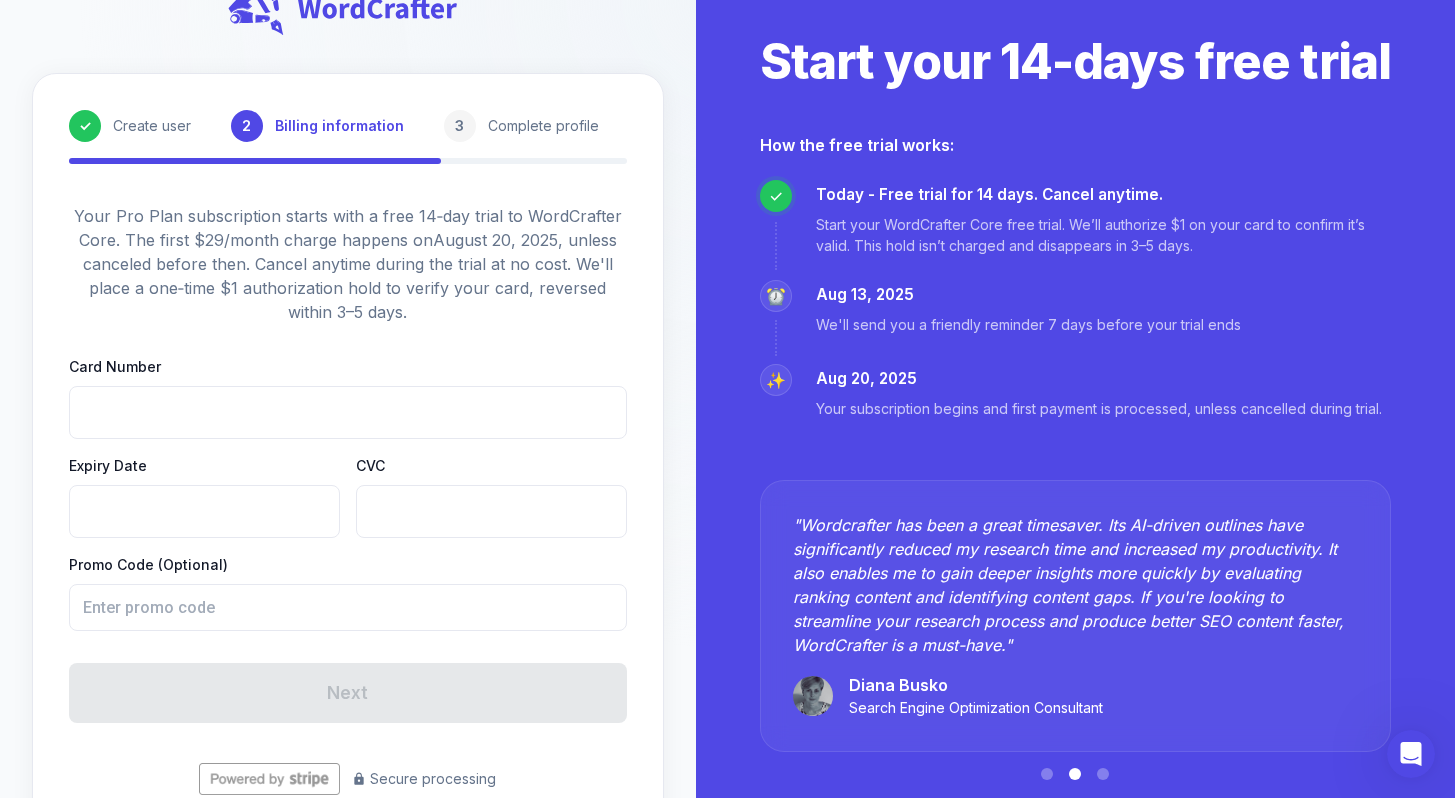 click at bounding box center [348, 412] 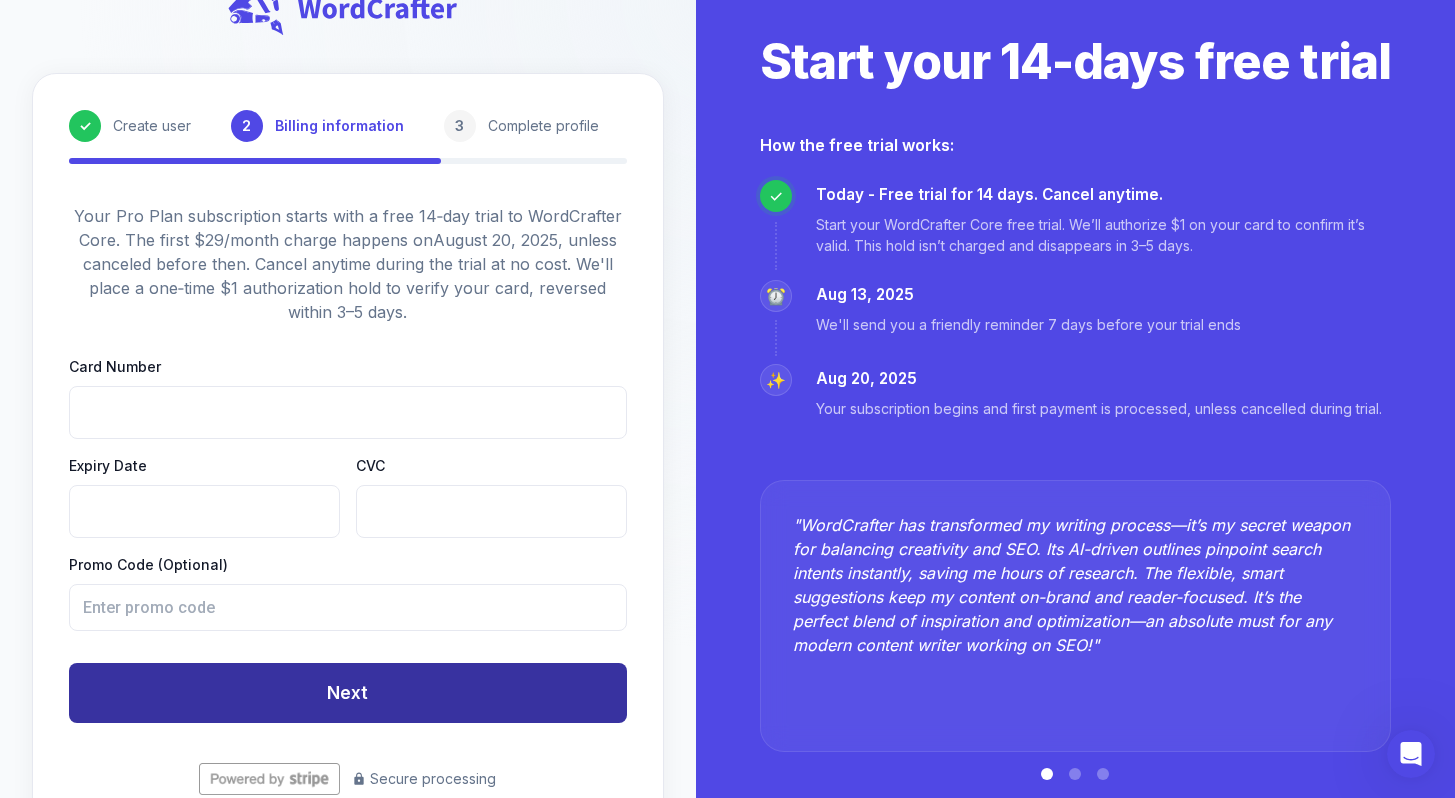 click on "Next" at bounding box center (348, 693) 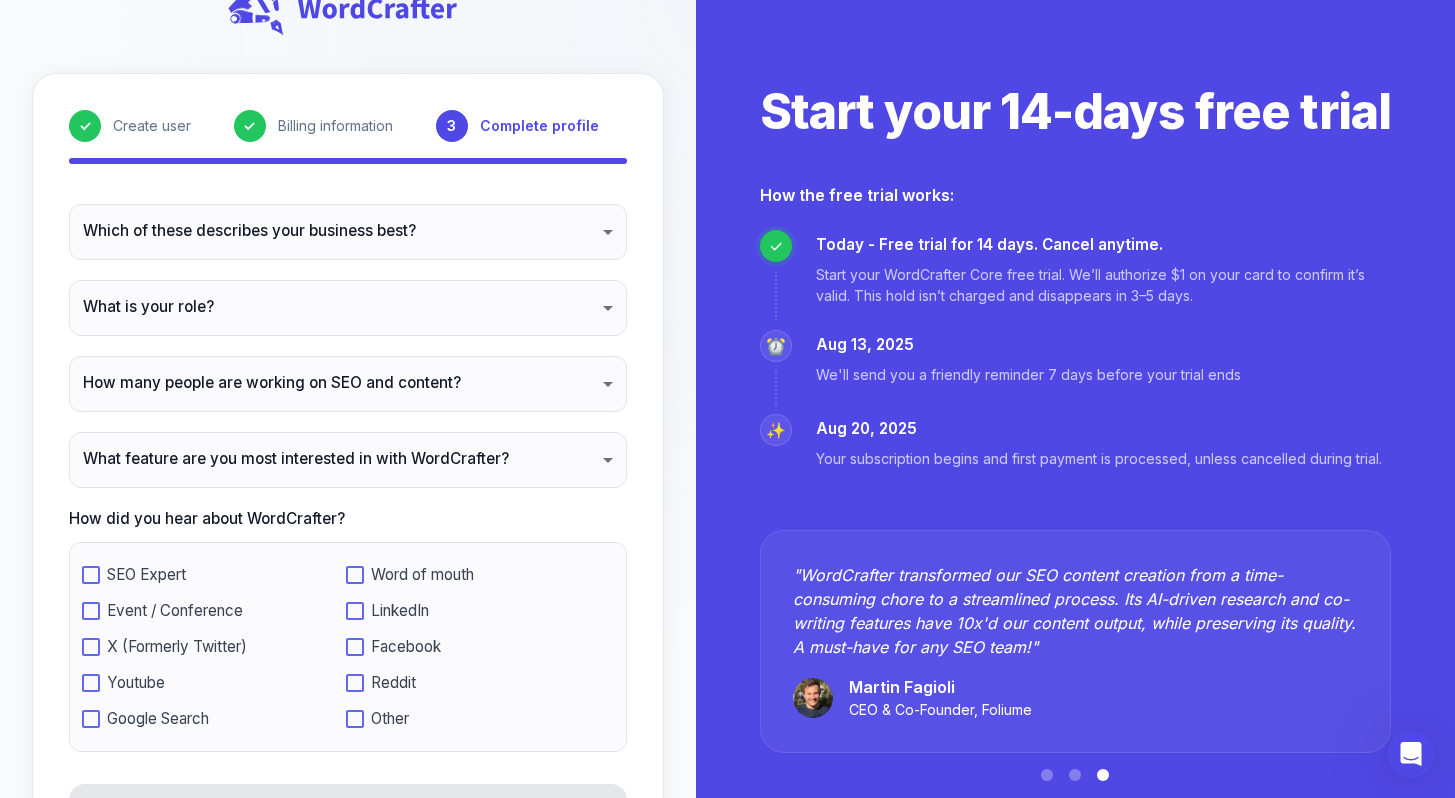 click on "✓ Create user ✓ Billing information 3 Complete profile Which of these describes your business best? ​ Which of these describes your business best? What is your role? ​ What is your role? How many people are working on SEO and content? ​ How many people are working on SEO and content? What feature are you most interested in with WordCrafter? ​ What feature are you most interested in with WordCrafter? How did you hear about WordCrafter? SEO Expert Word of mouth Event / Conference LinkedIn X (Formerly Twitter) Facebook Youtube Reddit Google Search Other Next Start your 14-days free trial How the free trial works: ✓ Today - Free trial for 14 days. Cancel anytime. Start your WordCrafter Core free trial. We’ll authorize $1 on your card to confirm it’s valid. This hold isn’t charged and disappears in 3–5 days. ⏰ [DATE] [DATE] Your subscription begins and first payment is processed, unless cancelled during trial." at bounding box center (727, 431) 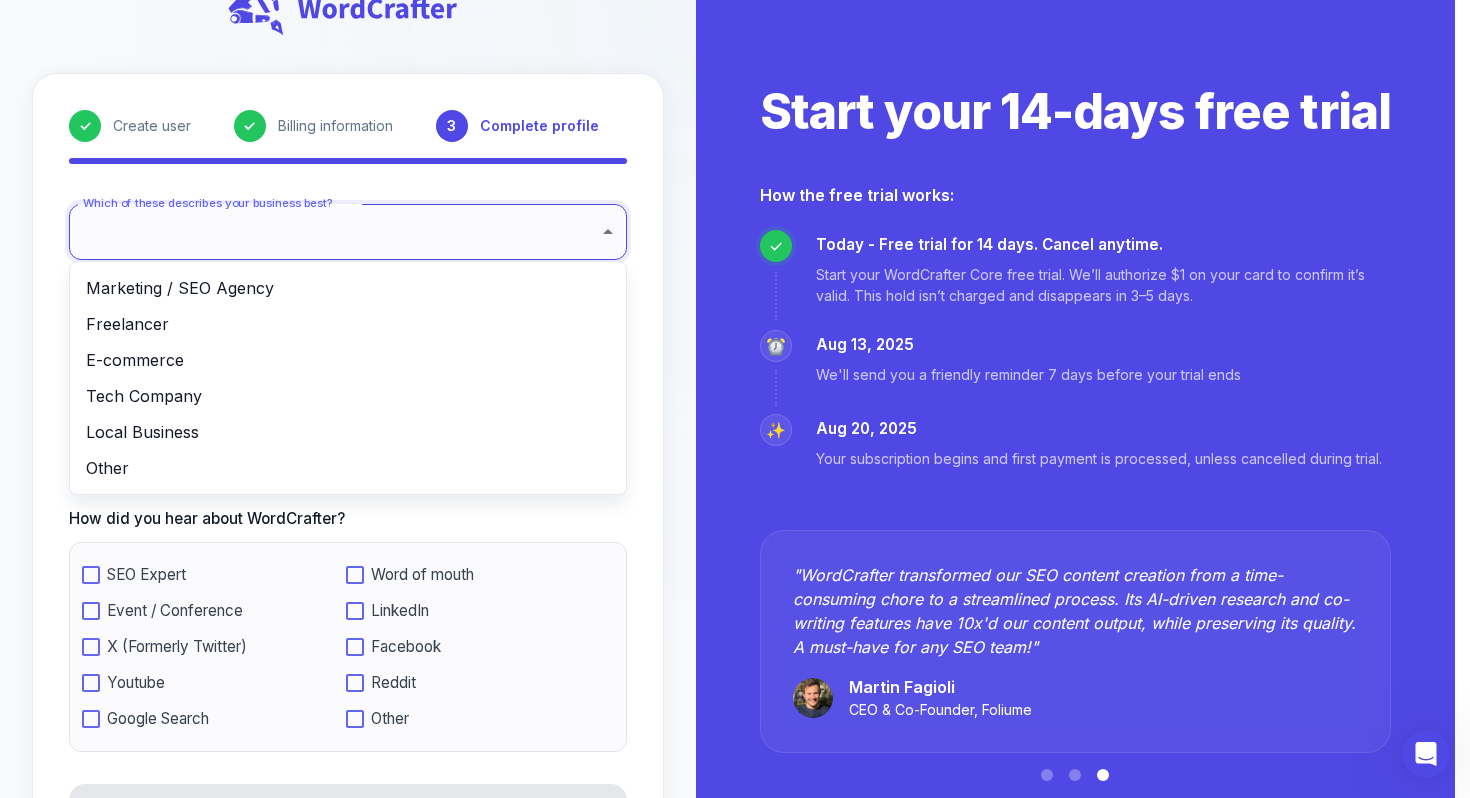 click on "Marketing / SEO Agency" at bounding box center (348, 288) 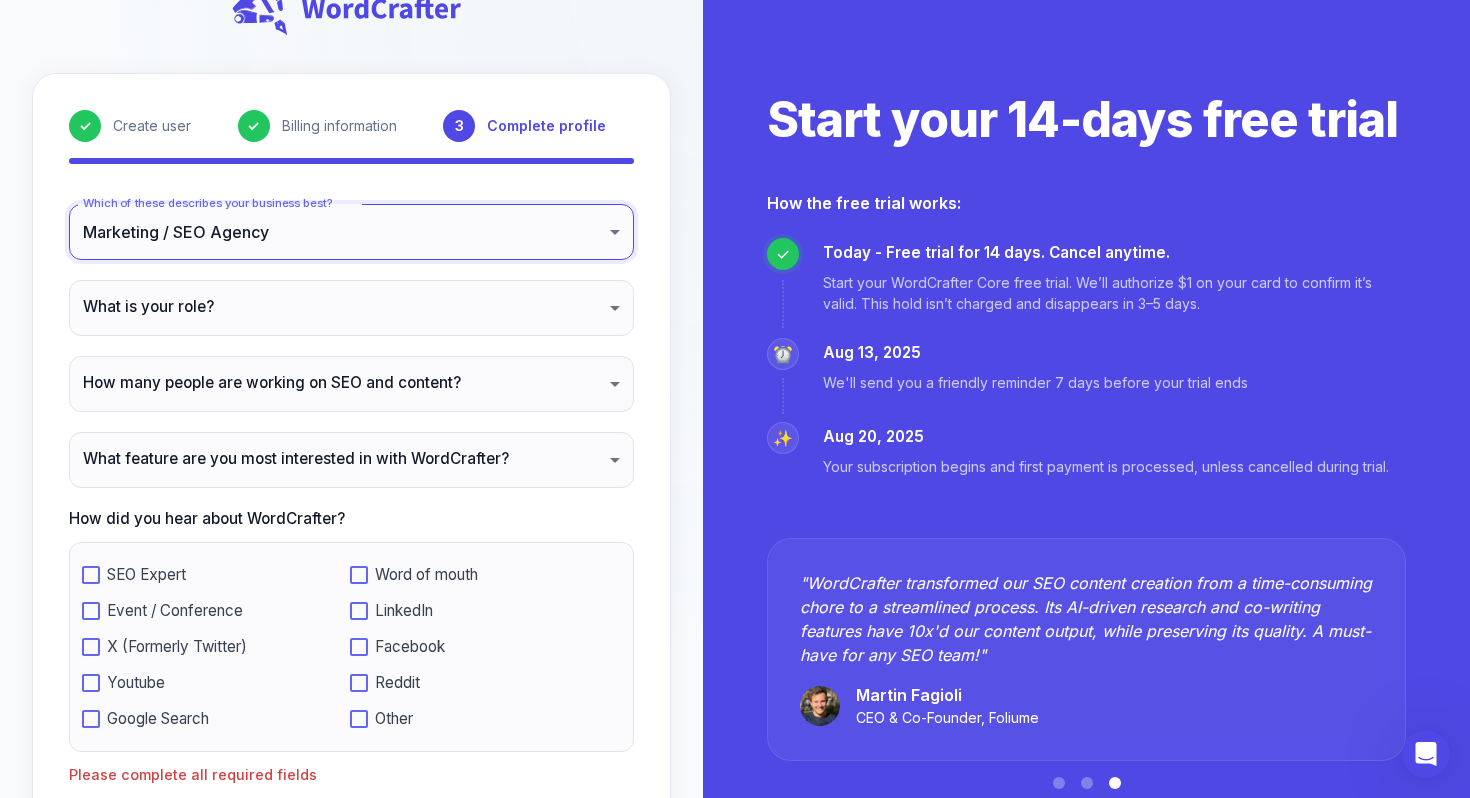click on "**********" at bounding box center (735, 439) 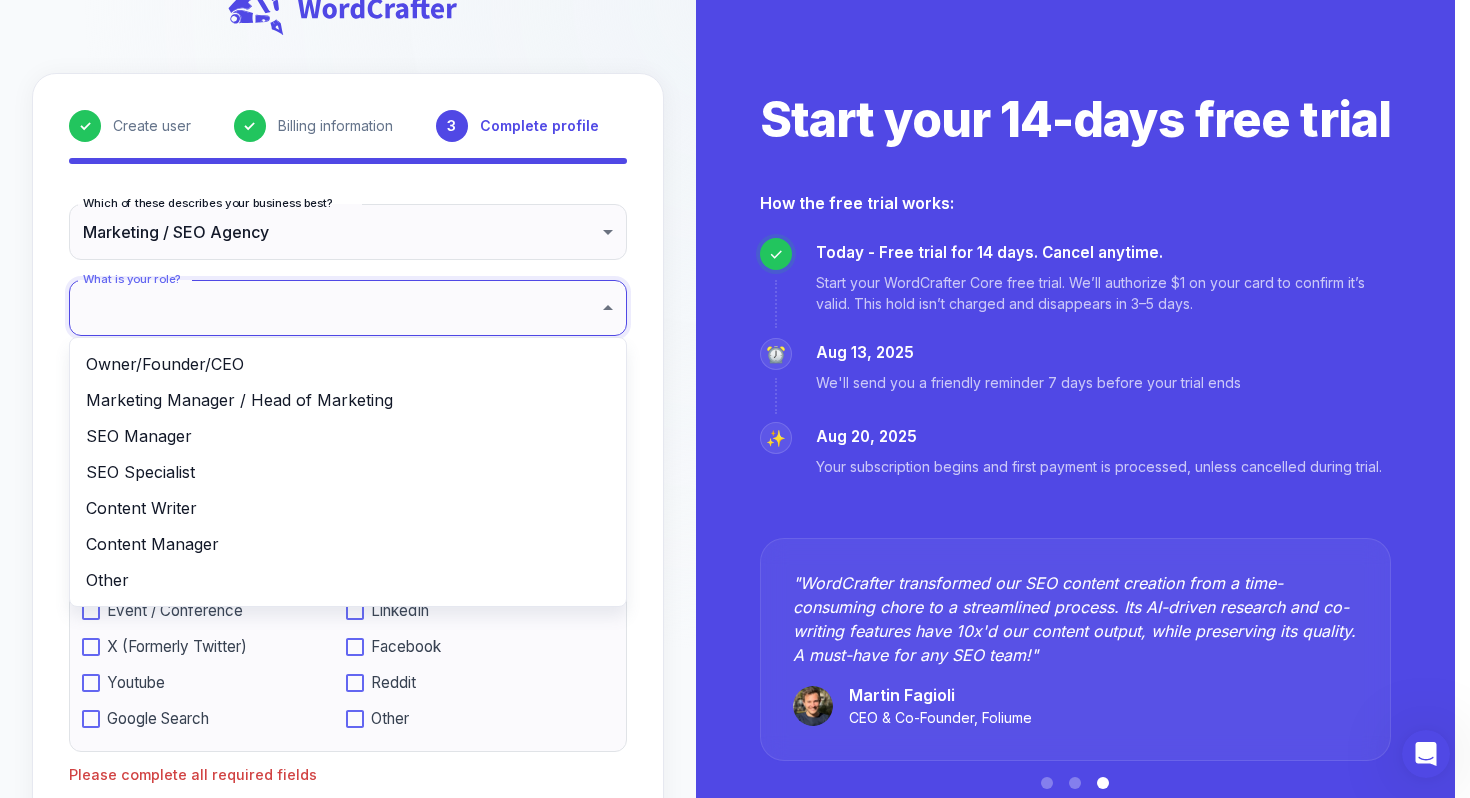 click on "Owner/Founder/CEO" at bounding box center (348, 364) 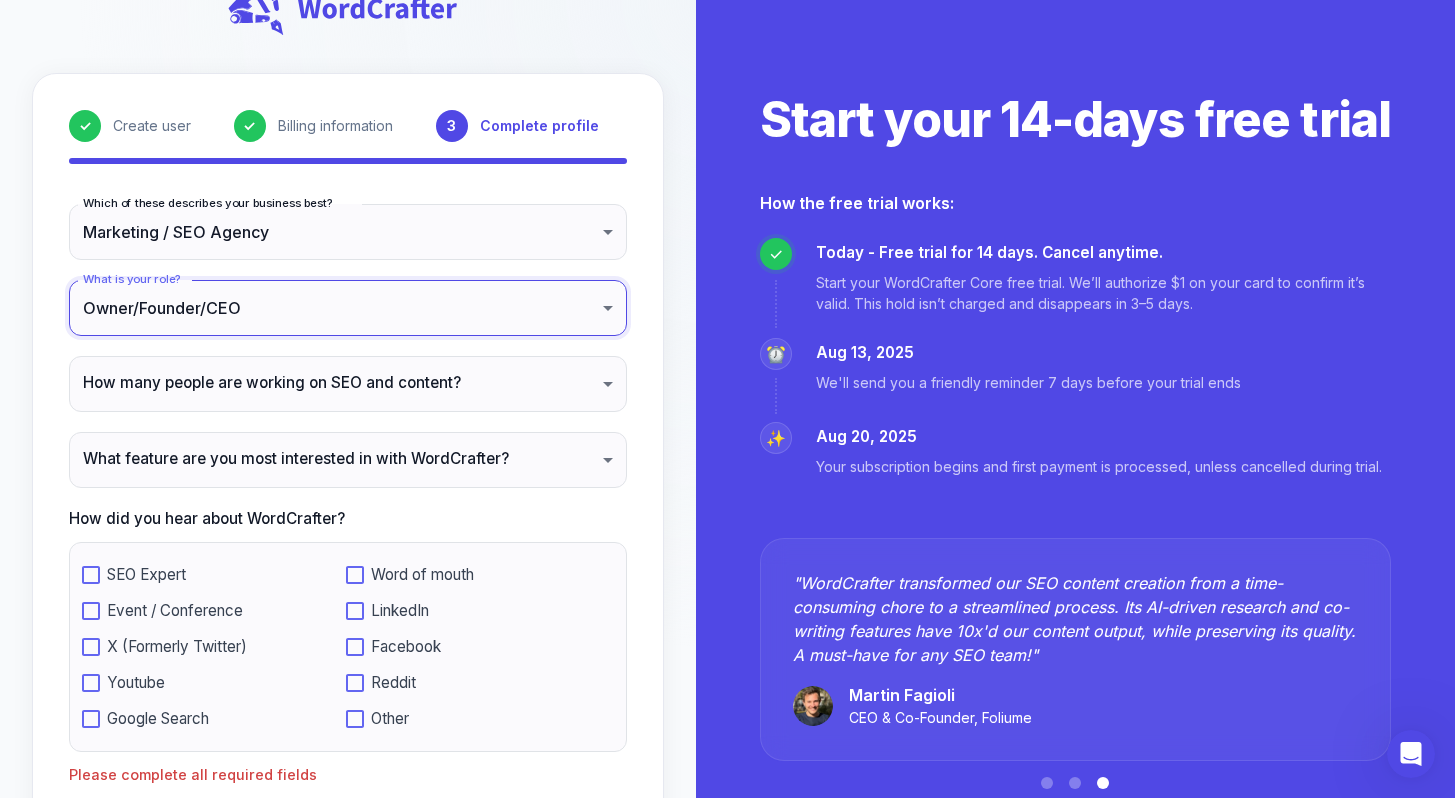 click on "**********" at bounding box center (727, 439) 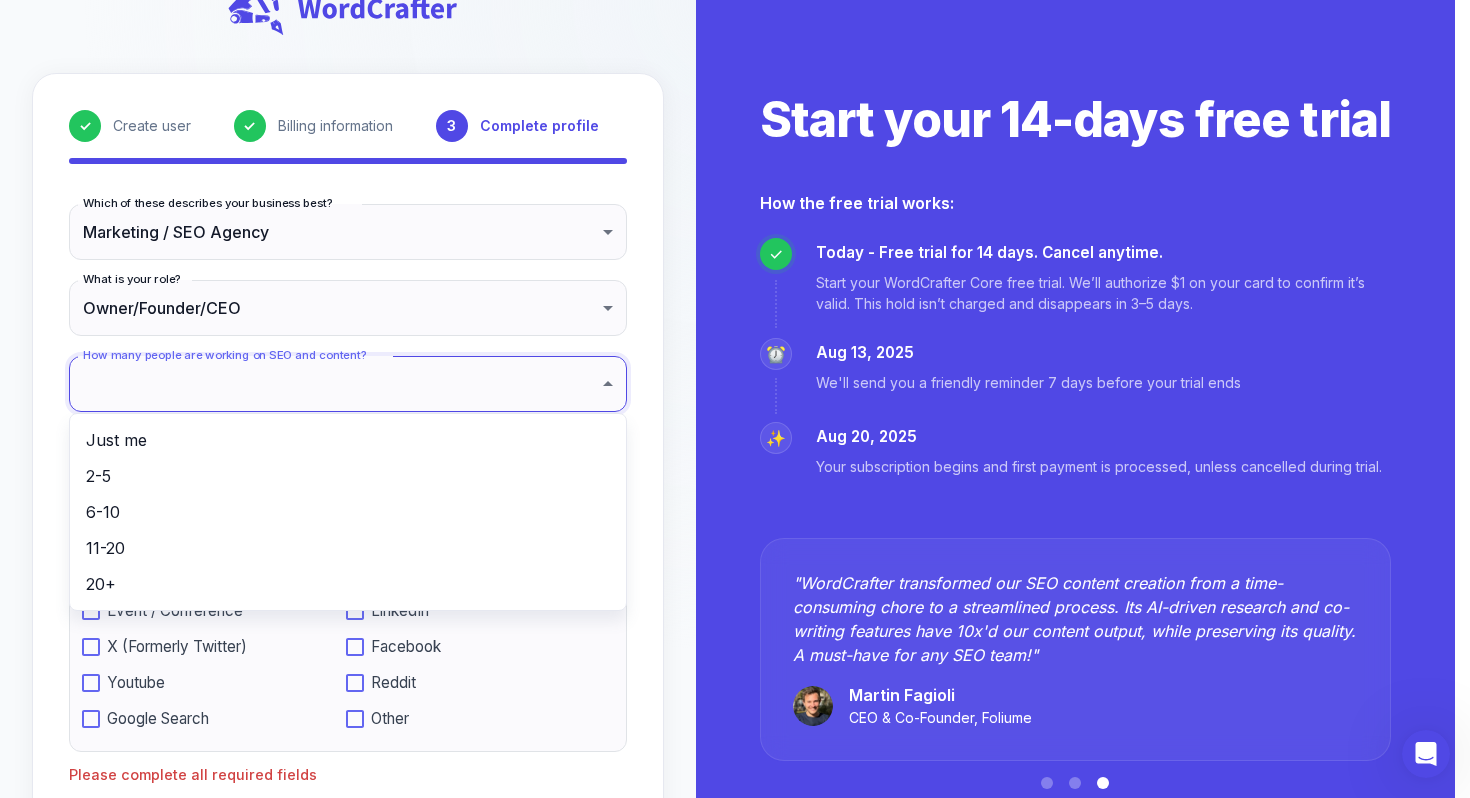 click on "2-5" at bounding box center (348, 476) 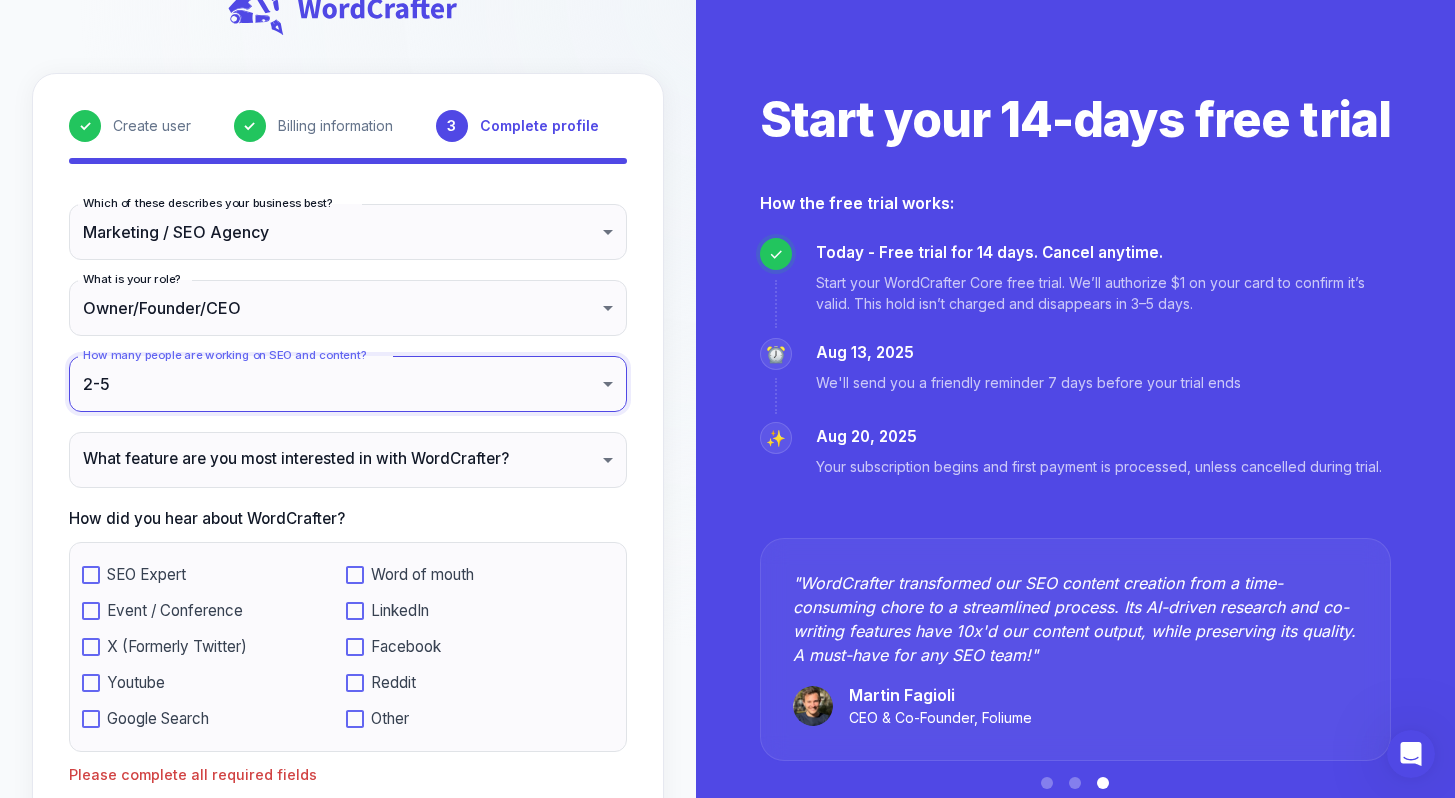 click on "**********" at bounding box center (727, 439) 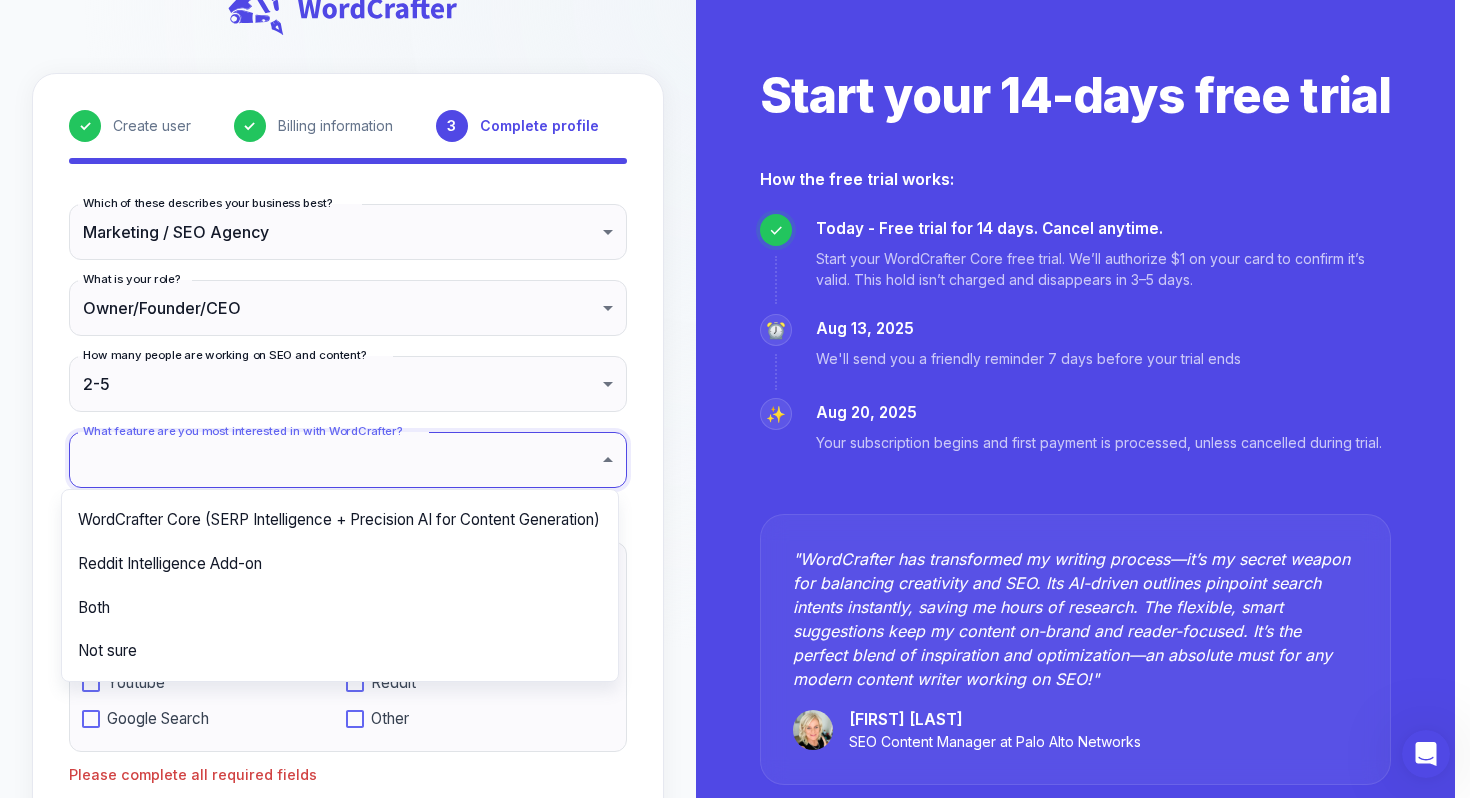 click on "WordCrafter Core (SERP Intelligence + Precision AI for Content Generation)" at bounding box center (340, 520) 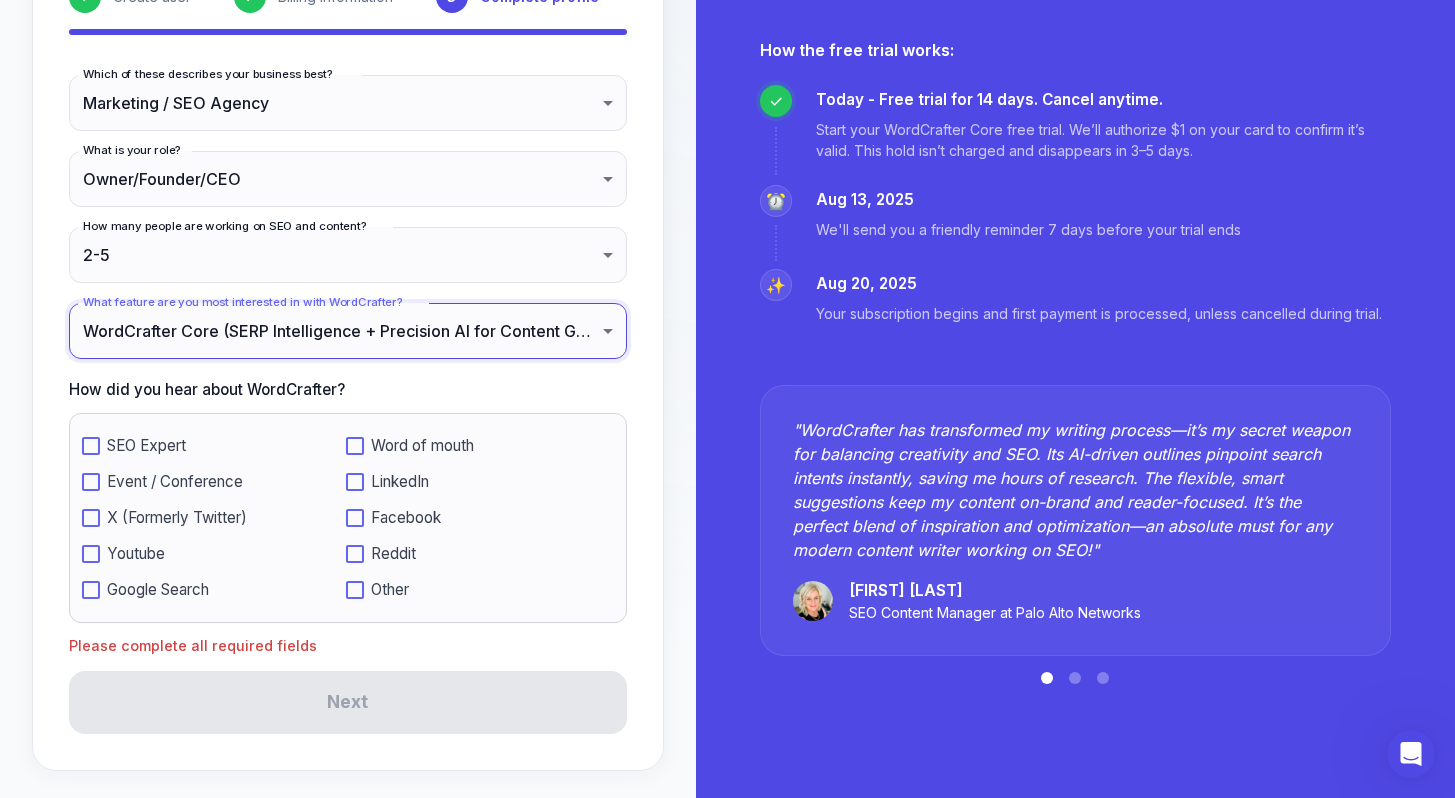 scroll, scrollTop: 187, scrollLeft: 0, axis: vertical 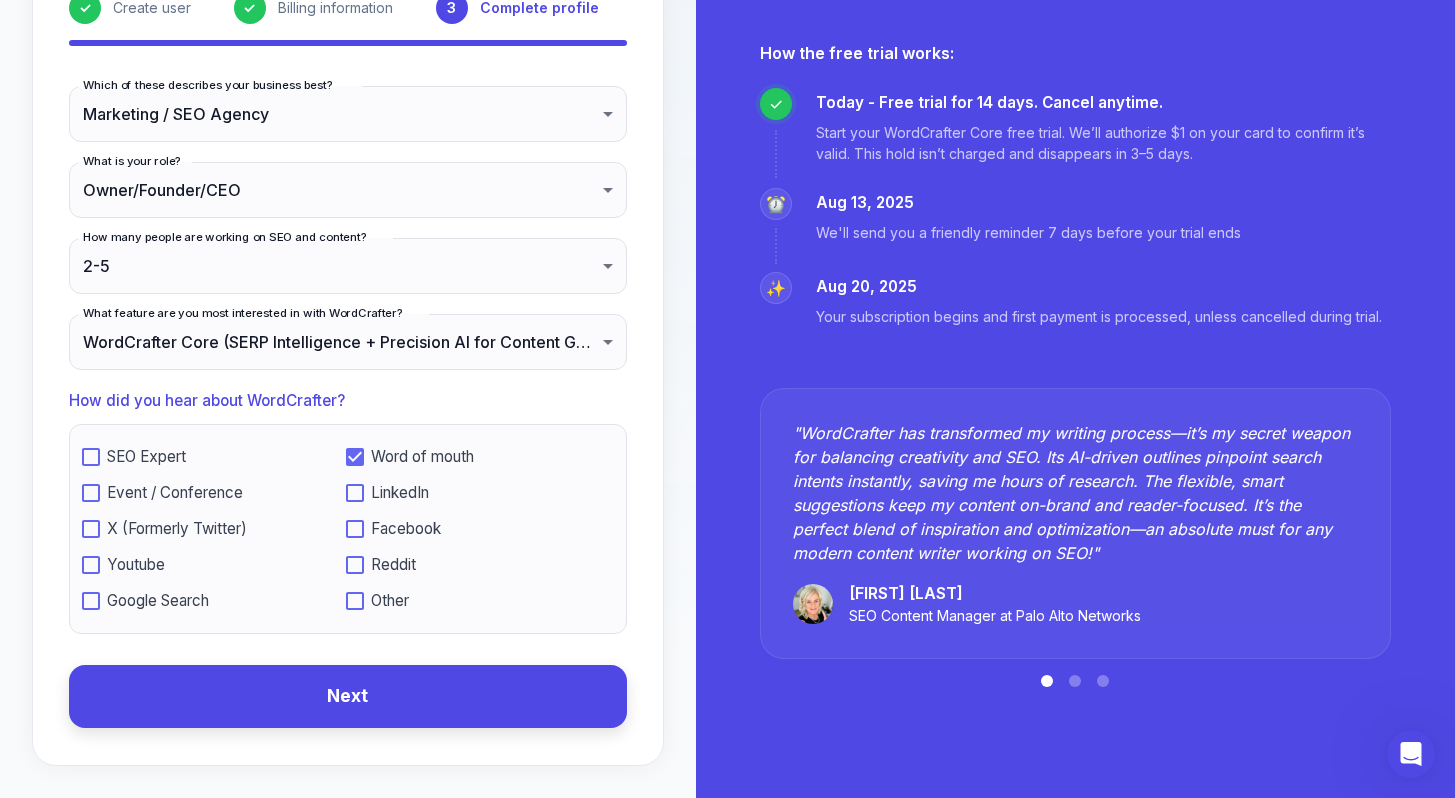 click on "Next" at bounding box center (348, 696) 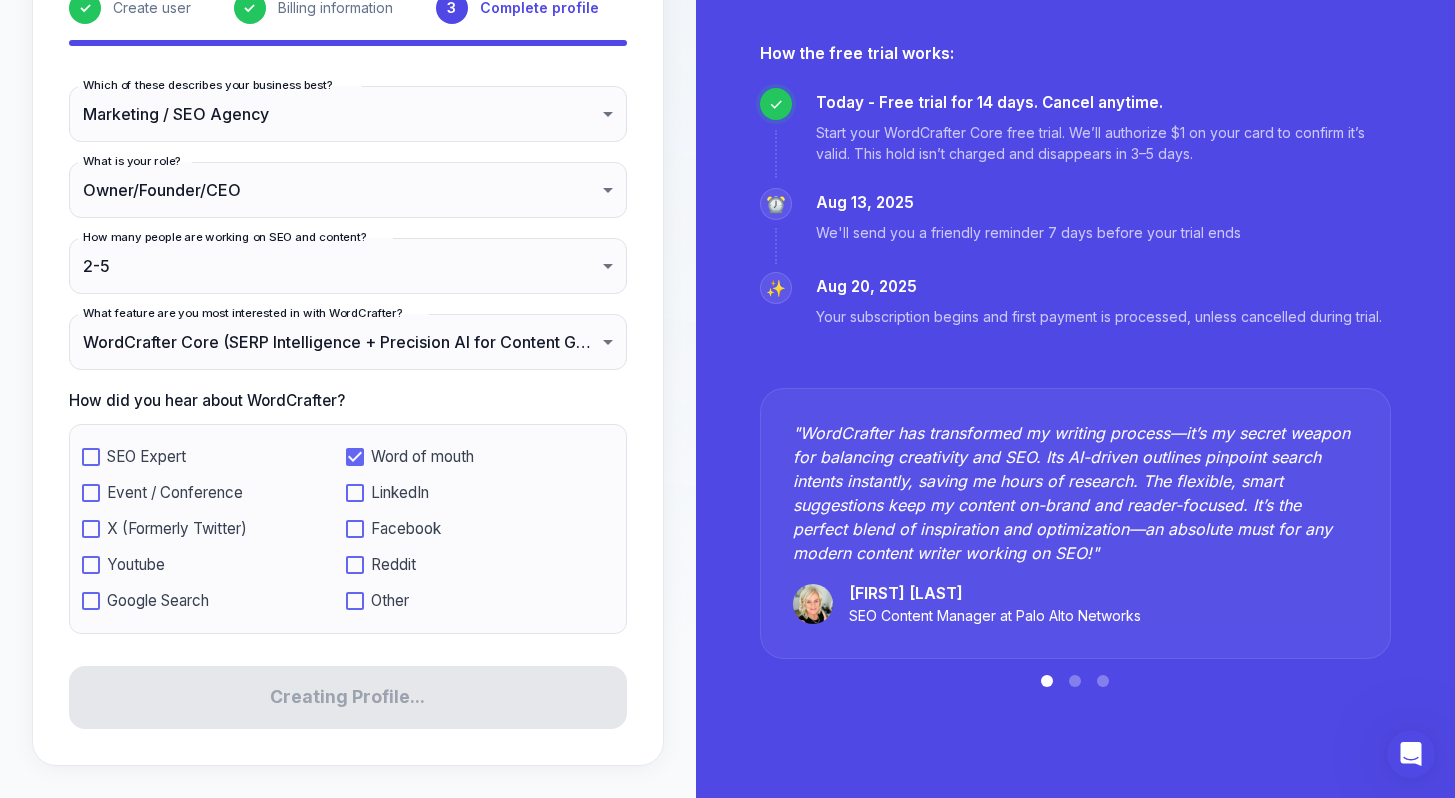 scroll, scrollTop: 0, scrollLeft: 0, axis: both 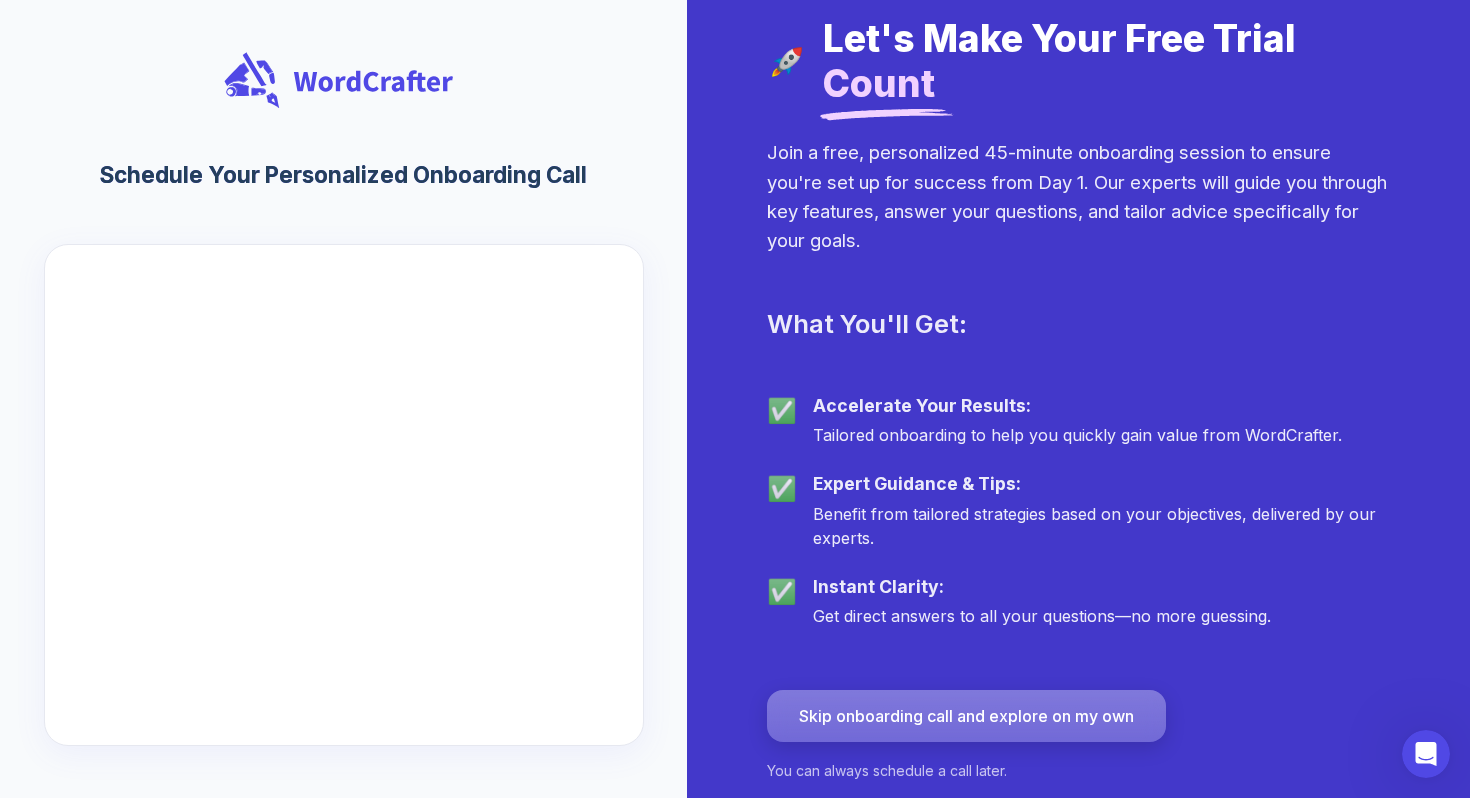 click on "Skip onboarding call and explore on my own" at bounding box center [966, 716] 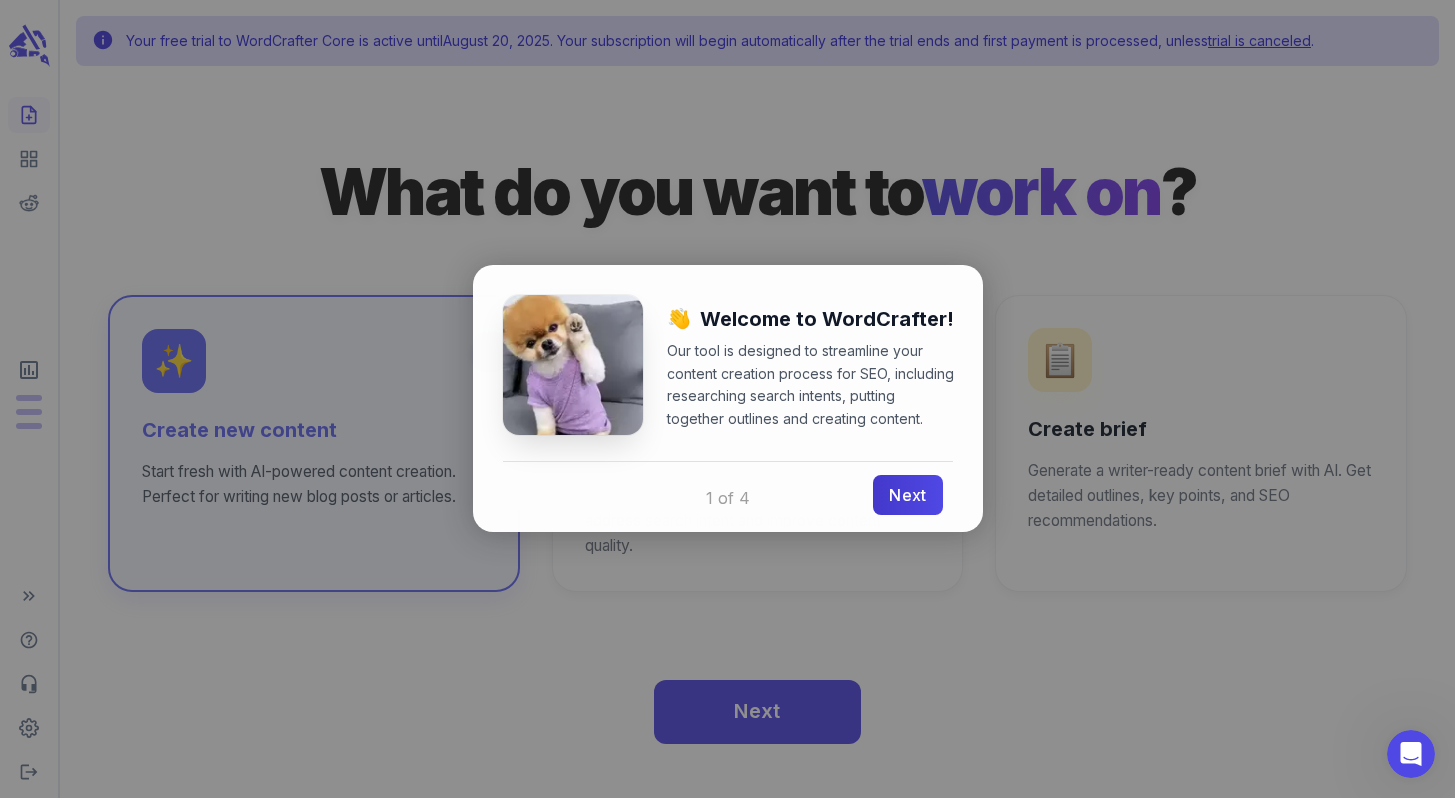 click on "Next" at bounding box center [907, 495] 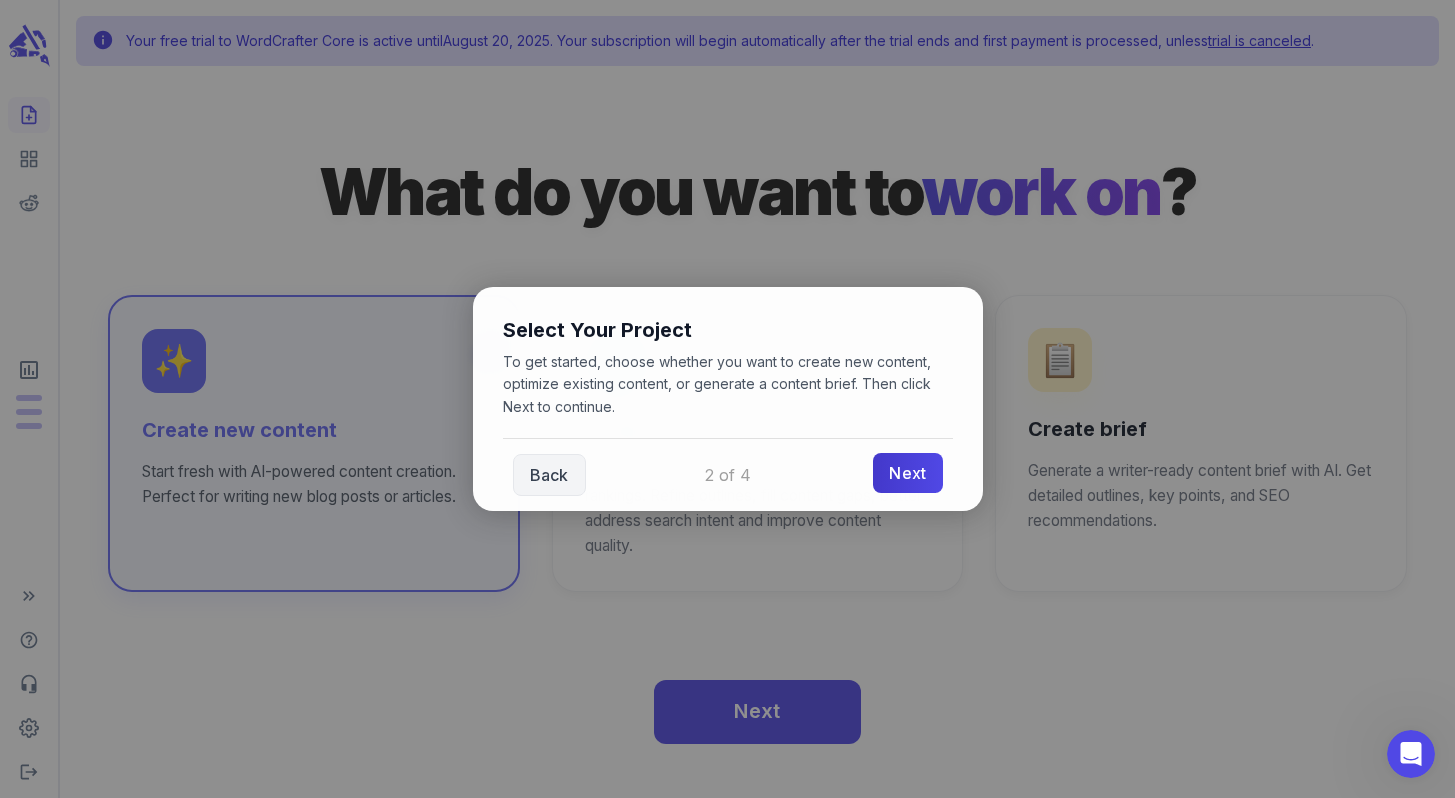 click on "Next" at bounding box center (907, 473) 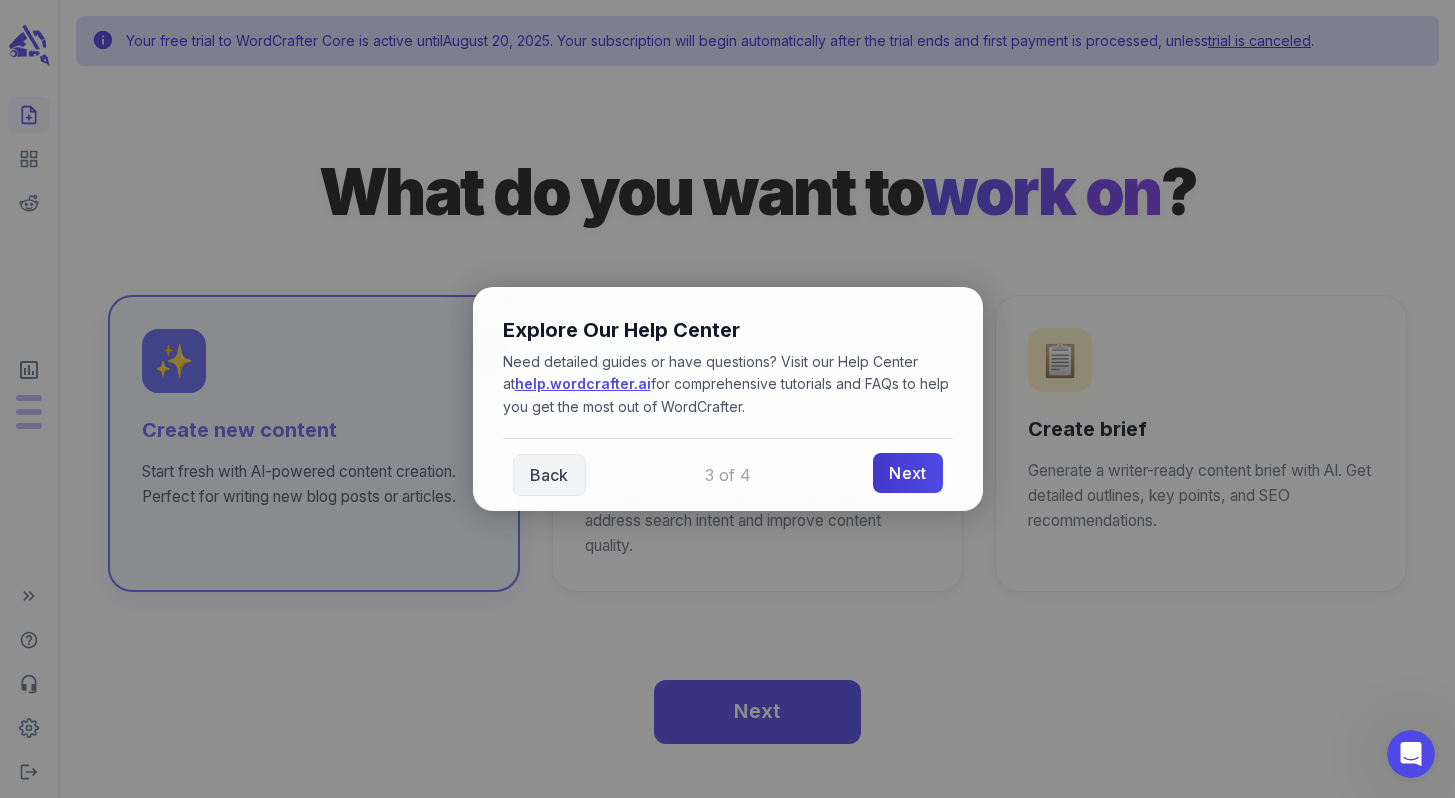 click on "Next" at bounding box center [907, 473] 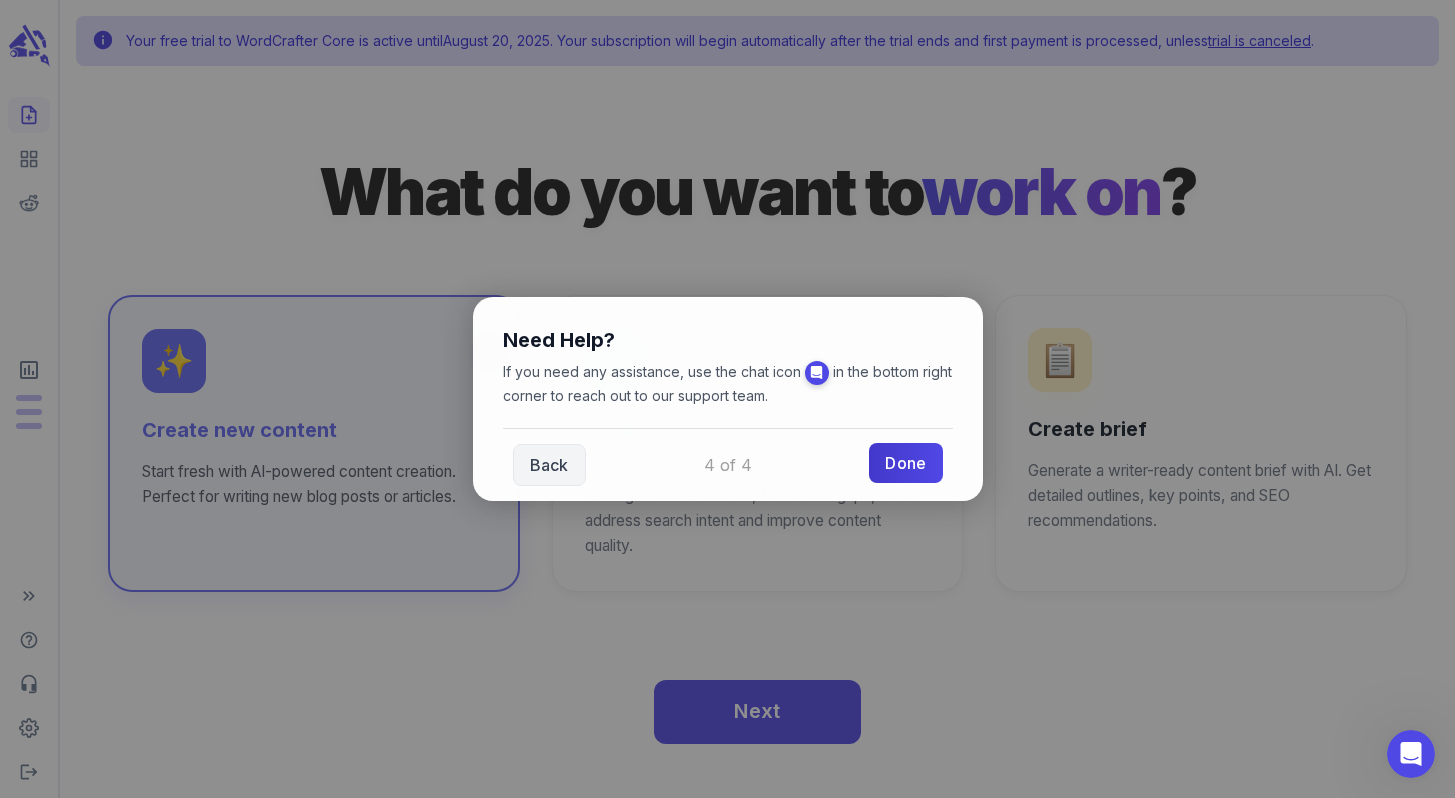 click on "Done" at bounding box center (905, 463) 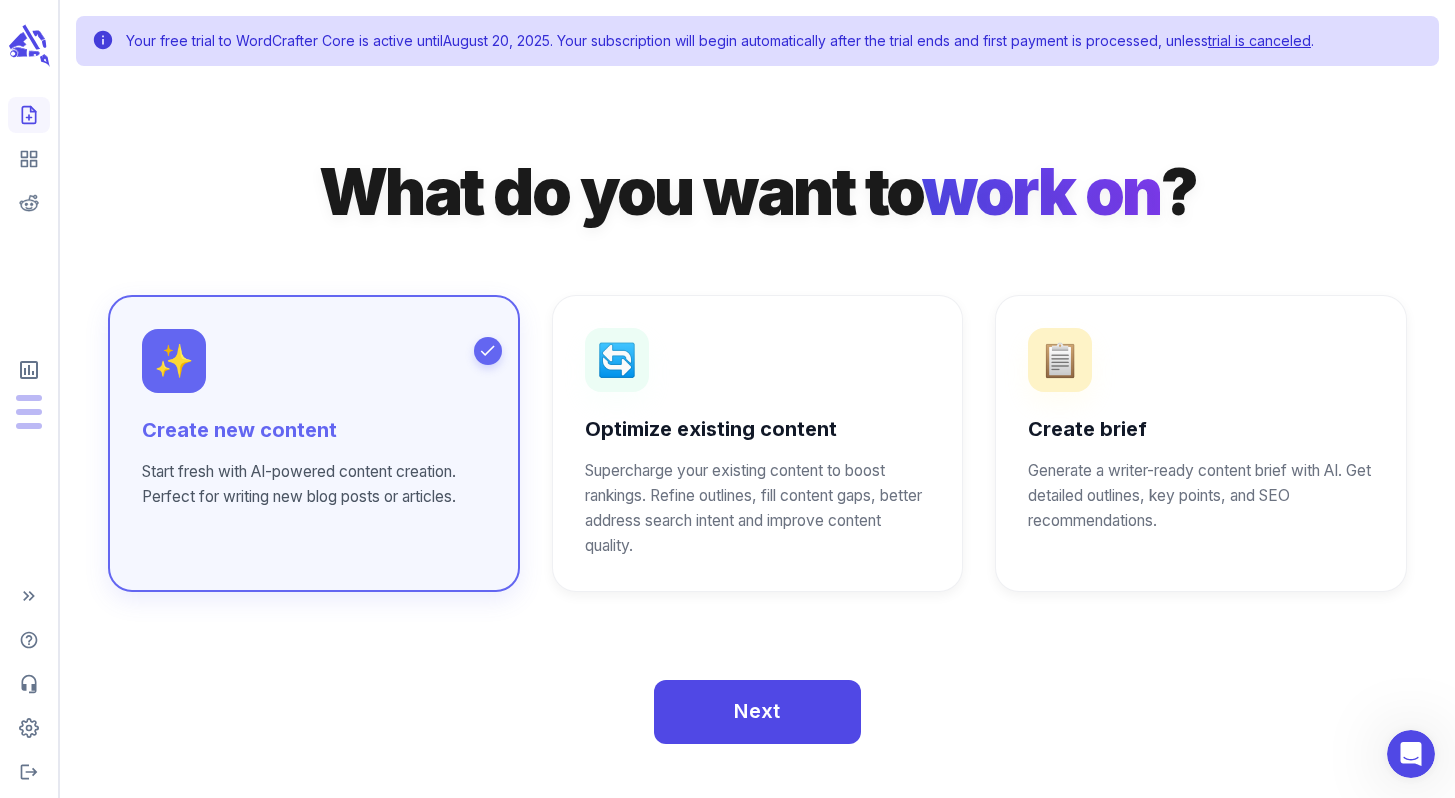 scroll, scrollTop: 18, scrollLeft: 0, axis: vertical 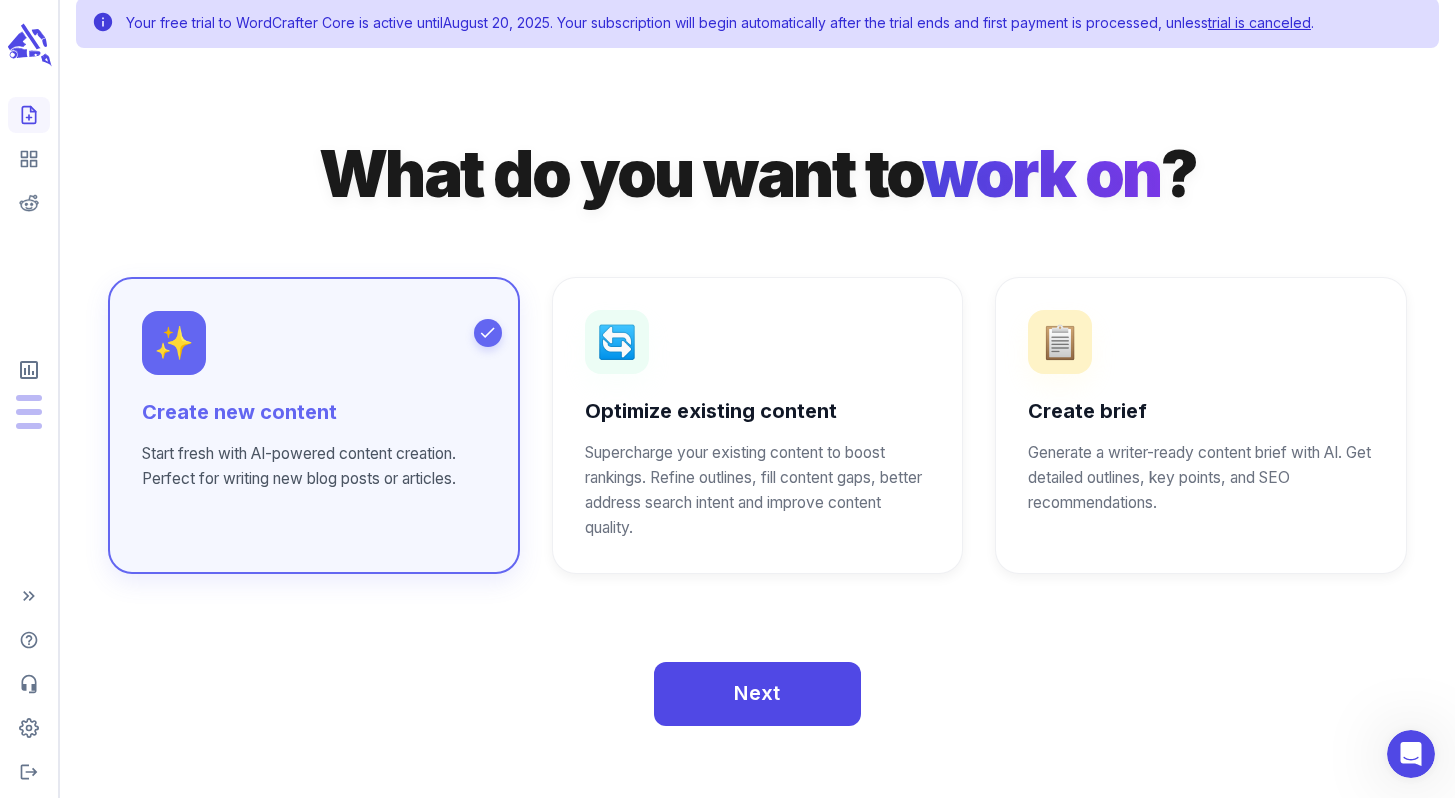 click 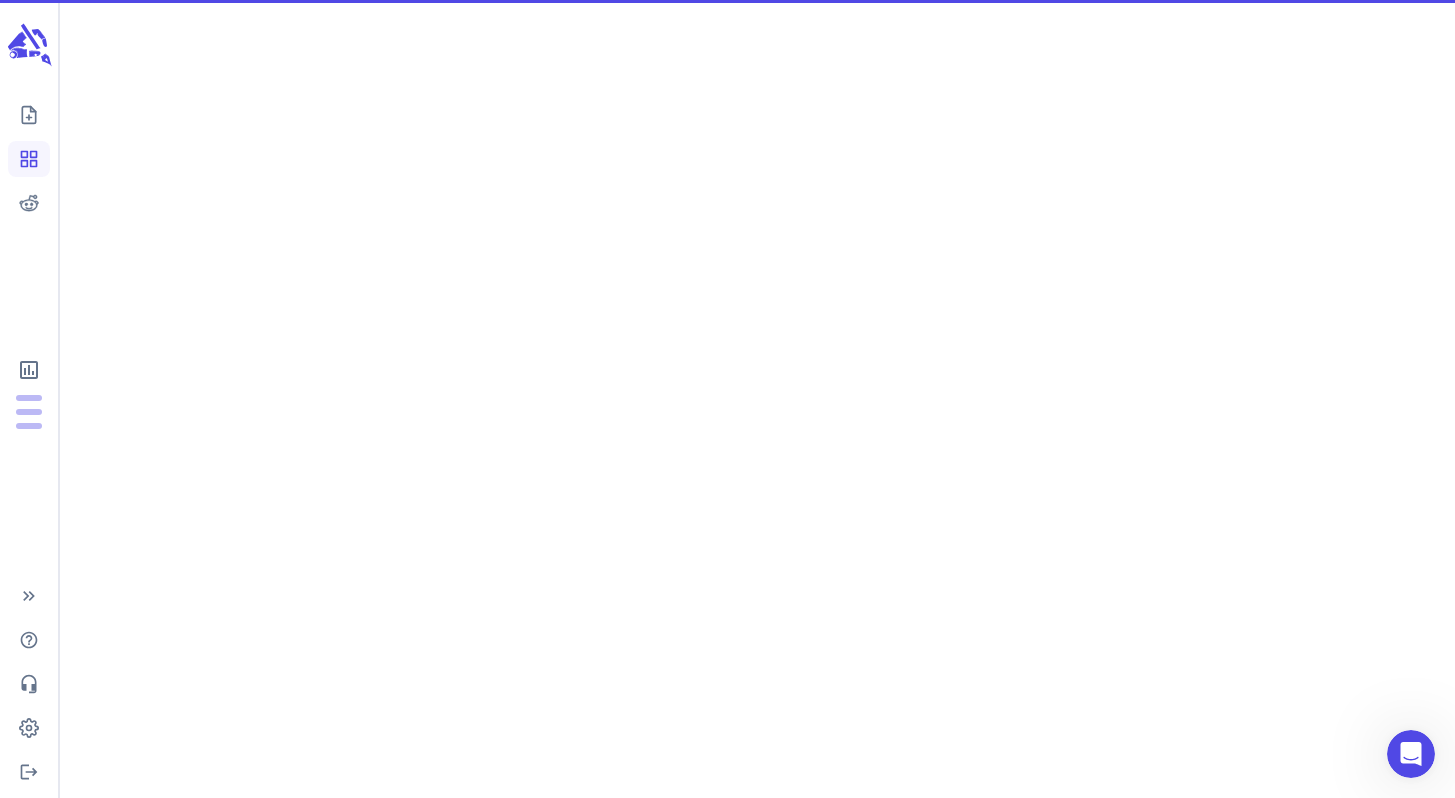 scroll, scrollTop: 0, scrollLeft: 0, axis: both 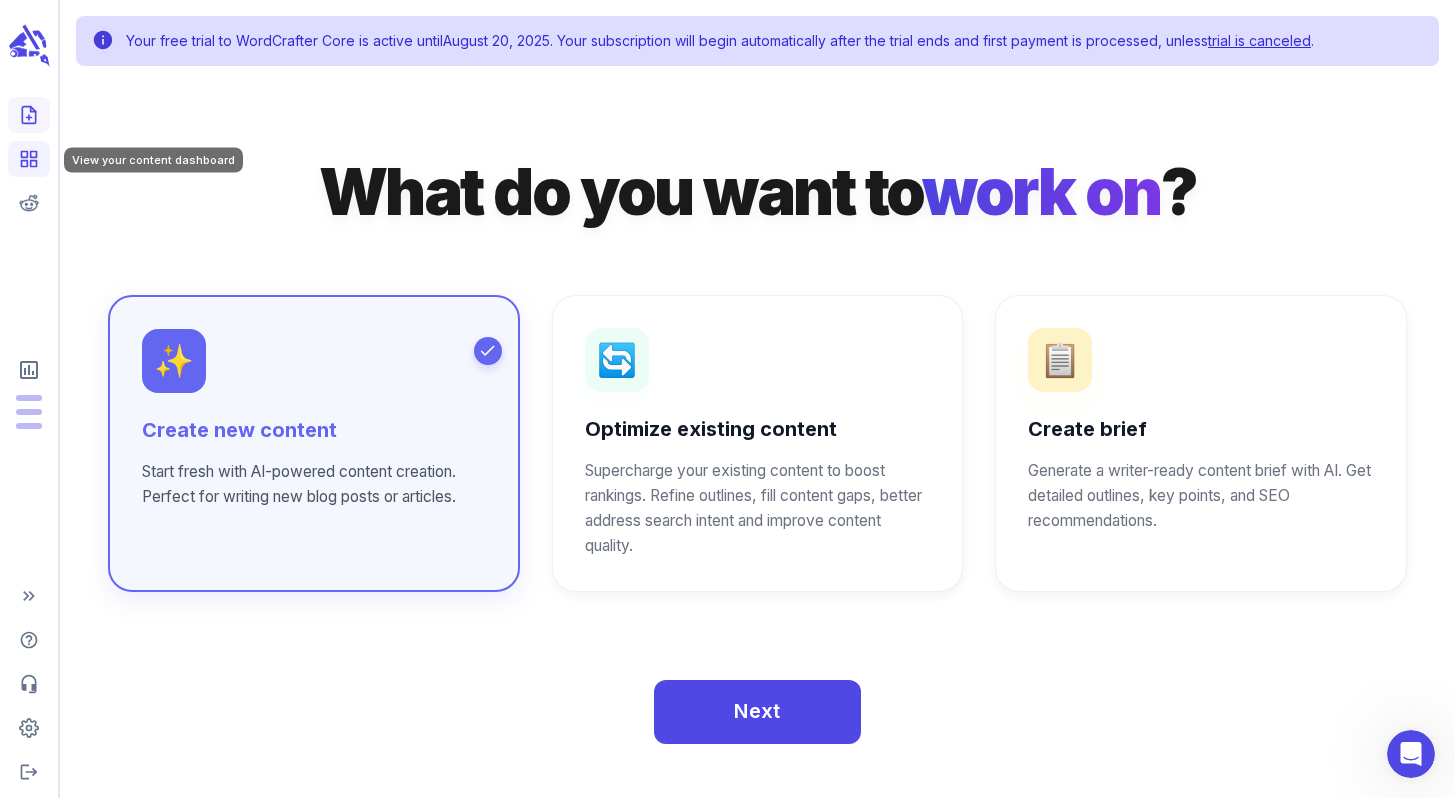 click 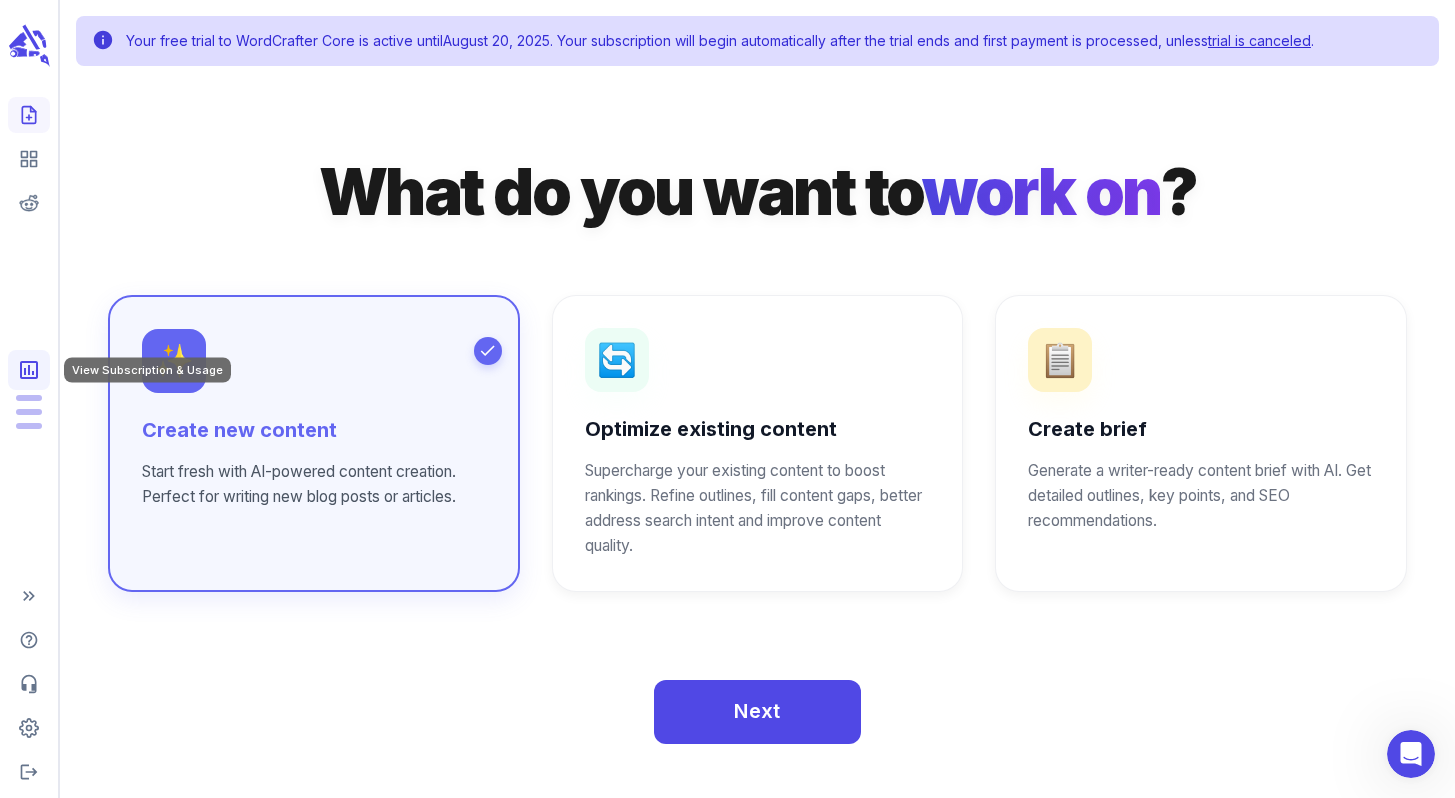 click 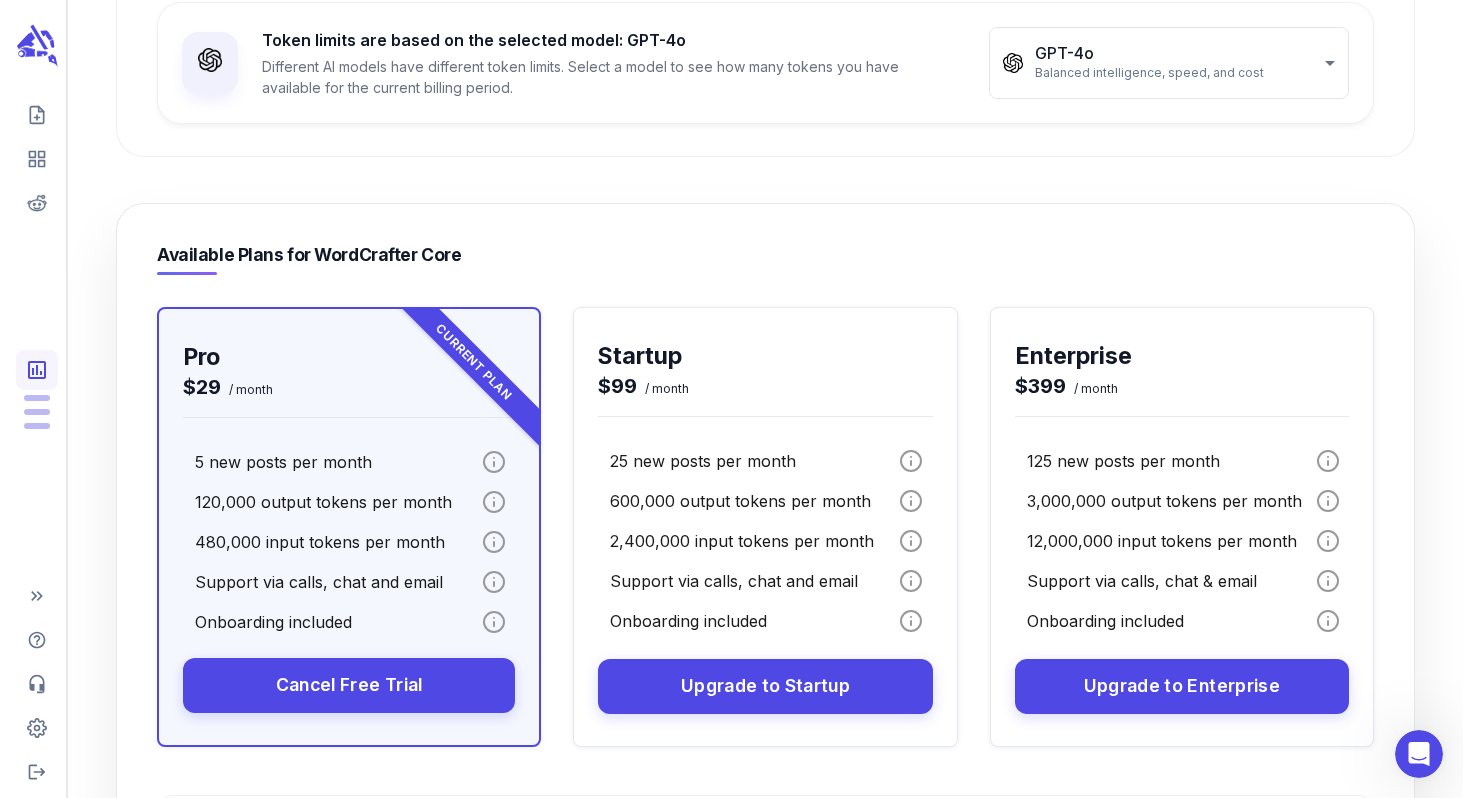 scroll, scrollTop: 1576, scrollLeft: 0, axis: vertical 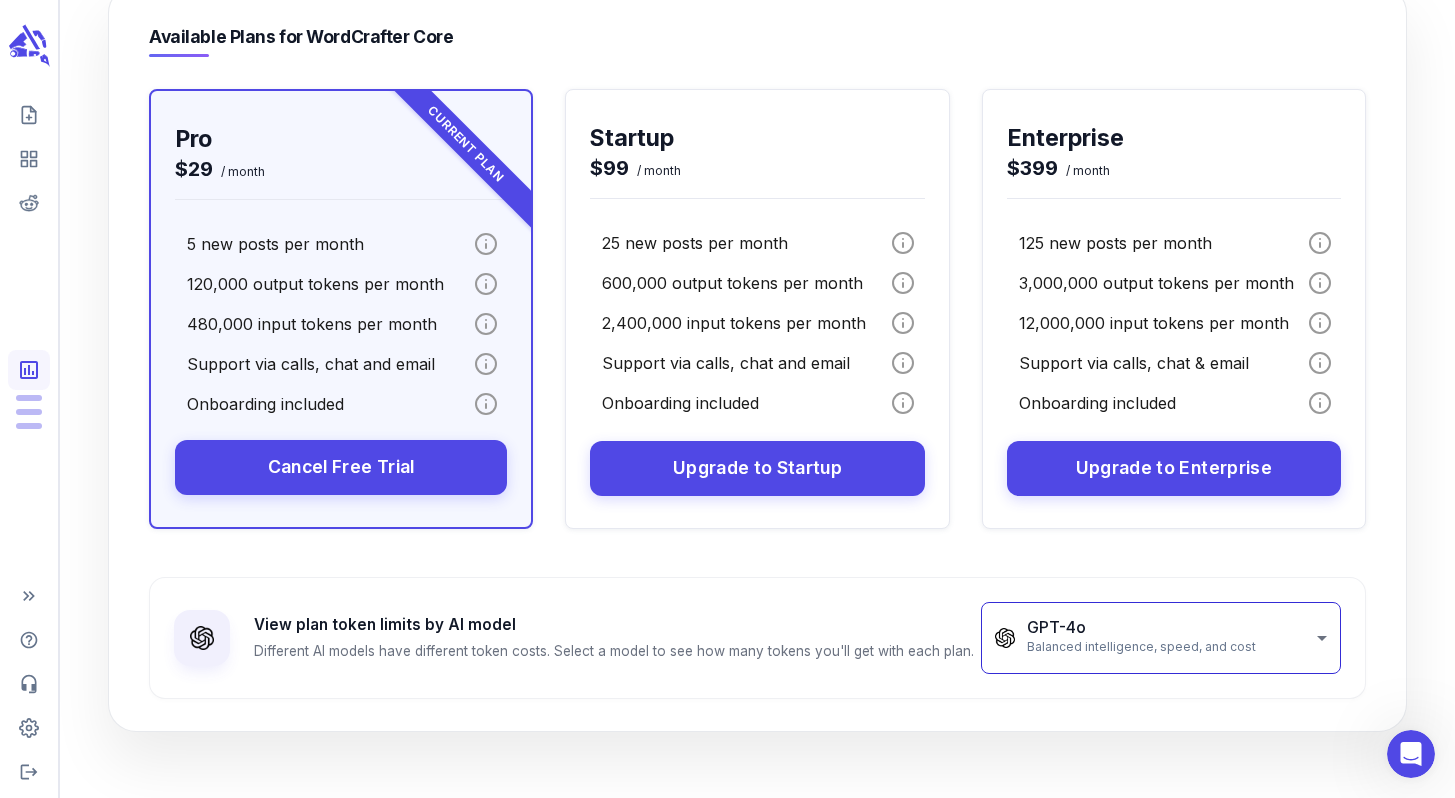 click on "Account Settings Subscription & Usage Billing Details Support & Onboarding WordCrafter Core Reddit Intelligence Add-On 14-Days Free Trial Active ✓ Aug 06, 2025 Your 14-day free trial has started. You can cancel anytime at no cost. We placed a one‑time $1 authorization hold to verify your card, reversed within 3–5 days. ⏰ Aug 13, 2025 We'll send you a friendly reminder 7 days before your trial ends. 🌟 Aug 20, 2025 Your subscription to WordCrafter Core begins and first payment is processed, unless cancelled during trial period. Cancel Free Trial Current Period Usage You are currently subscribed to the   Pro   plan Current billing period:   Aug 06, 2025   -   Aug 20, 2025 Posts Created 0 % used USED 0 LIMIT 5 Output Tokens 0 % used USED 0 LIMIT 120,000 Input Tokens 0 % used USED 0 LIMIT 480,000 Token limits are based on the selected model: GPT-4o Different AI models have different token limits. Select a model to see how many tokens you have available for the current billing period. GPT-4o ****** ​" at bounding box center (727, -387) 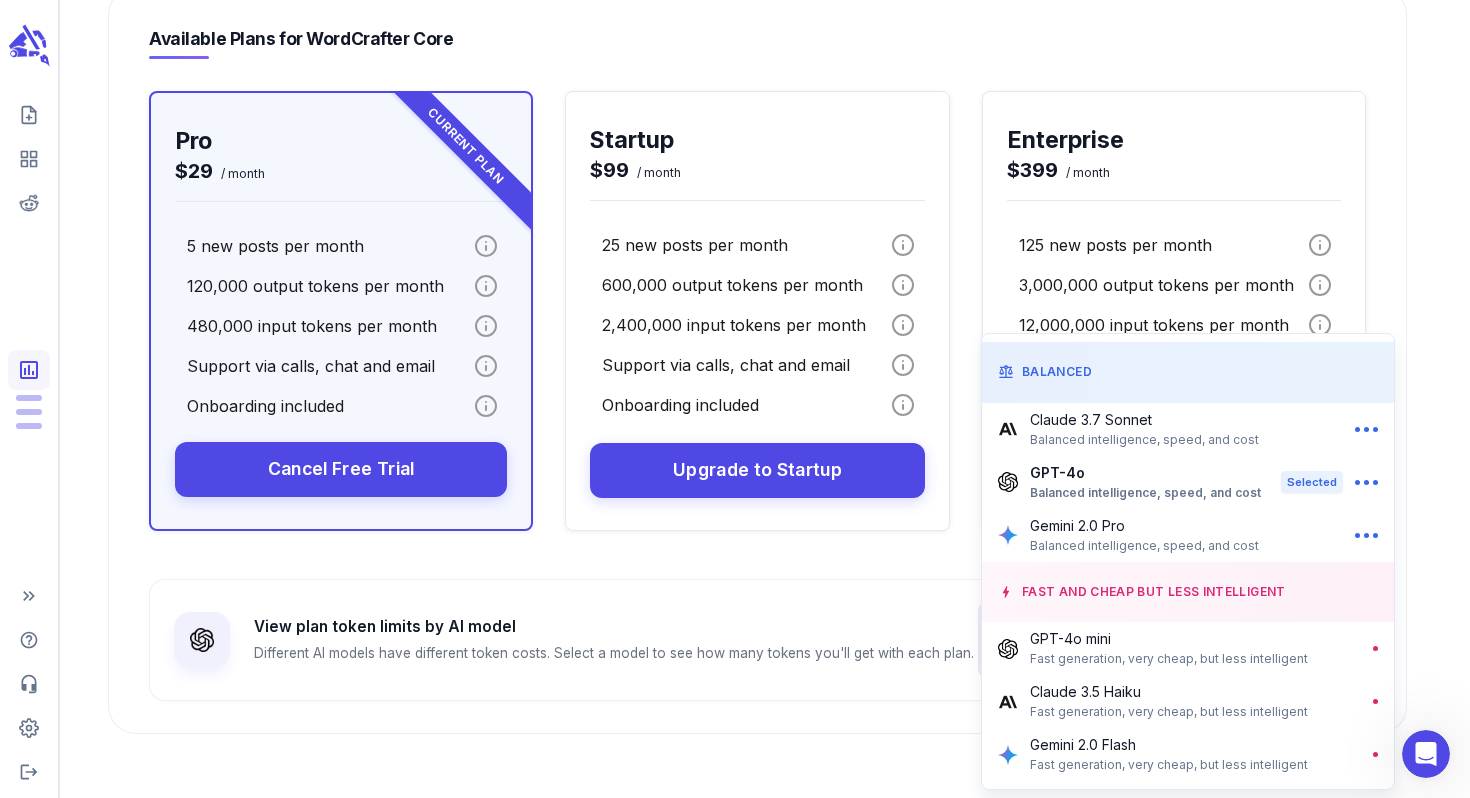 click at bounding box center [735, 399] 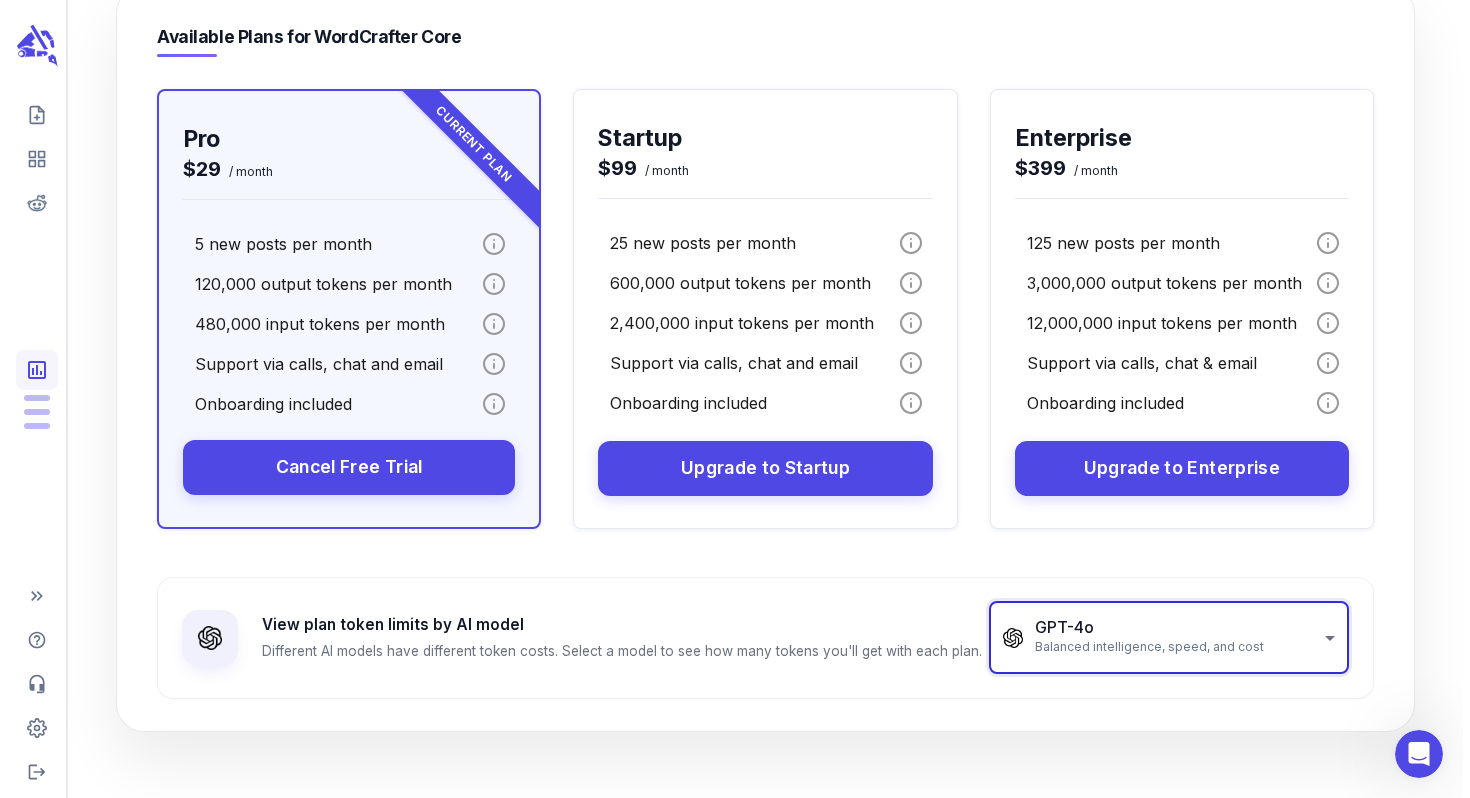 scroll, scrollTop: 0, scrollLeft: 0, axis: both 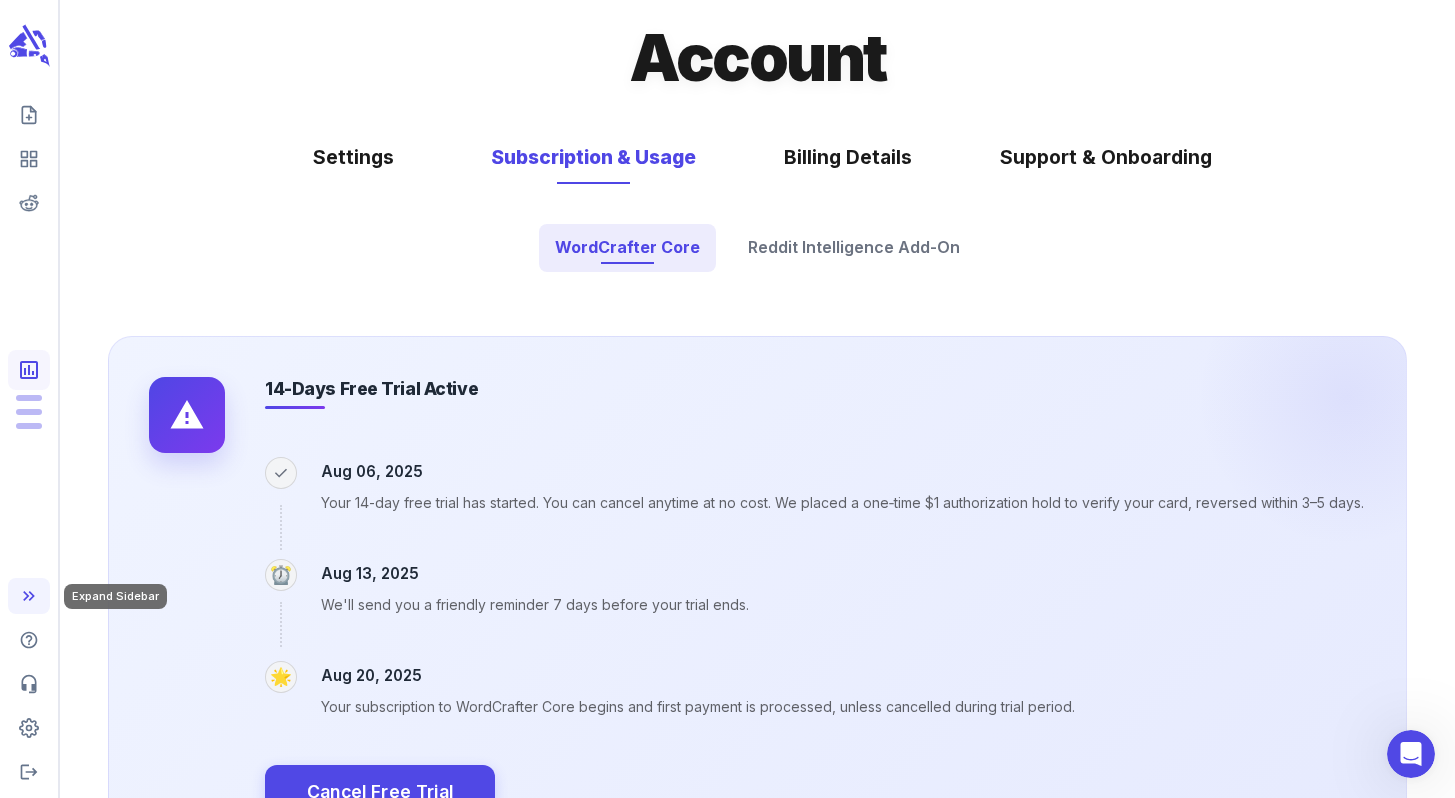 click 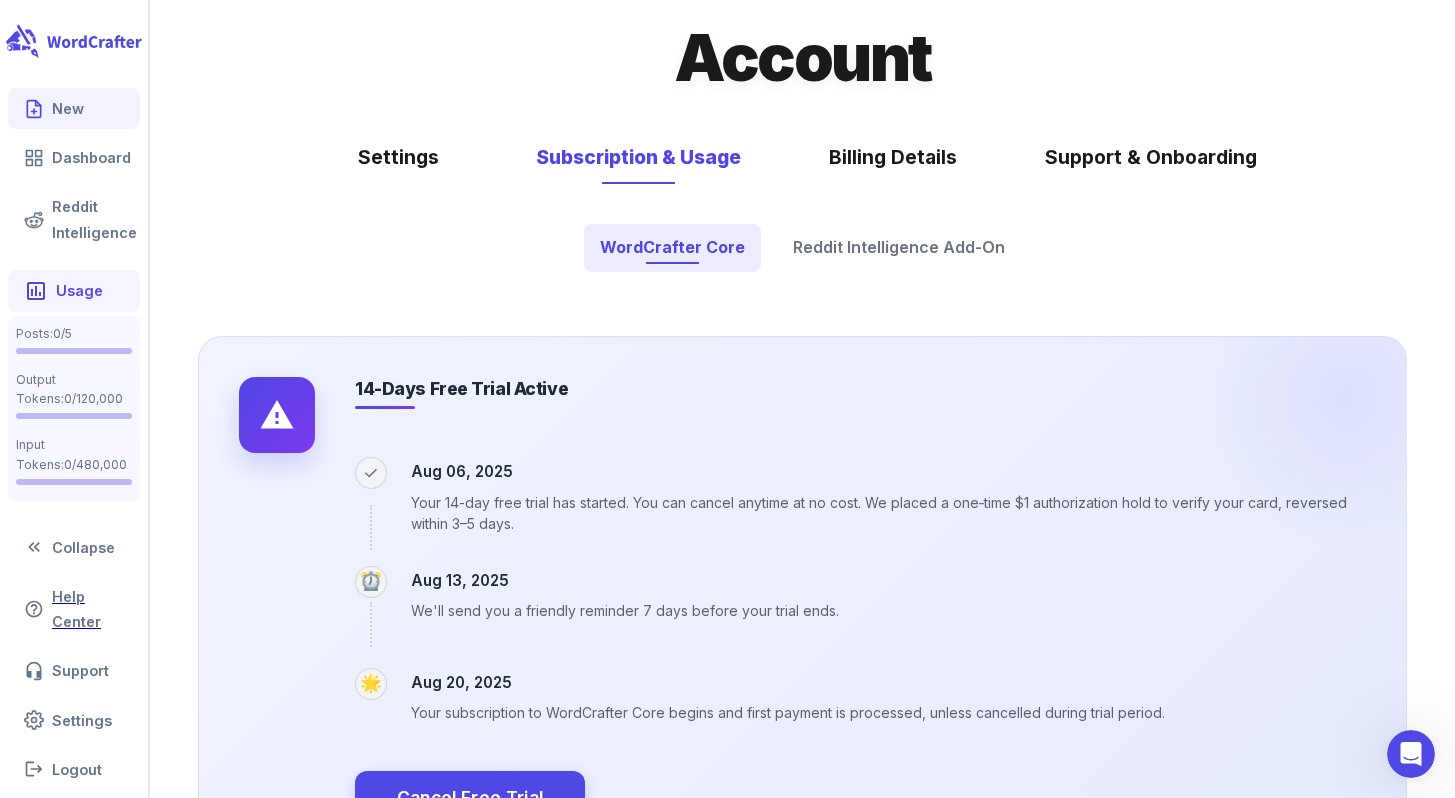 click on "New" at bounding box center (74, 108) 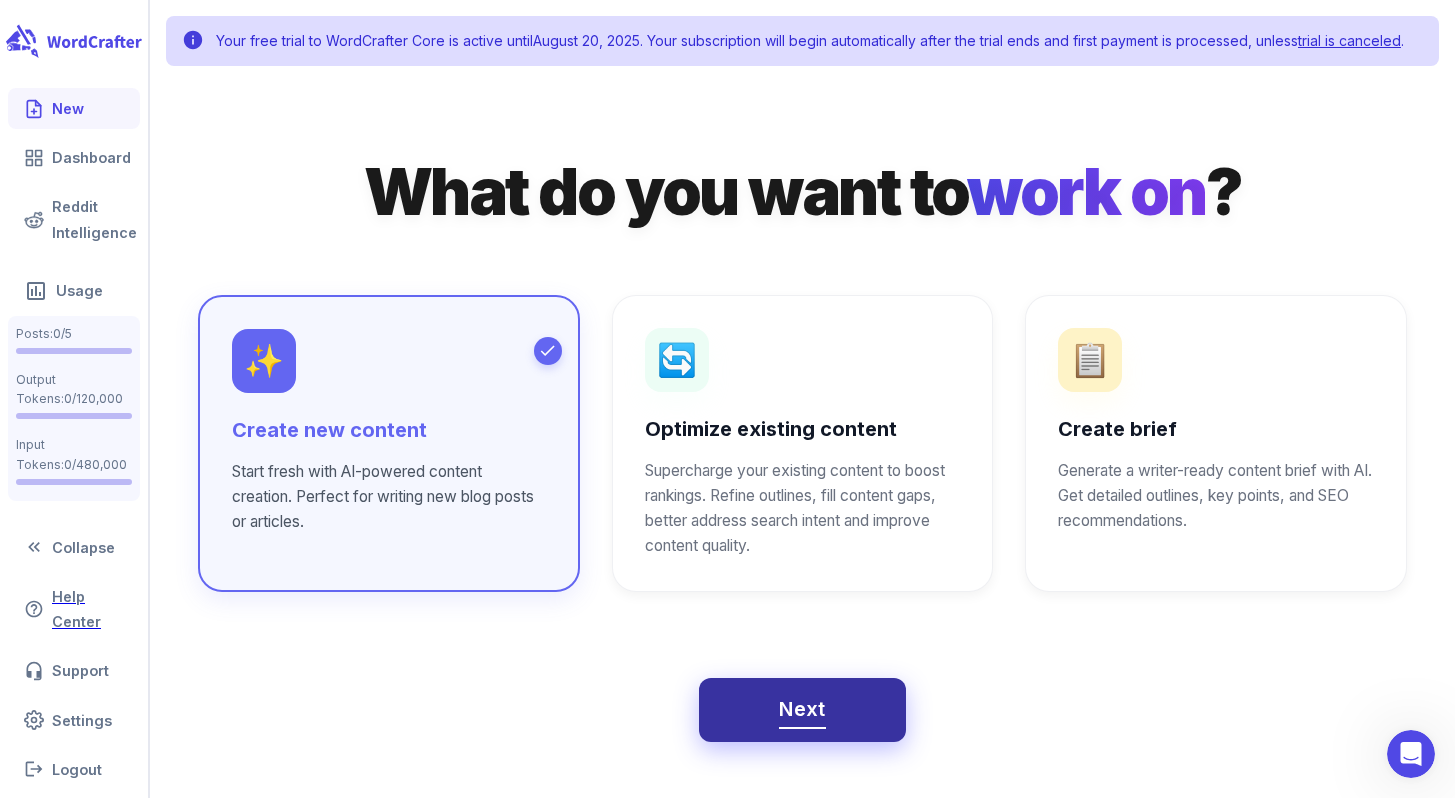 click on "Next" at bounding box center [802, 709] 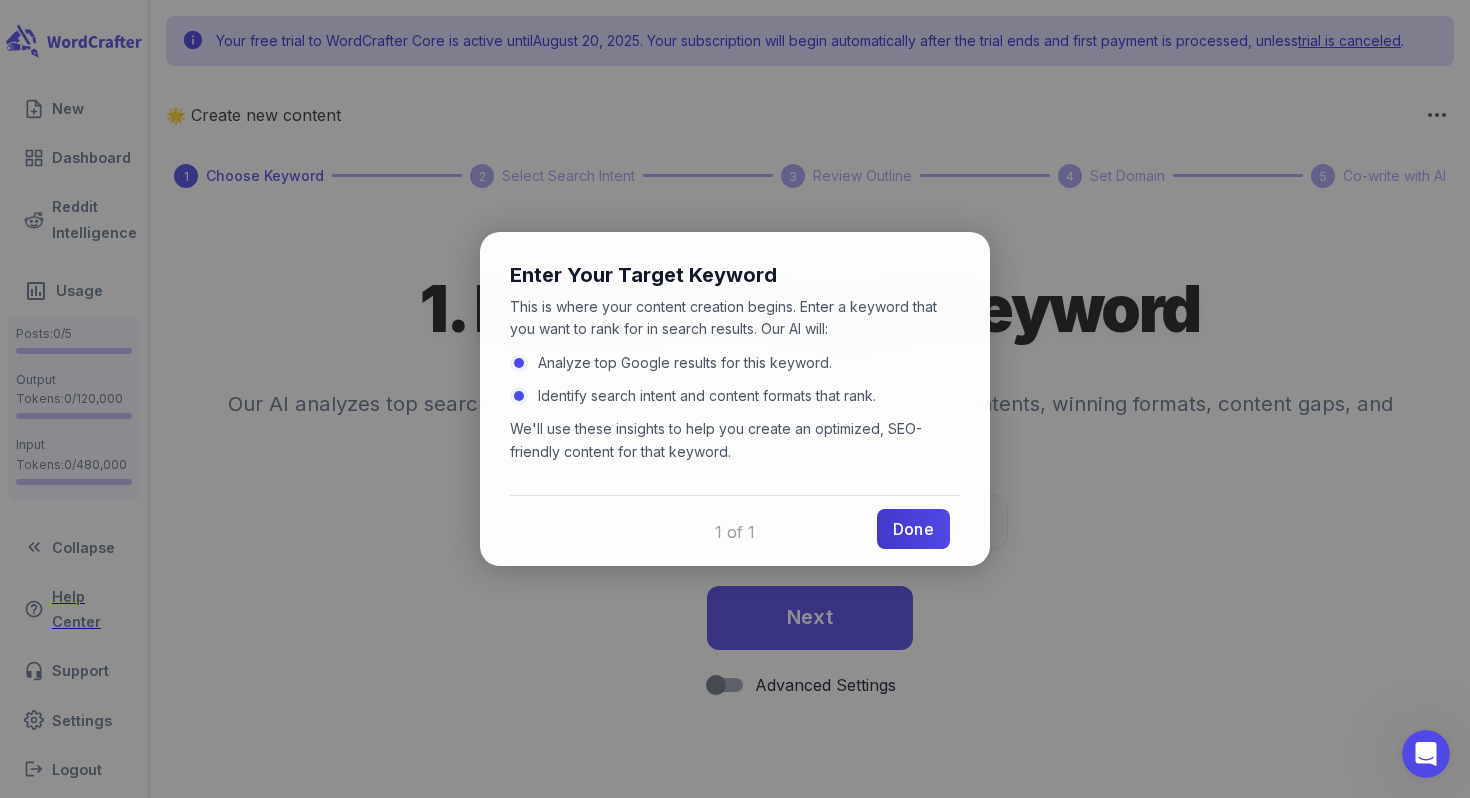 click on "Done" at bounding box center (913, 529) 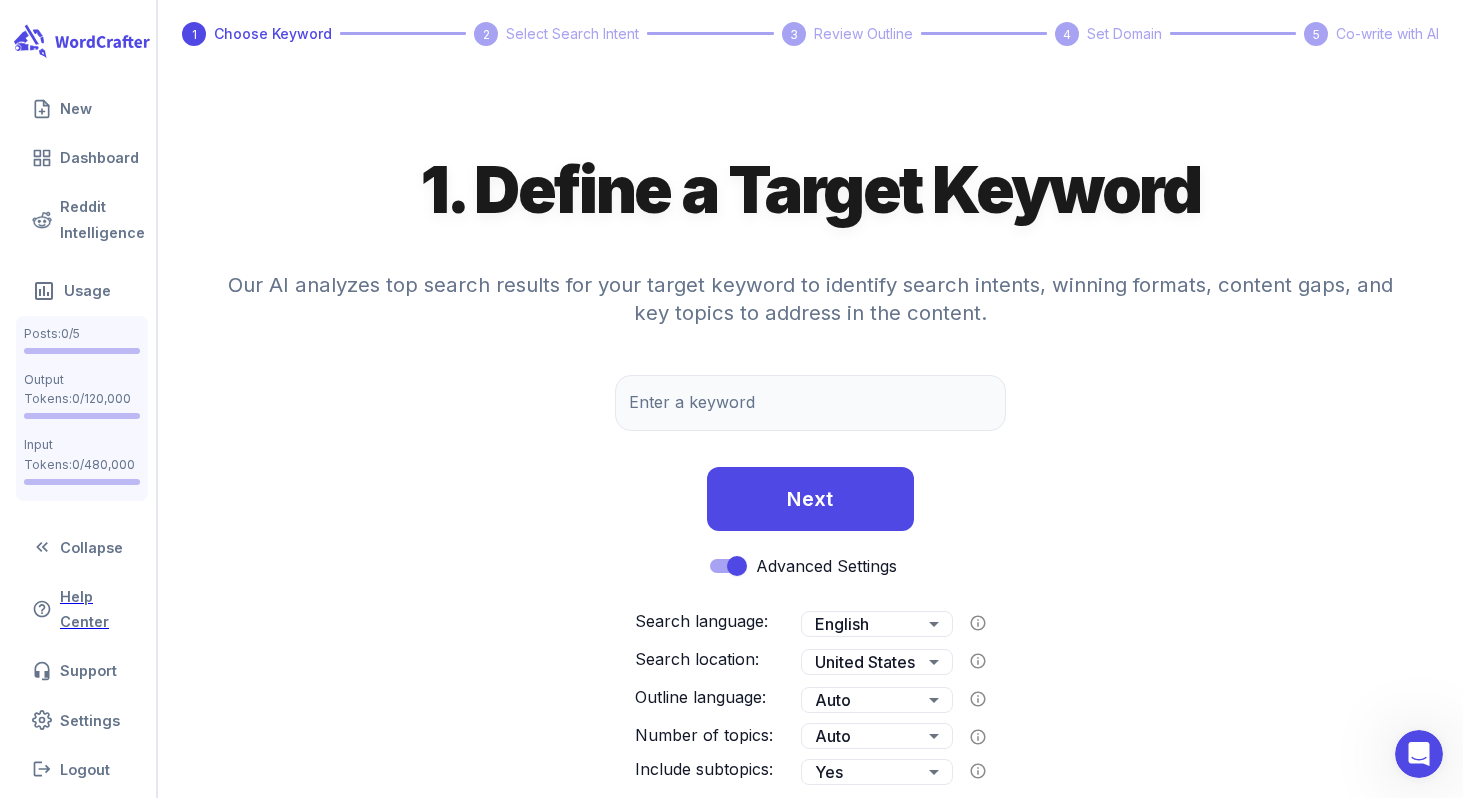 scroll, scrollTop: 179, scrollLeft: 0, axis: vertical 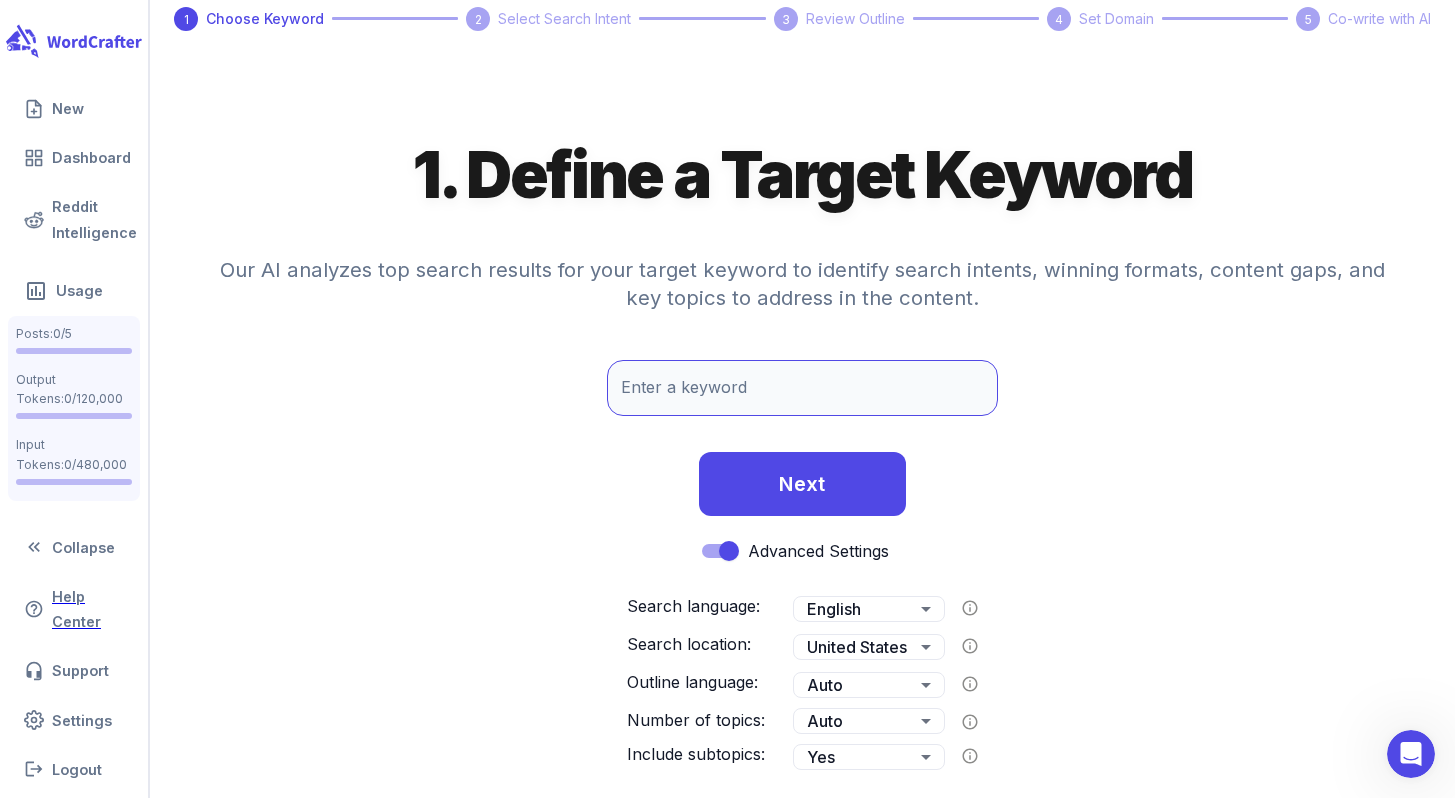 click on "Enter a keyword Enter a keyword" at bounding box center (803, 388) 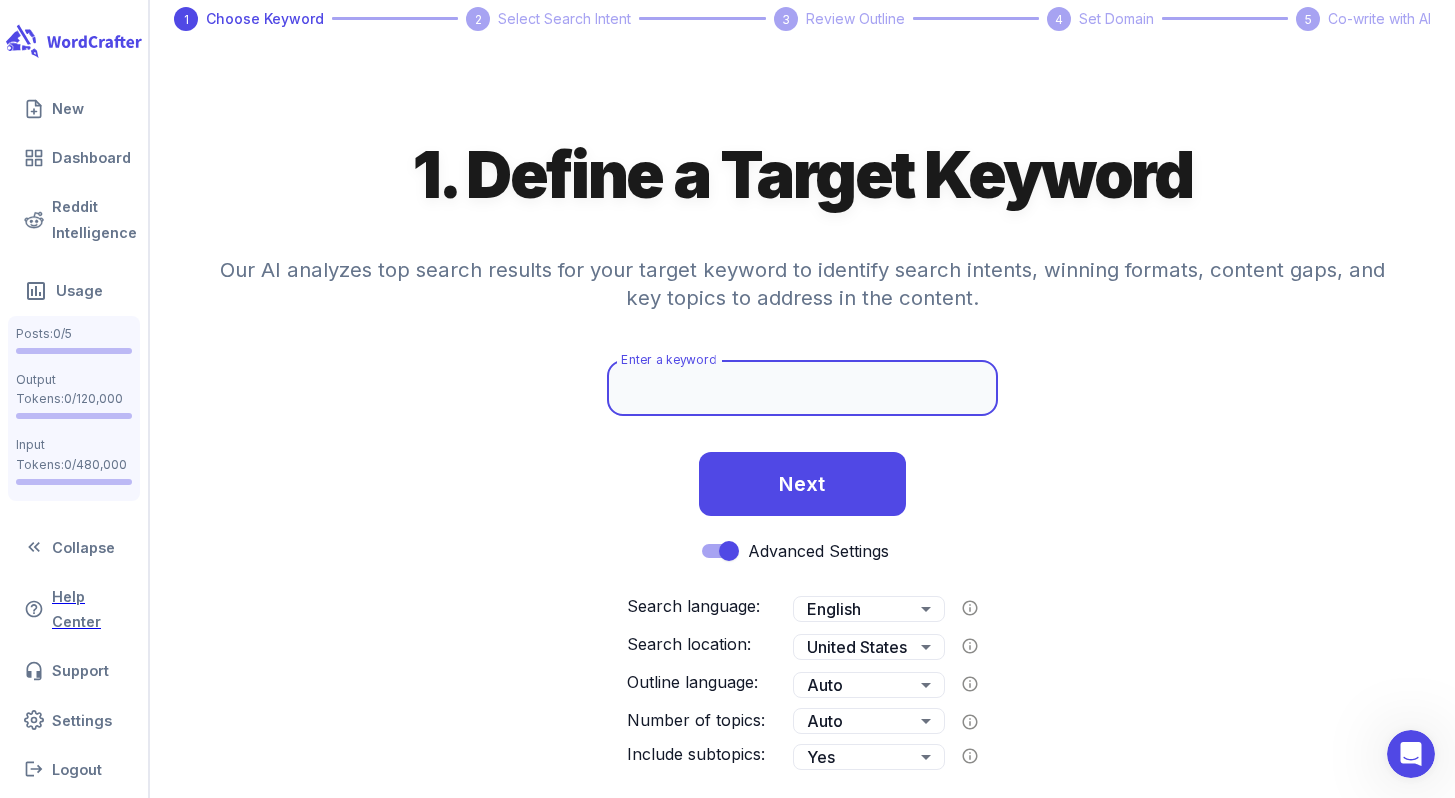 paste on "roofing companies [CITY] [STATE]" 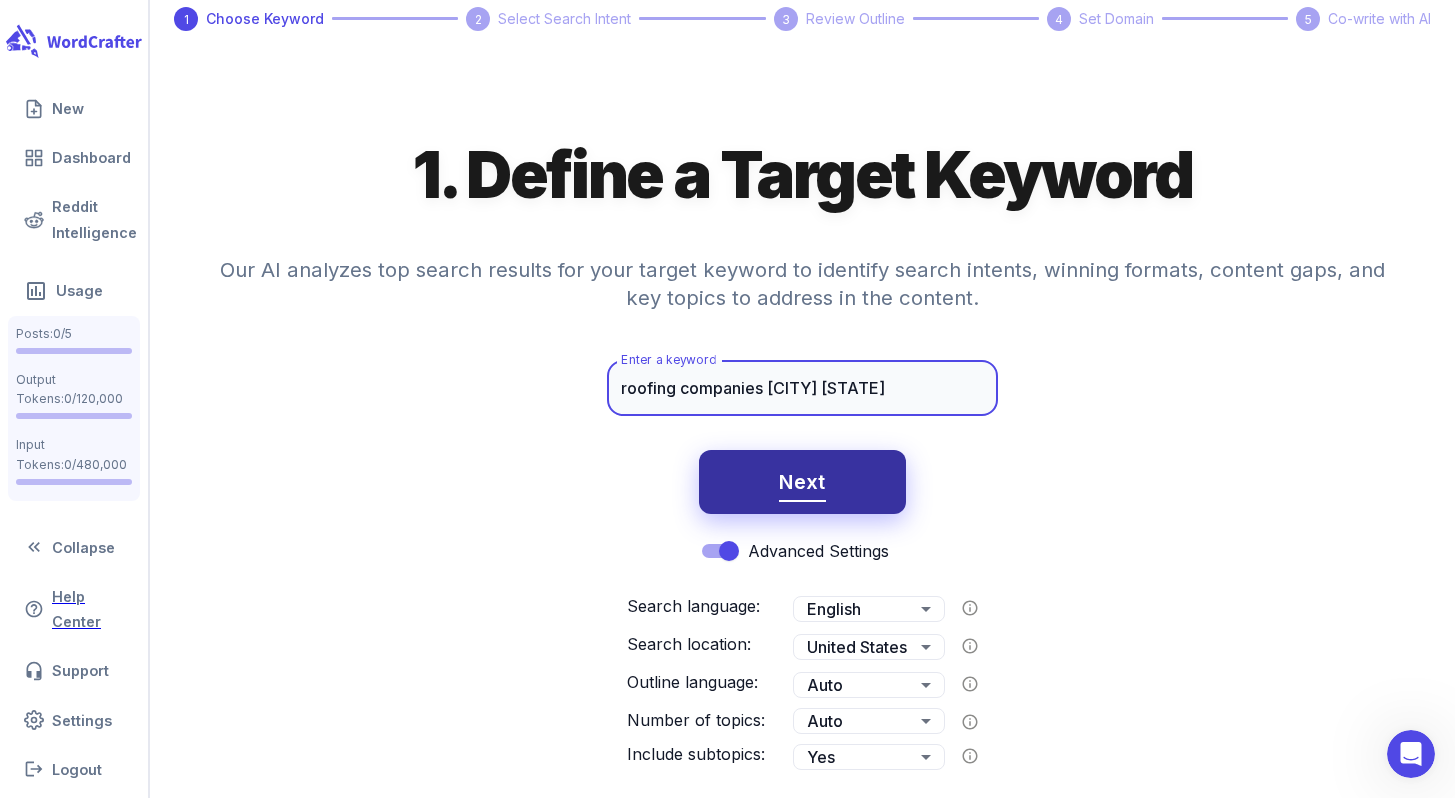 type on "roofing companies [CITY] [STATE]" 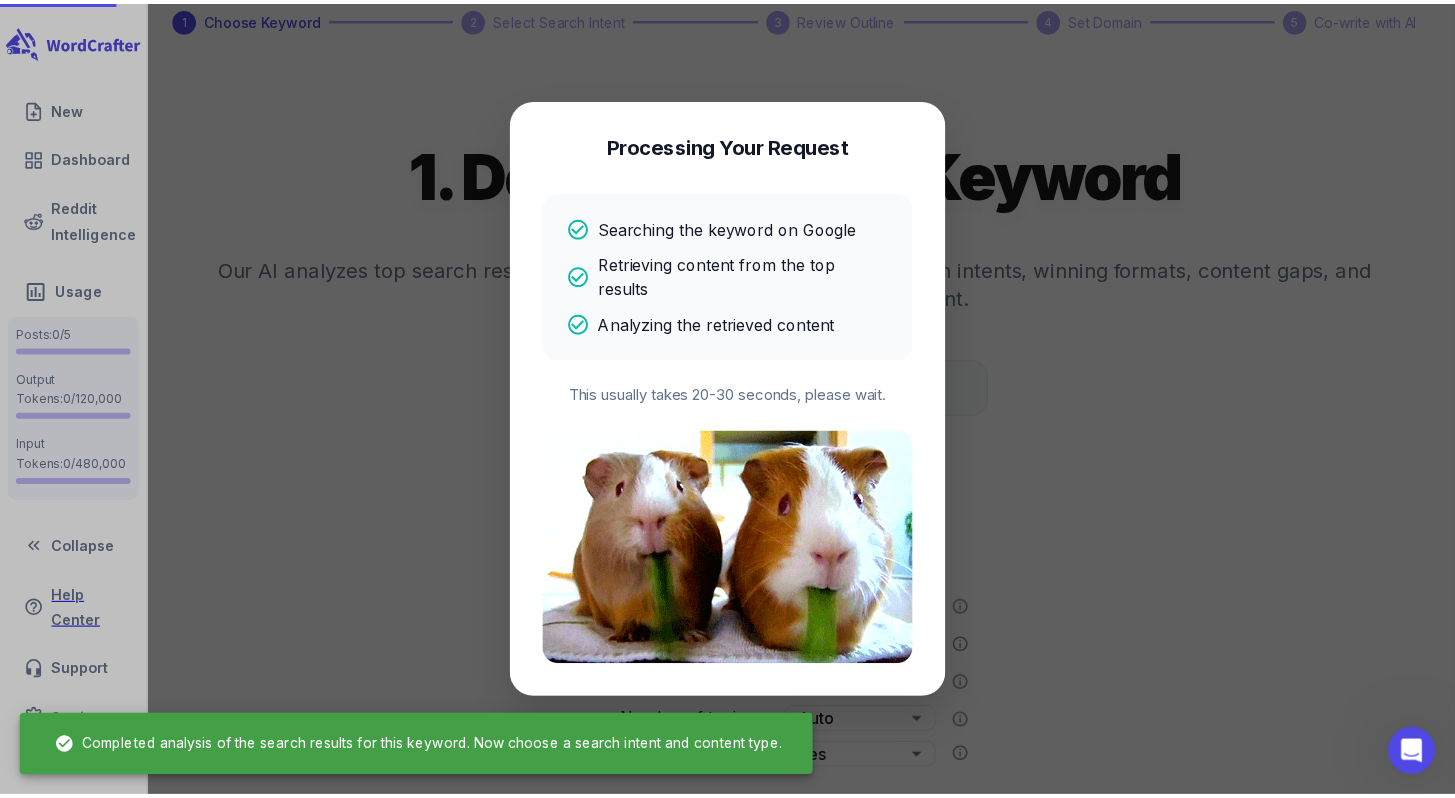 scroll, scrollTop: 0, scrollLeft: 0, axis: both 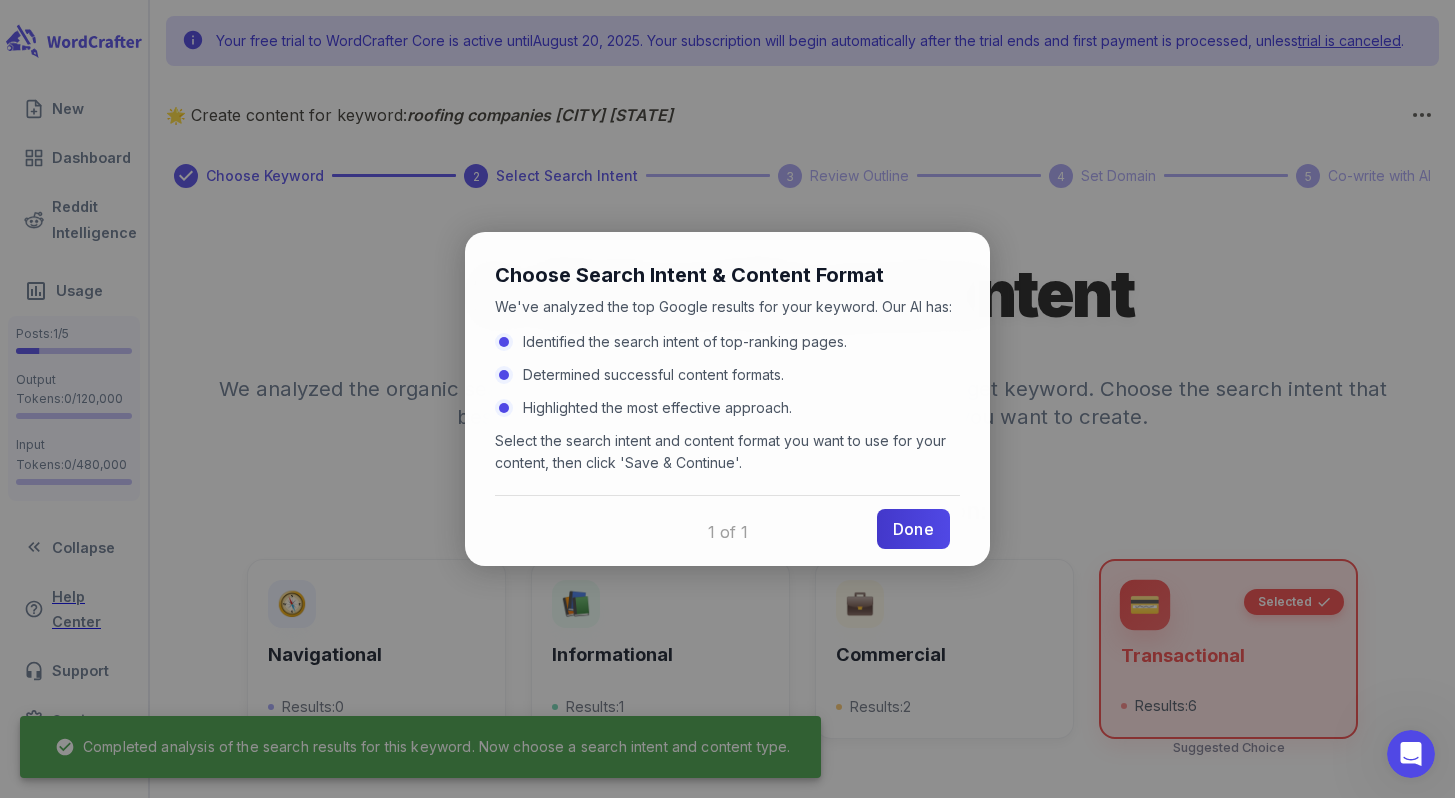 click on "Done" at bounding box center (913, 529) 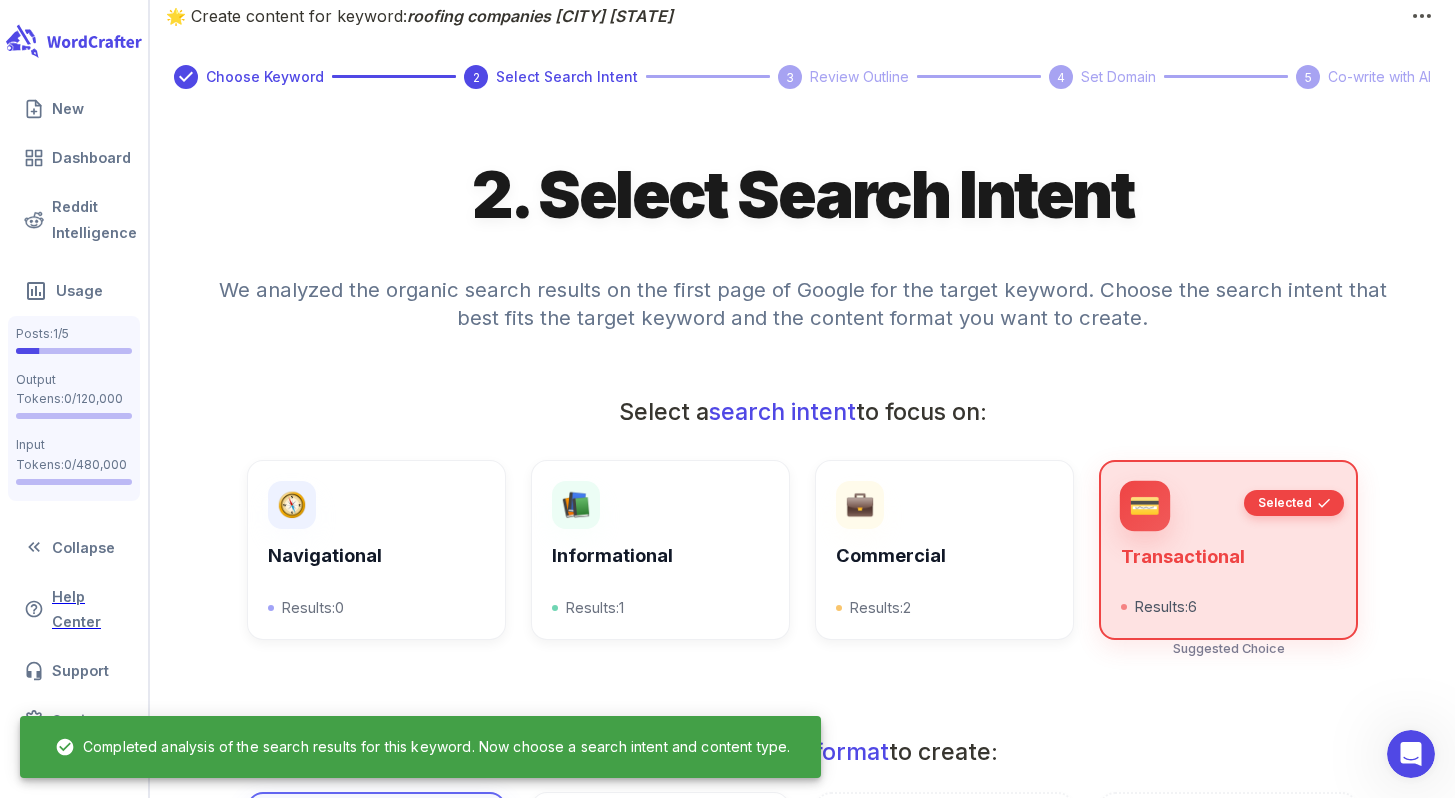 scroll, scrollTop: 117, scrollLeft: 0, axis: vertical 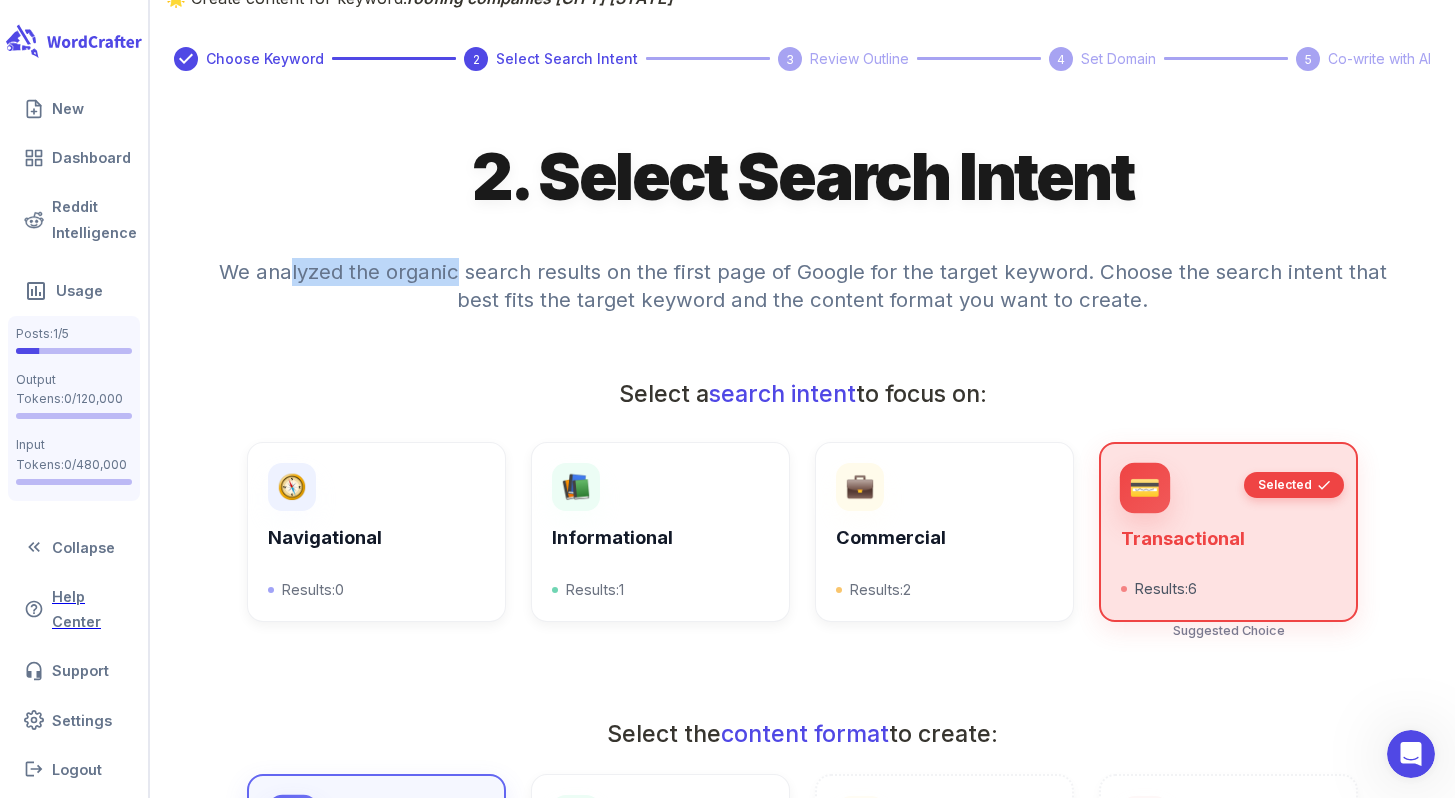 drag, startPoint x: 297, startPoint y: 285, endPoint x: 457, endPoint y: 288, distance: 160.02812 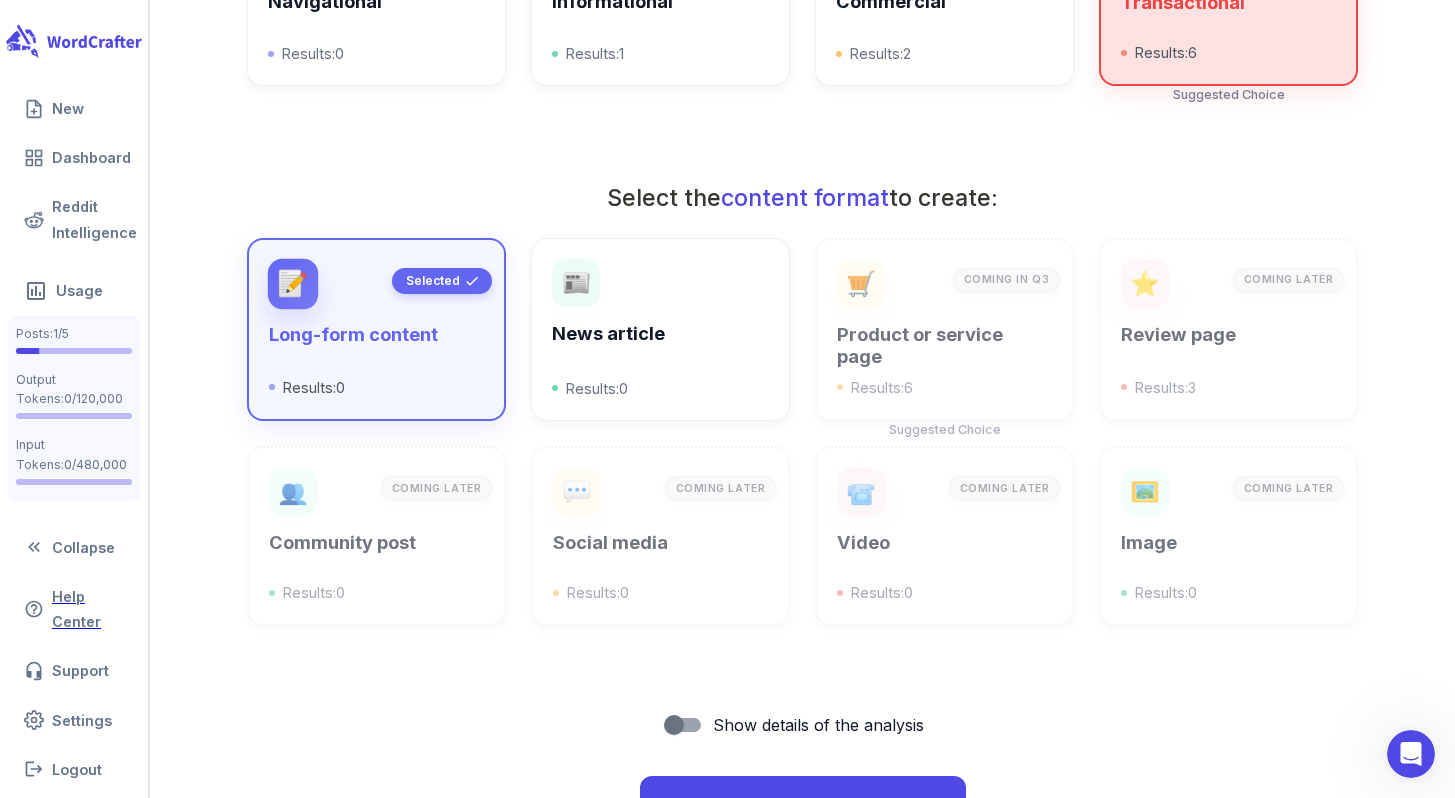 scroll, scrollTop: 762, scrollLeft: 0, axis: vertical 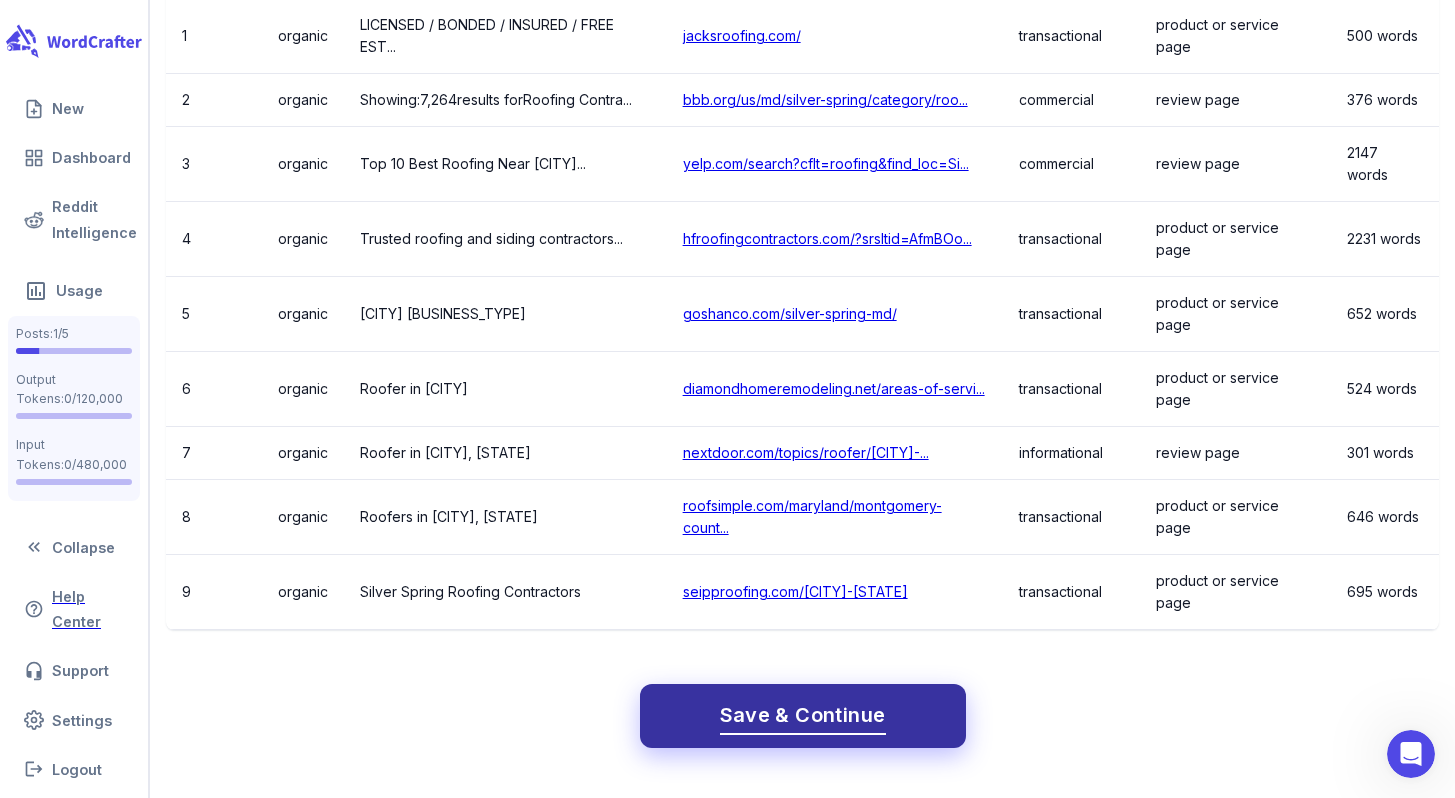 click on "Save & Continue" at bounding box center [803, 715] 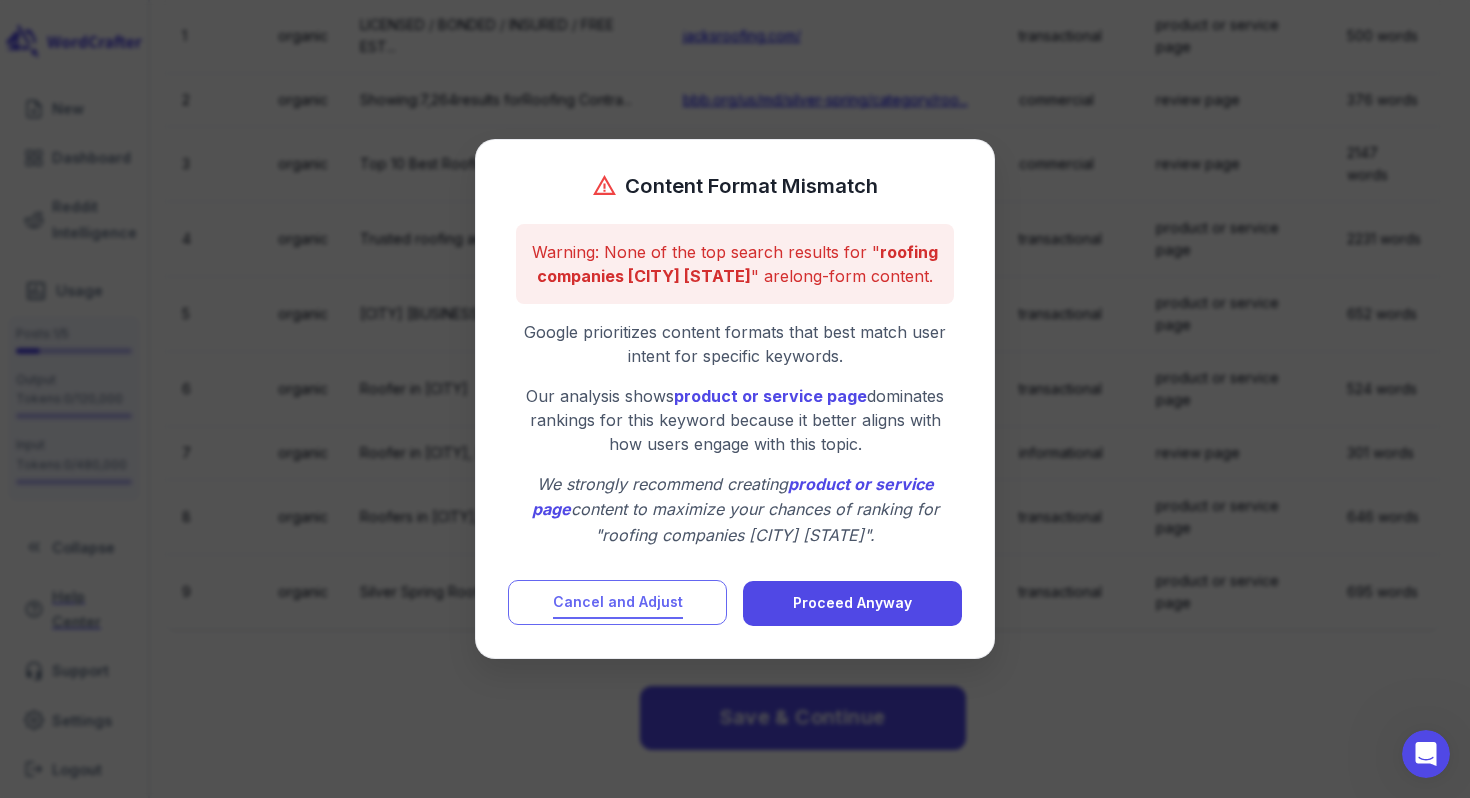 click on "Cancel and Adjust" at bounding box center [618, 602] 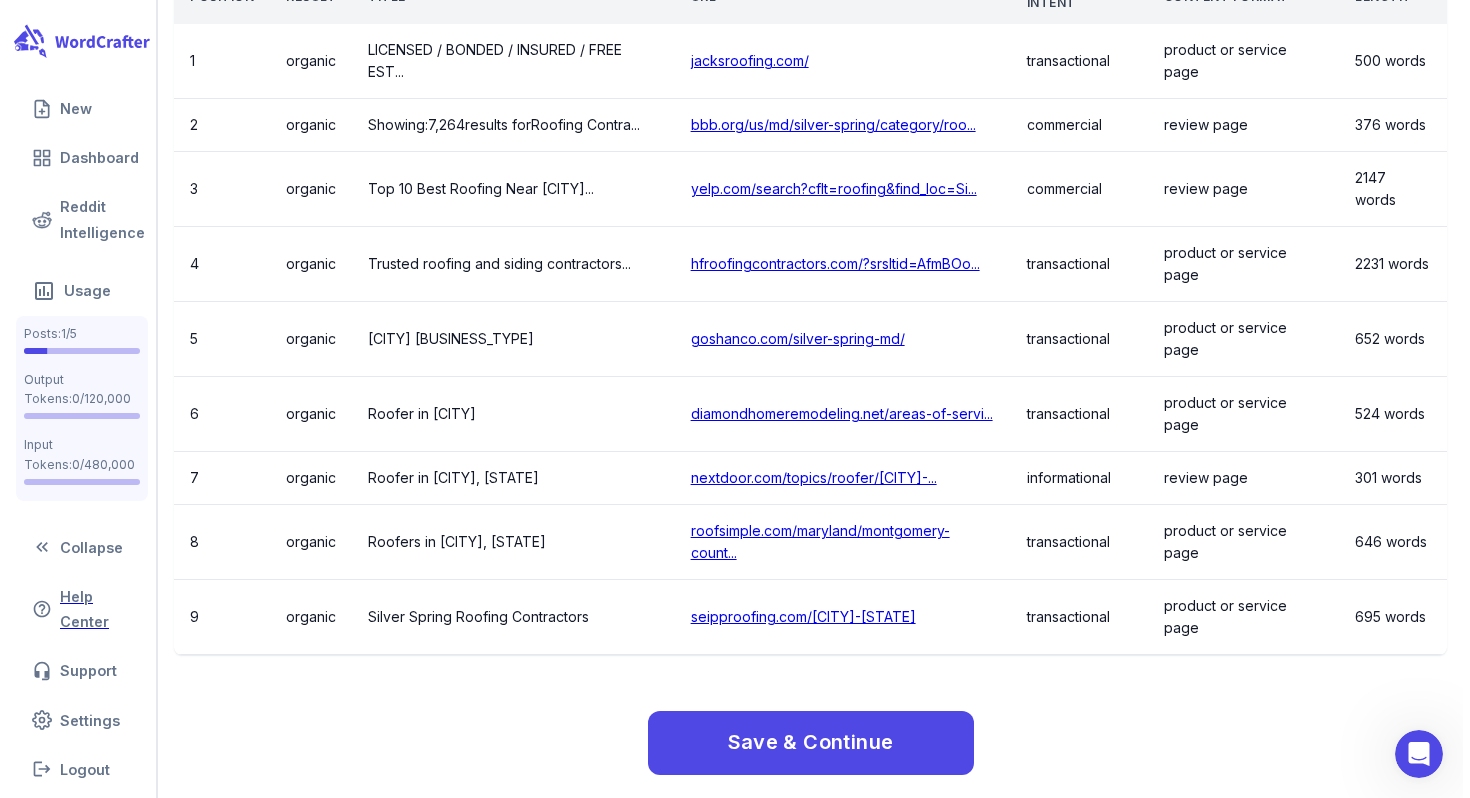 scroll, scrollTop: 0, scrollLeft: 0, axis: both 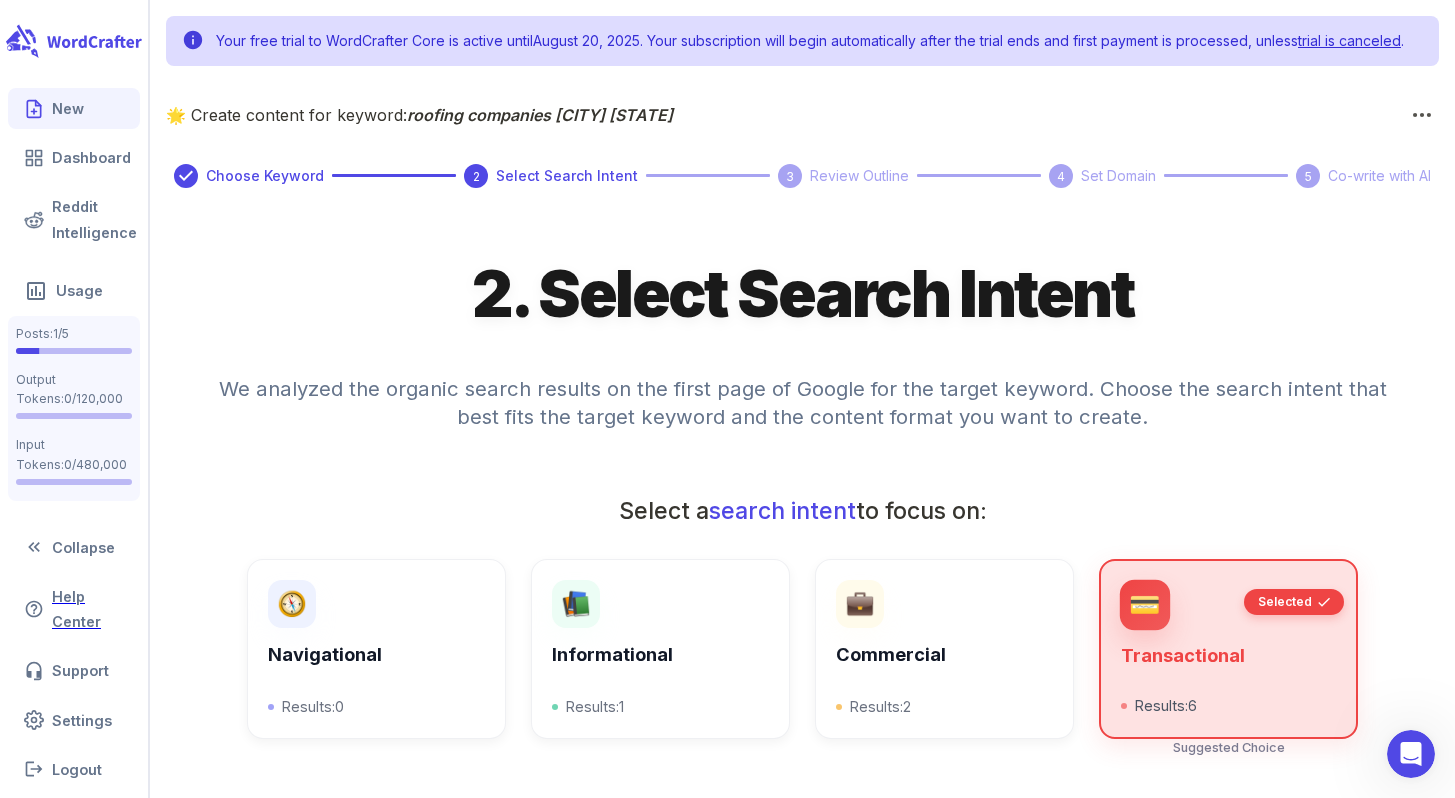 click on "New" at bounding box center (74, 108) 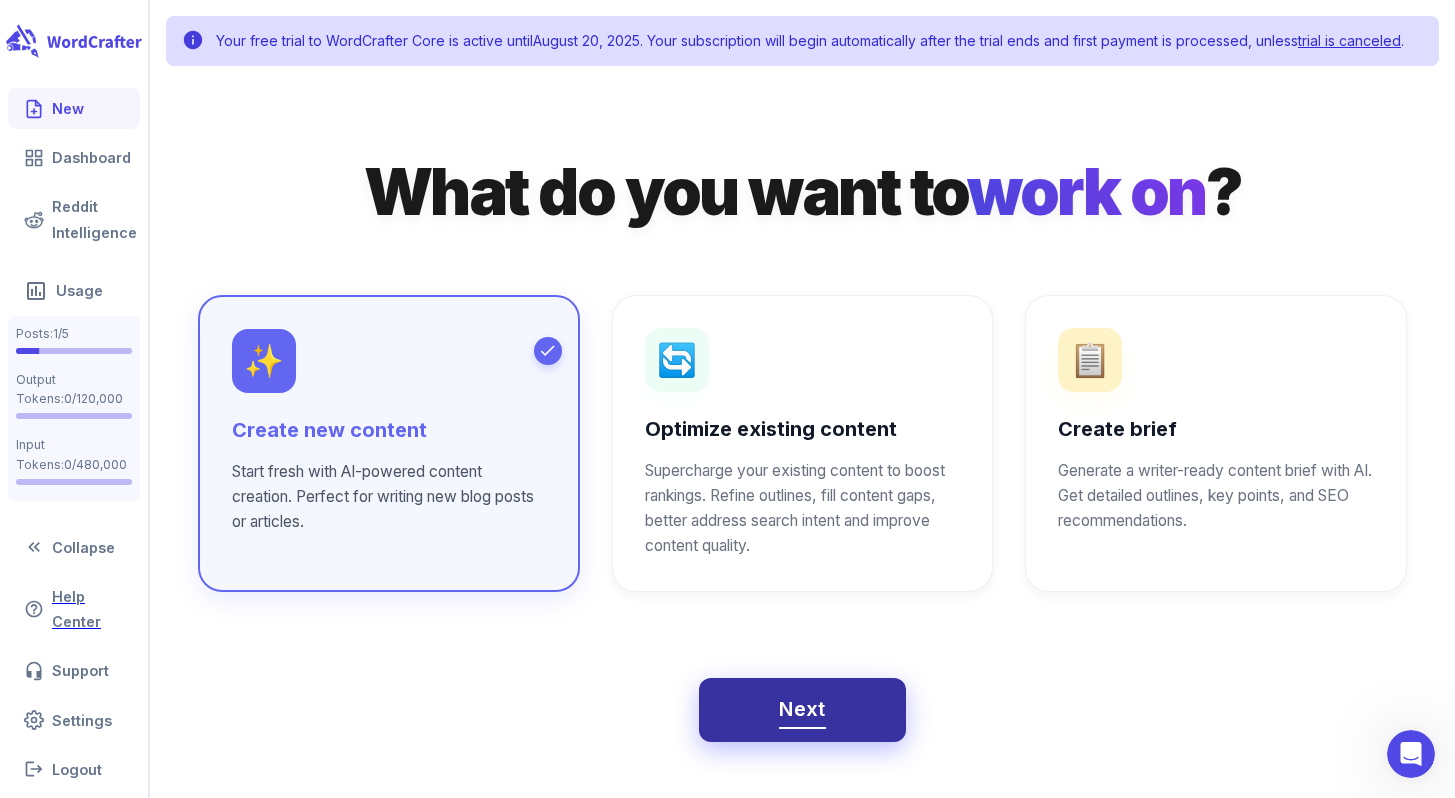 click on "Next" at bounding box center (802, 709) 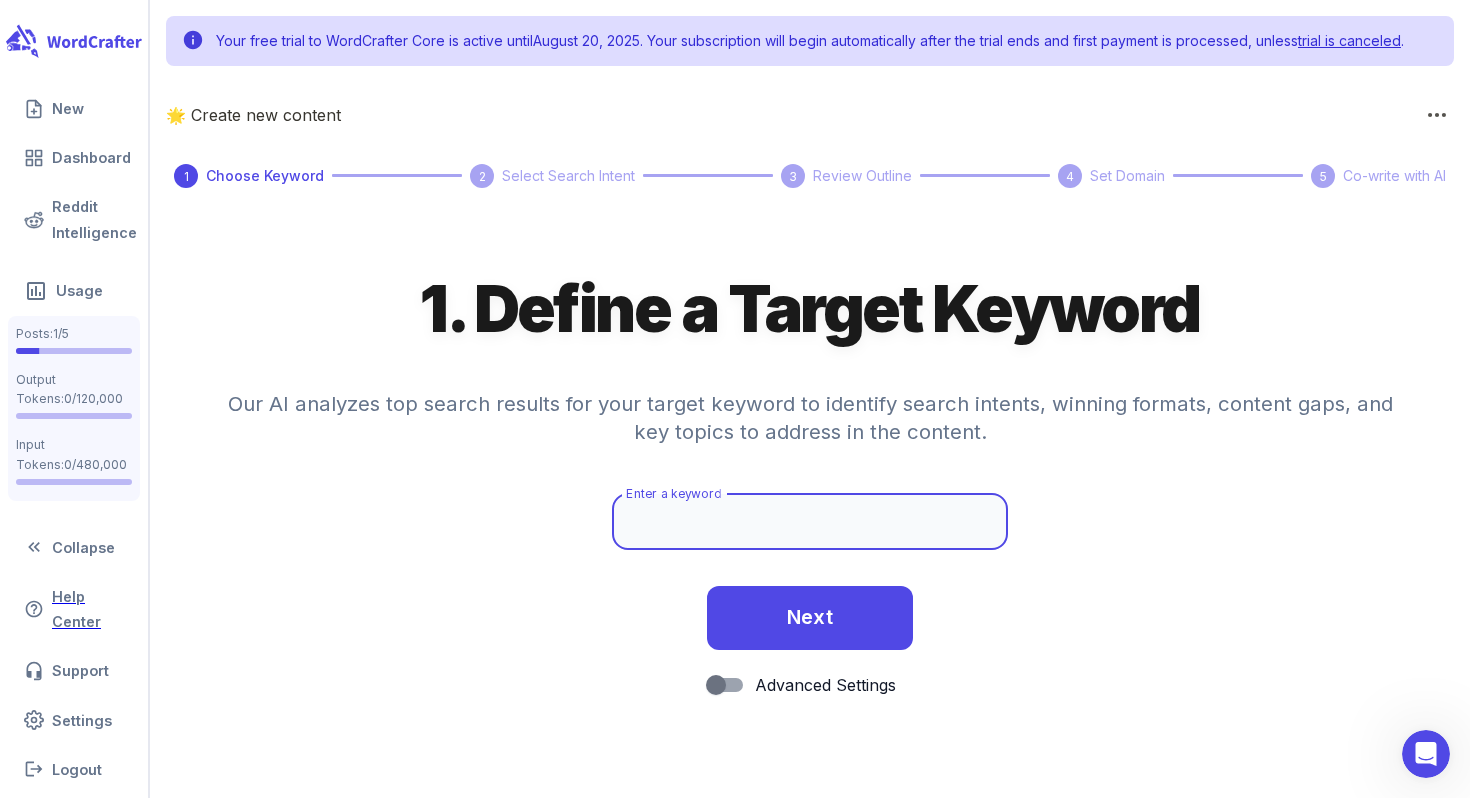 click on "Enter a keyword" at bounding box center [810, 522] 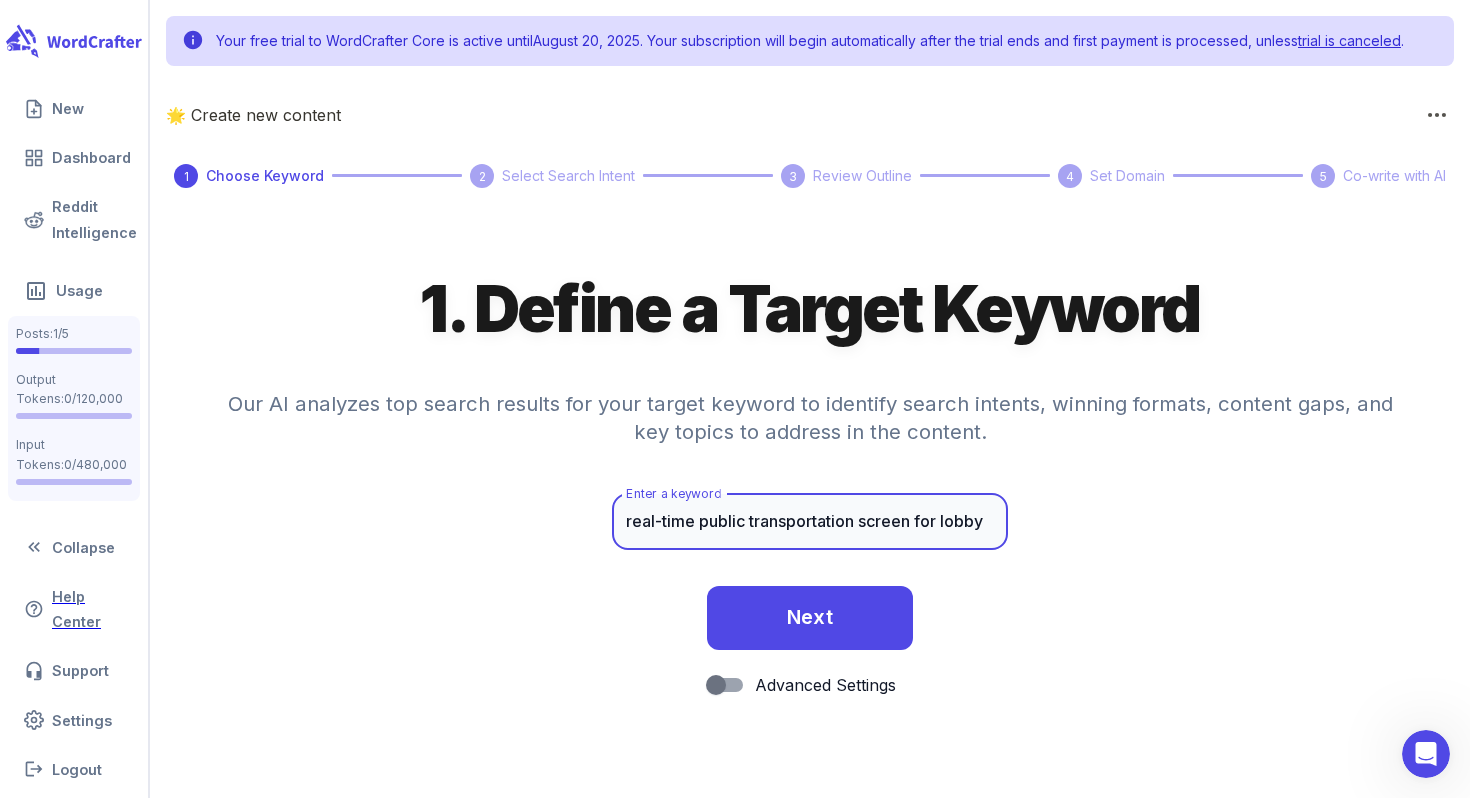 type on "real-time public transportation screen for lobby" 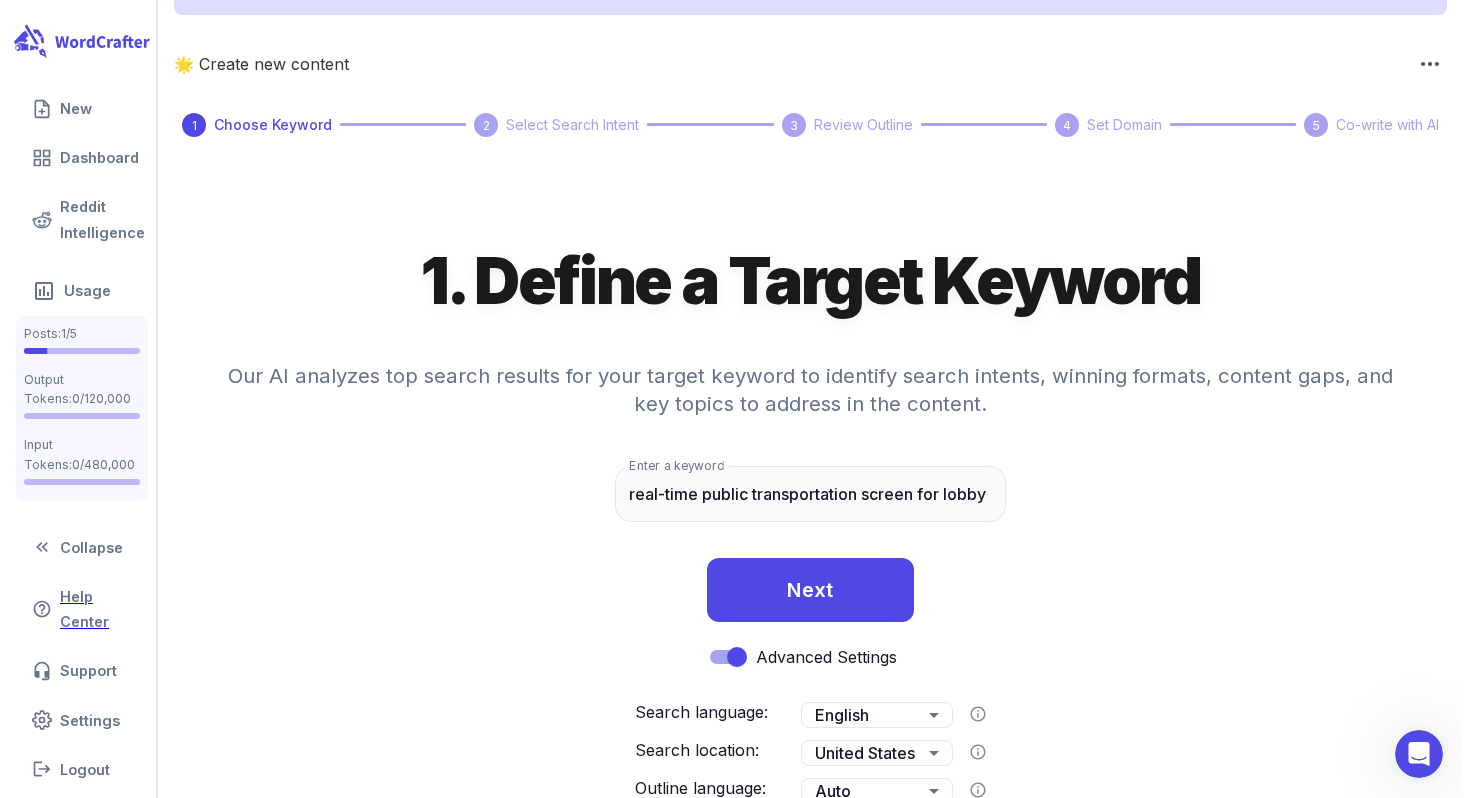 scroll, scrollTop: 179, scrollLeft: 0, axis: vertical 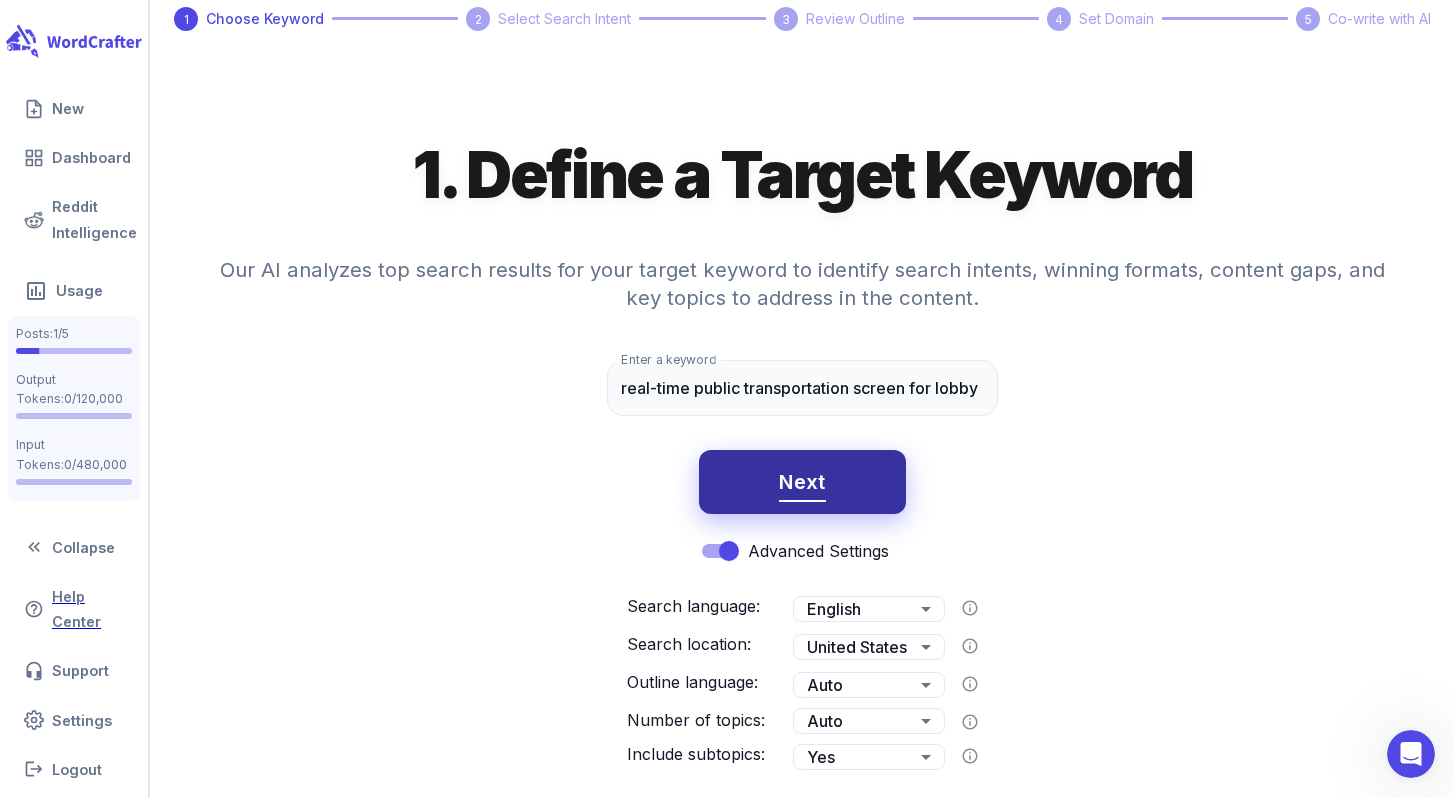 click on "Next" at bounding box center (802, 482) 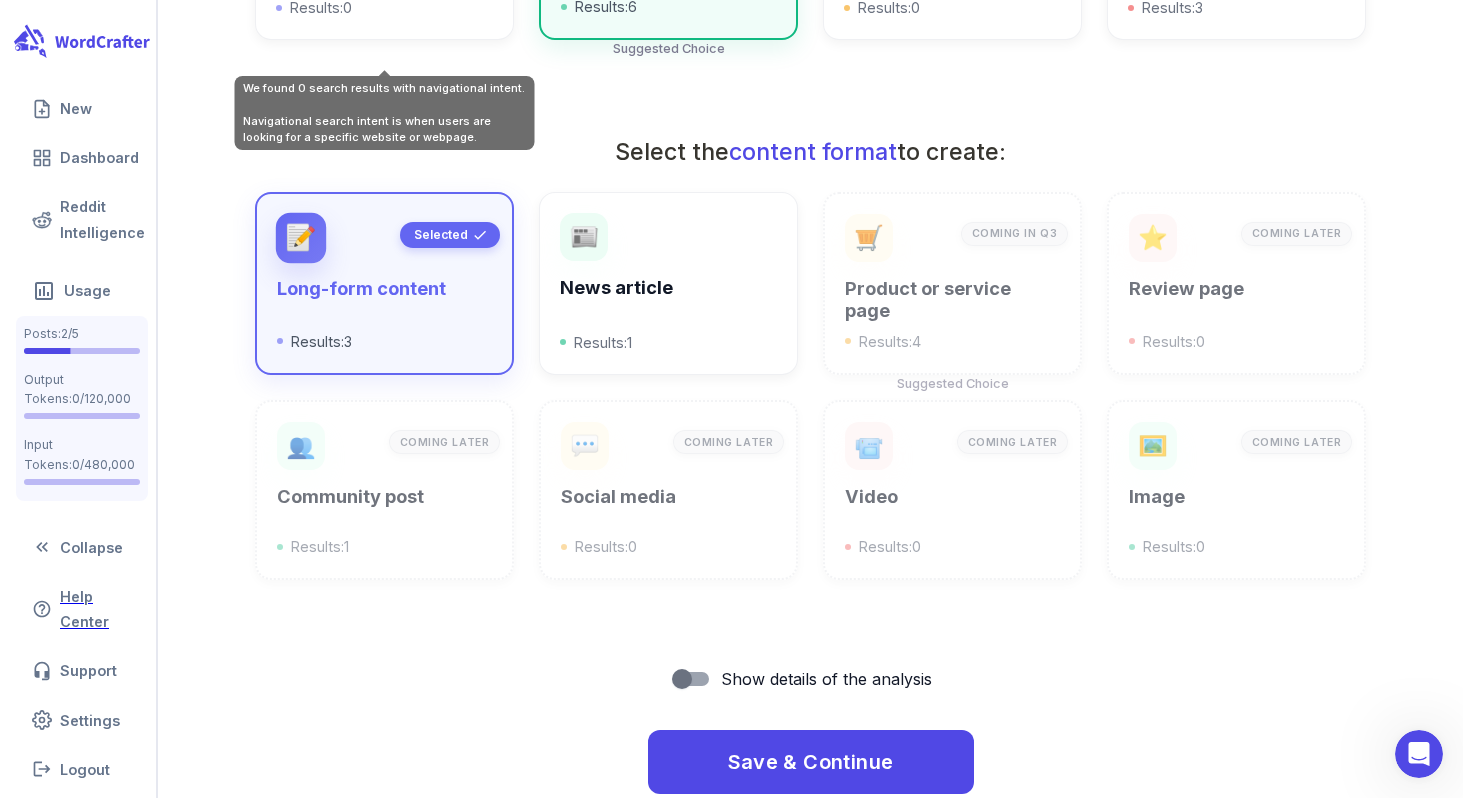 scroll, scrollTop: 762, scrollLeft: 0, axis: vertical 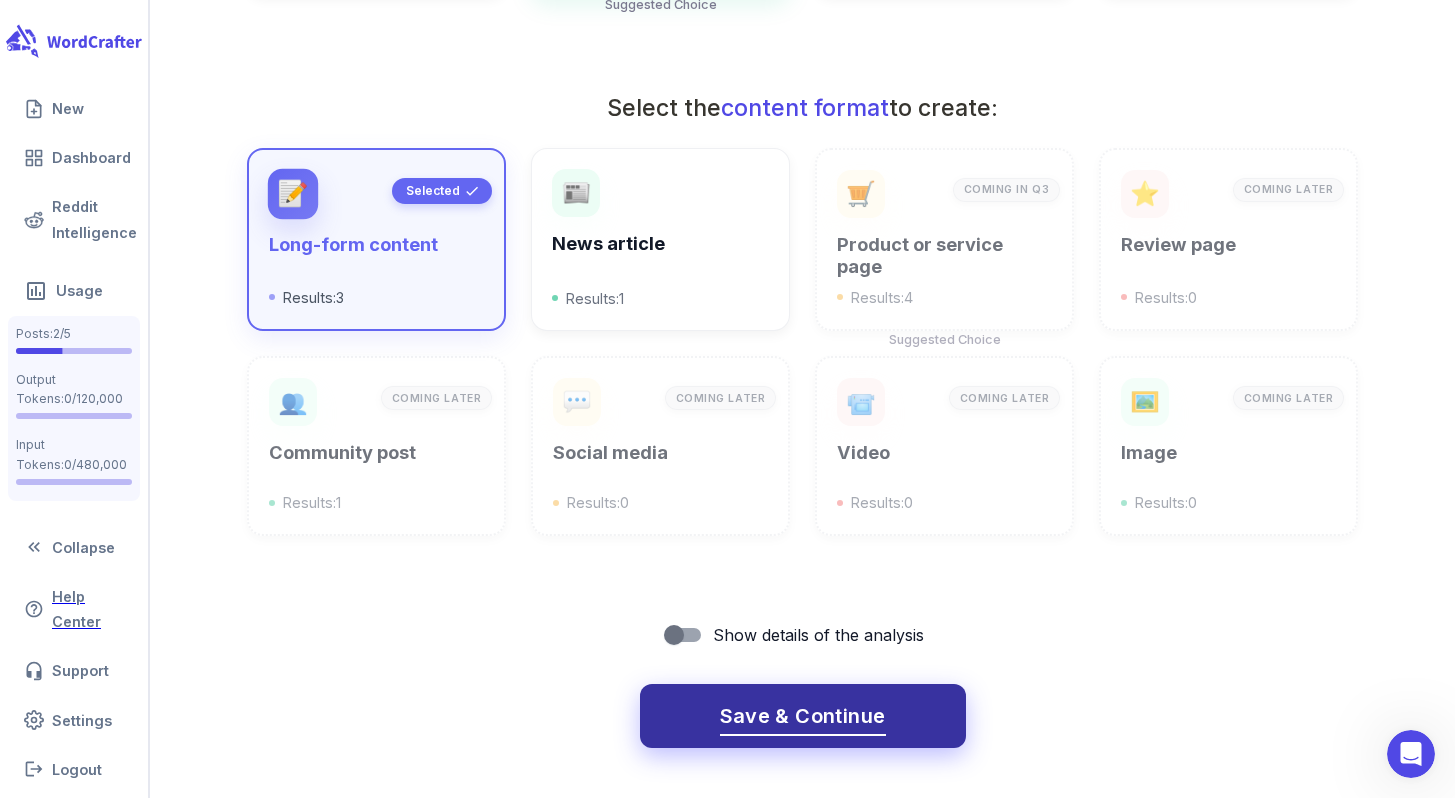 click on "Save & Continue" at bounding box center (803, 716) 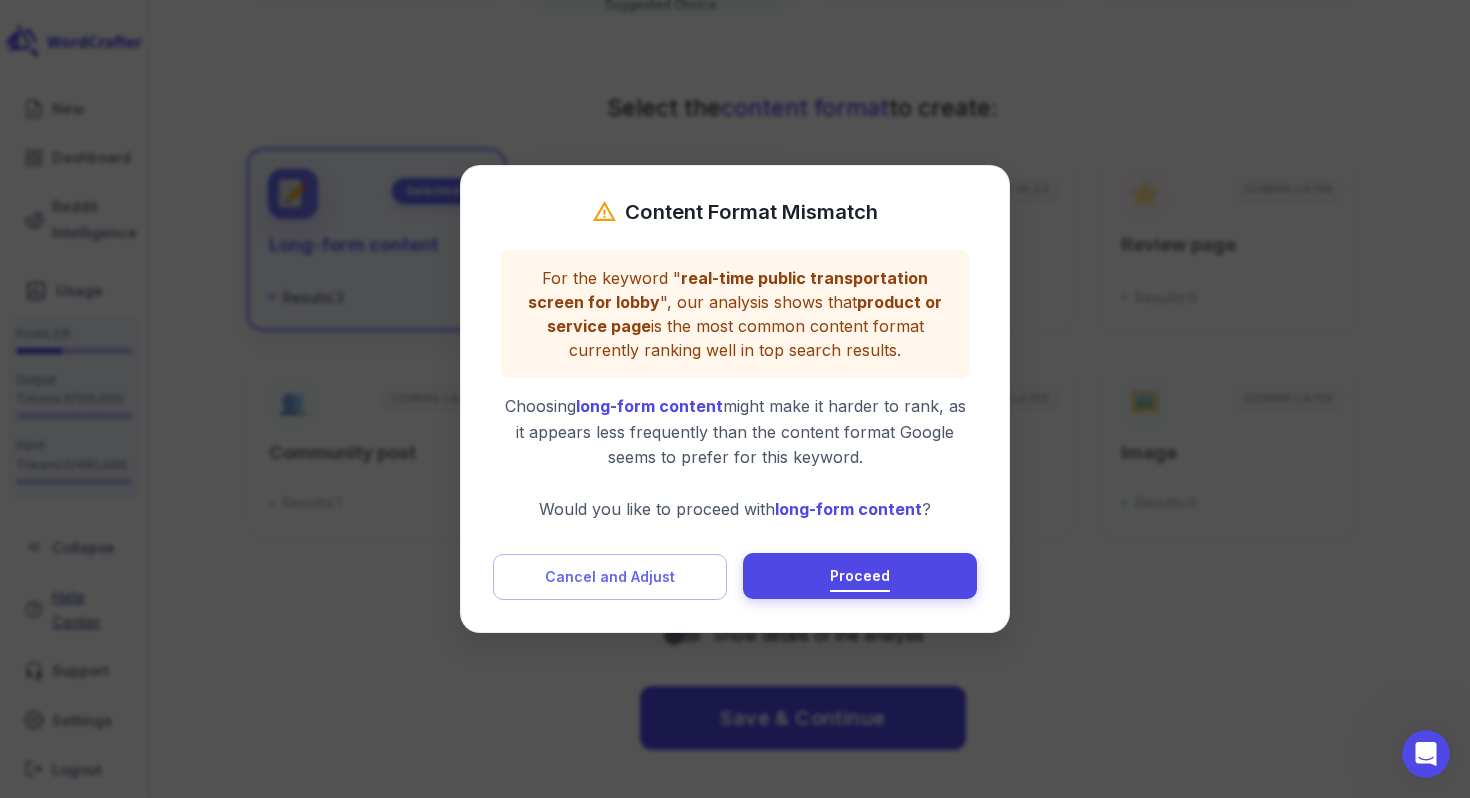click on "Proceed" at bounding box center [860, 576] 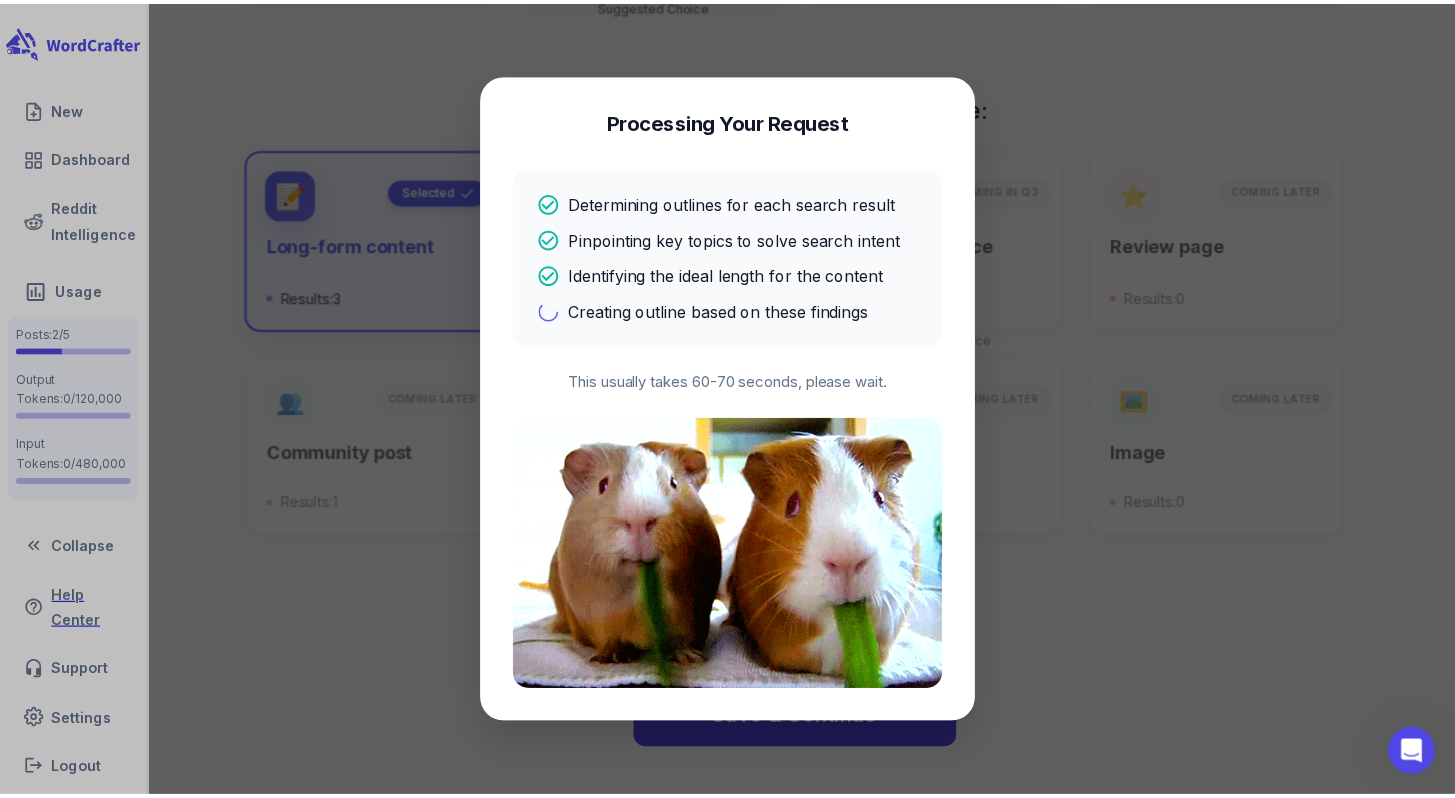 scroll, scrollTop: 0, scrollLeft: 0, axis: both 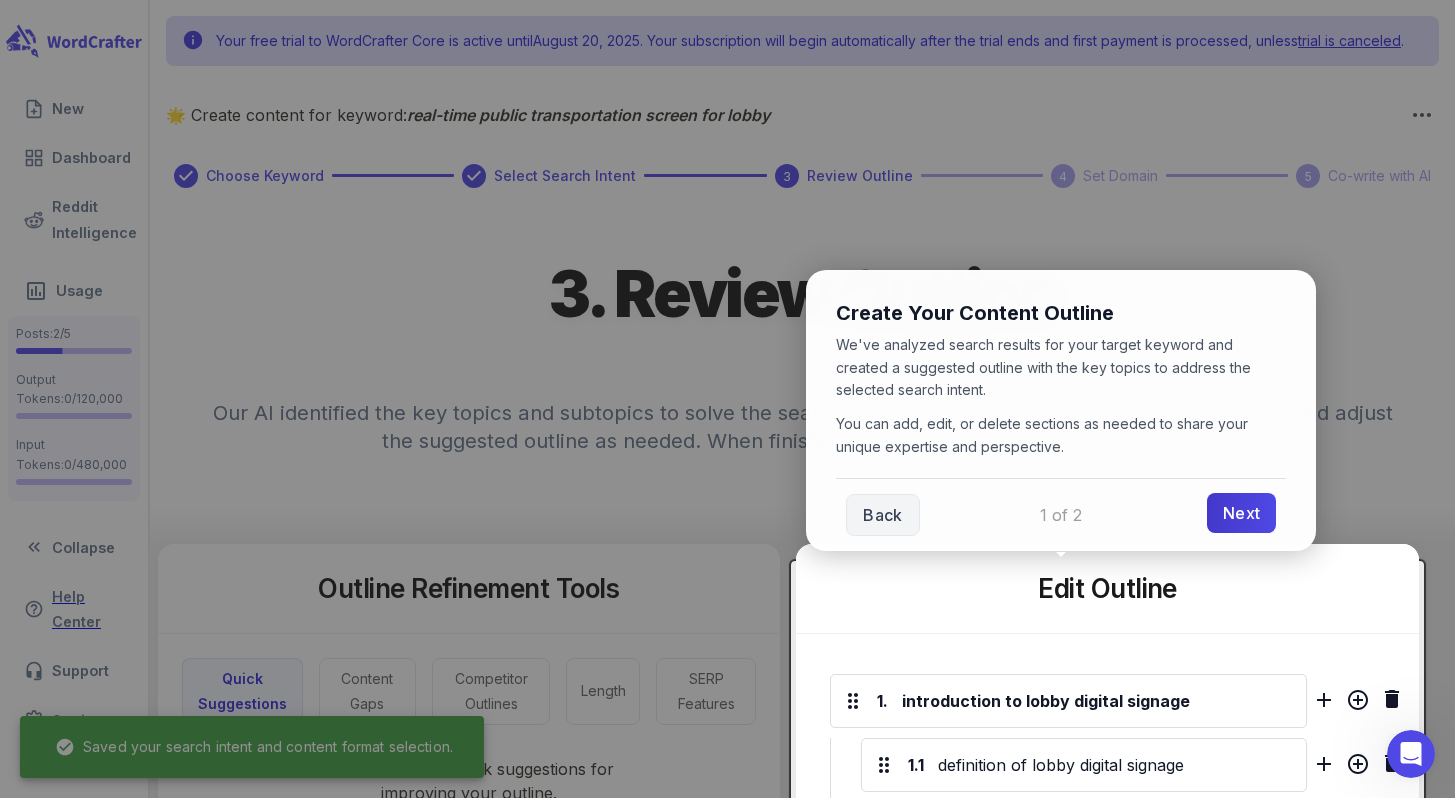 click on "Next" at bounding box center (1241, 513) 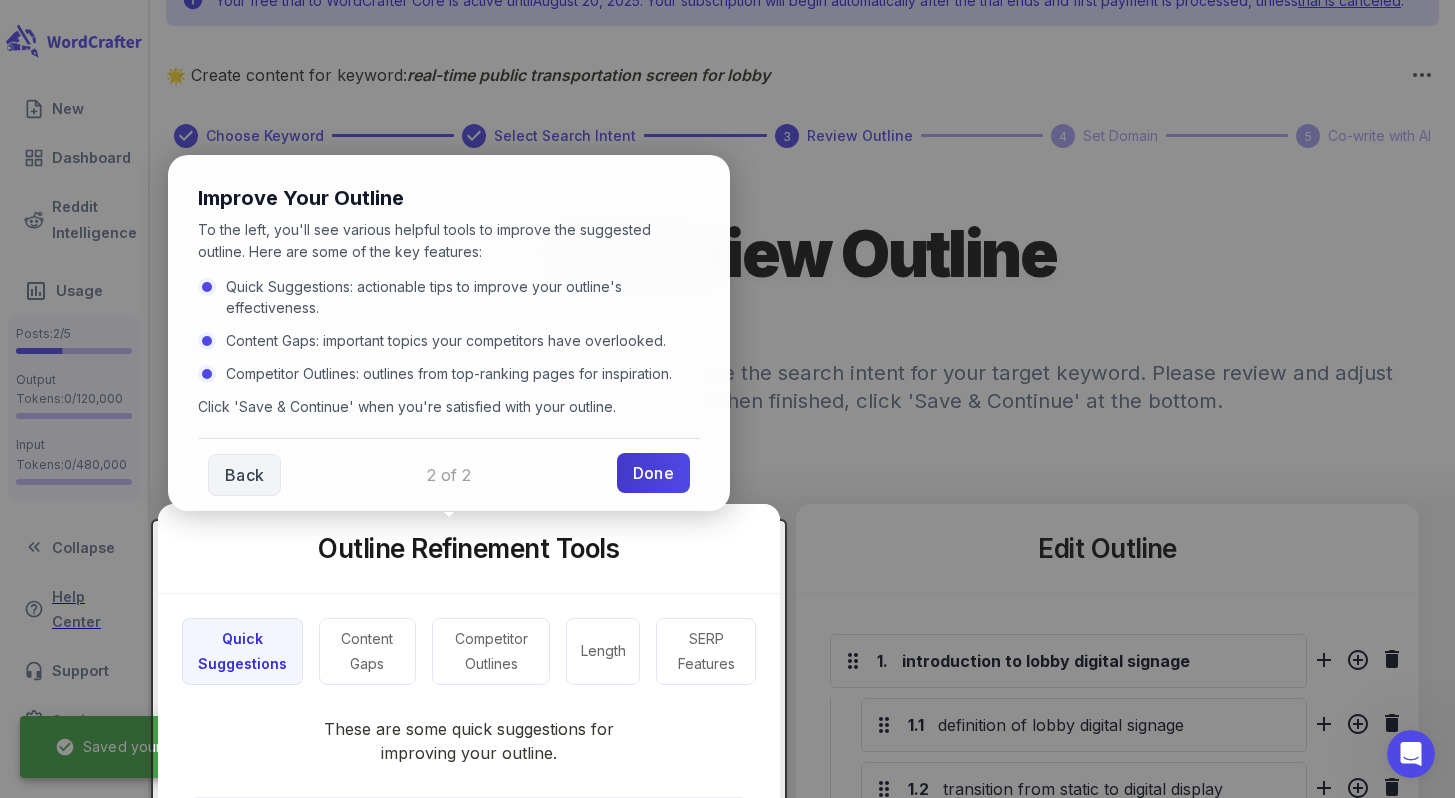 scroll, scrollTop: 46, scrollLeft: 0, axis: vertical 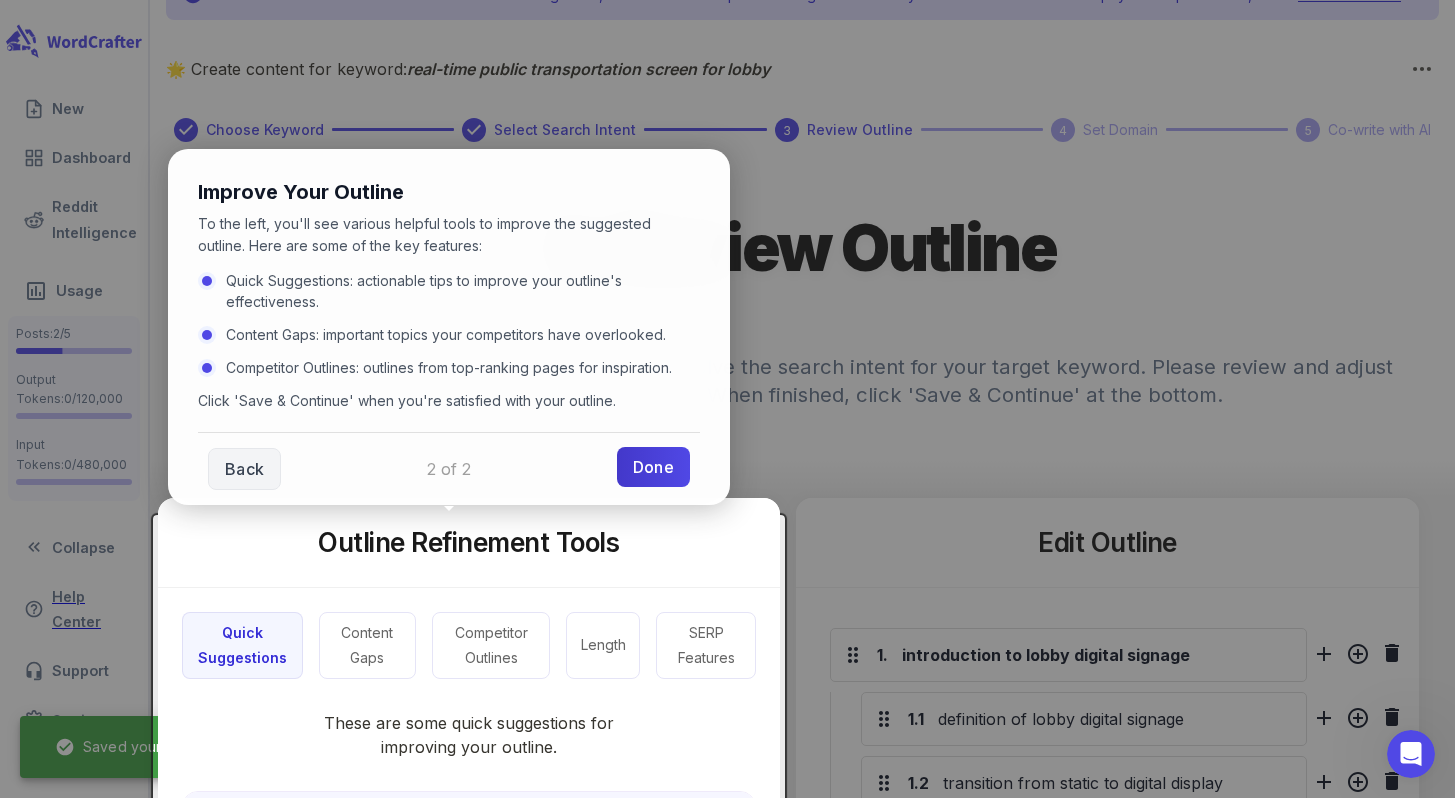 click on "Done" at bounding box center (653, 467) 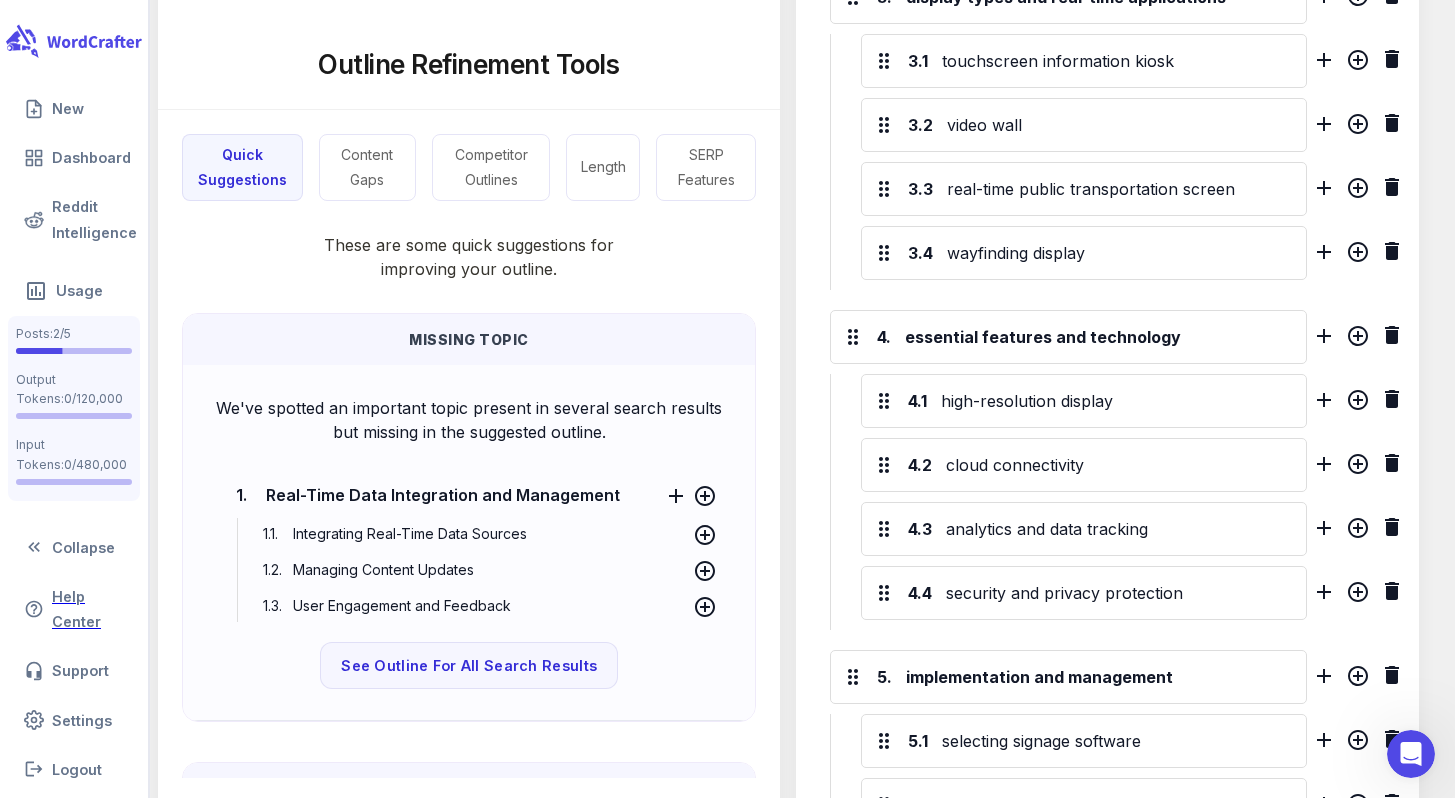 scroll, scrollTop: 1312, scrollLeft: 0, axis: vertical 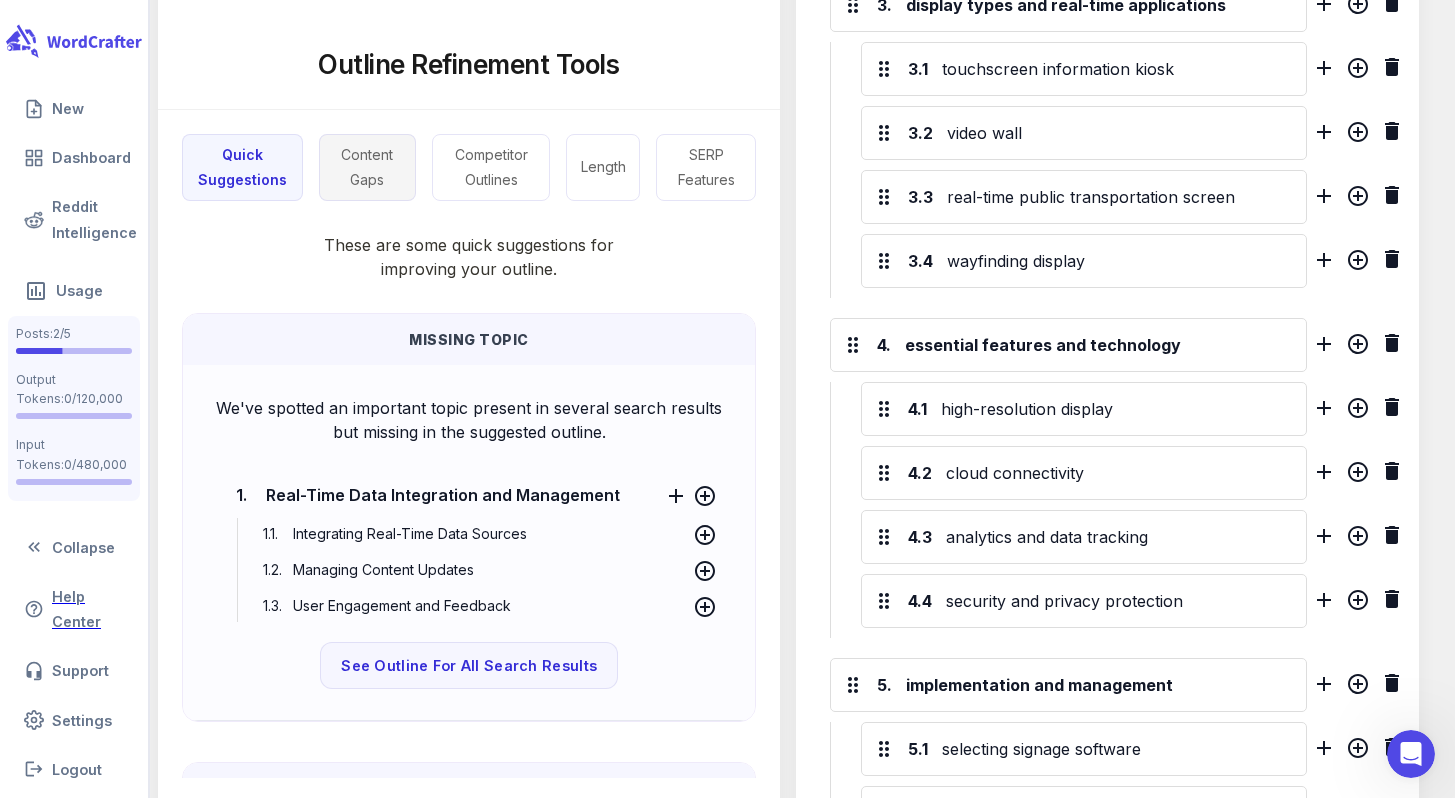 click on "Content Gaps" at bounding box center (367, 167) 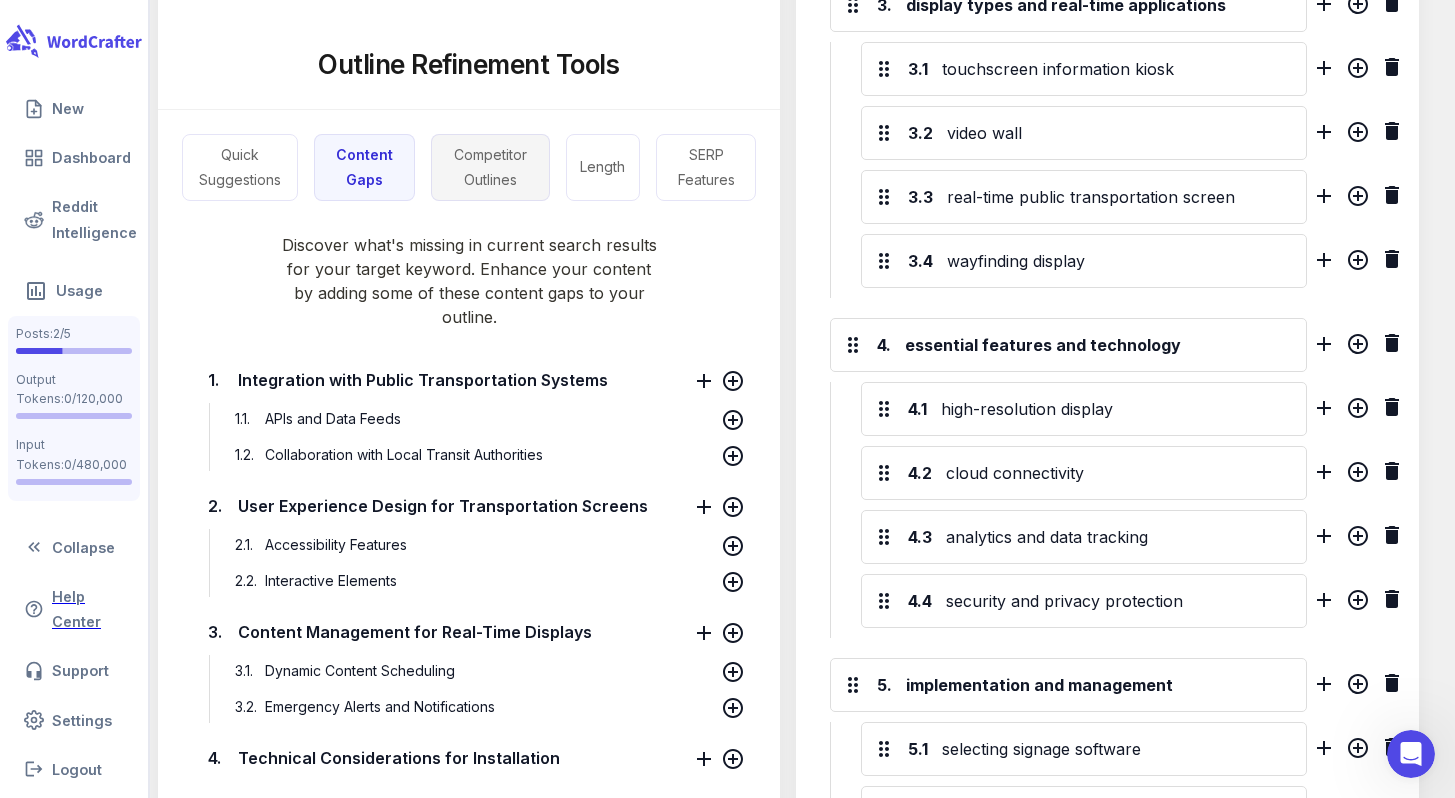 click on "Competitor Outlines" at bounding box center [490, 167] 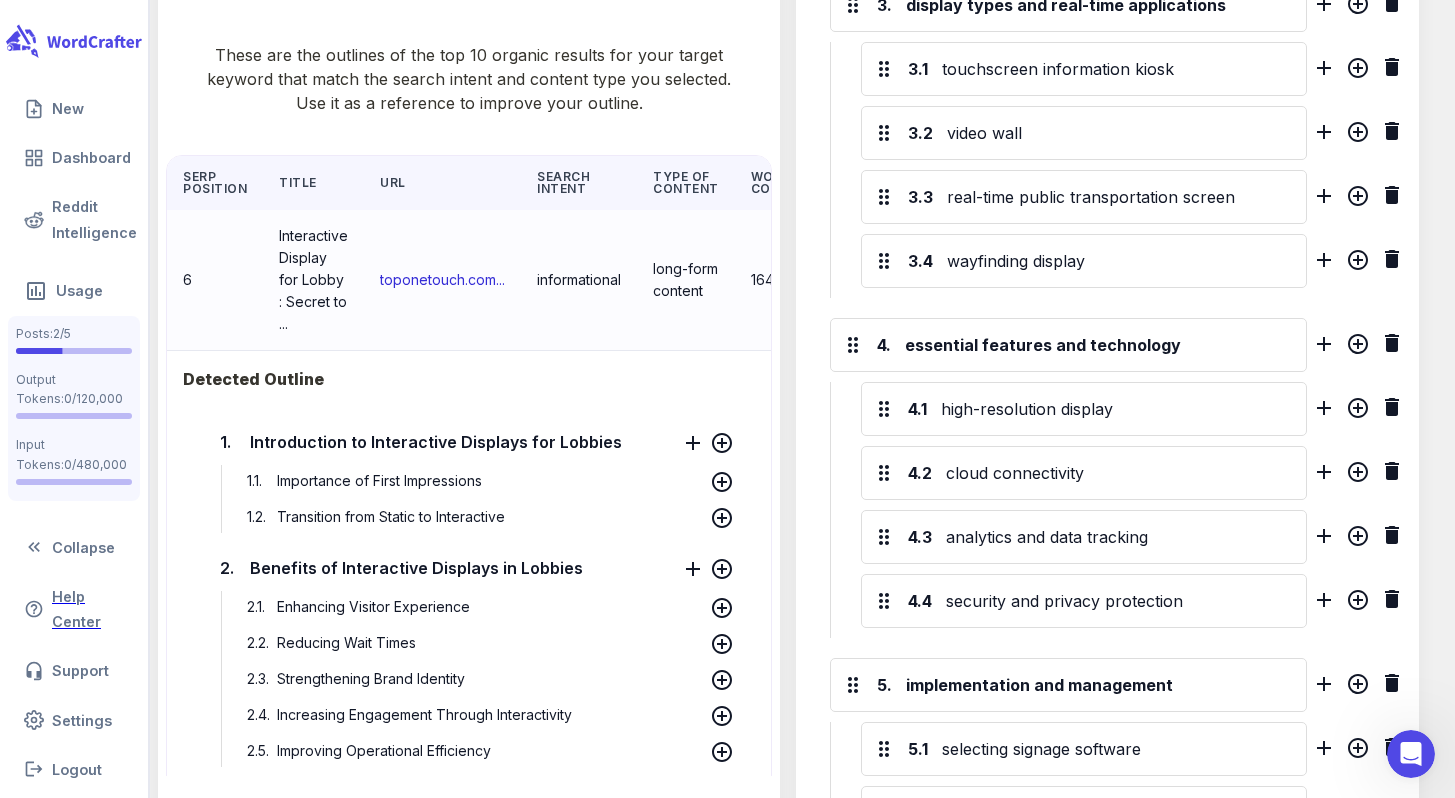 scroll, scrollTop: 0, scrollLeft: 0, axis: both 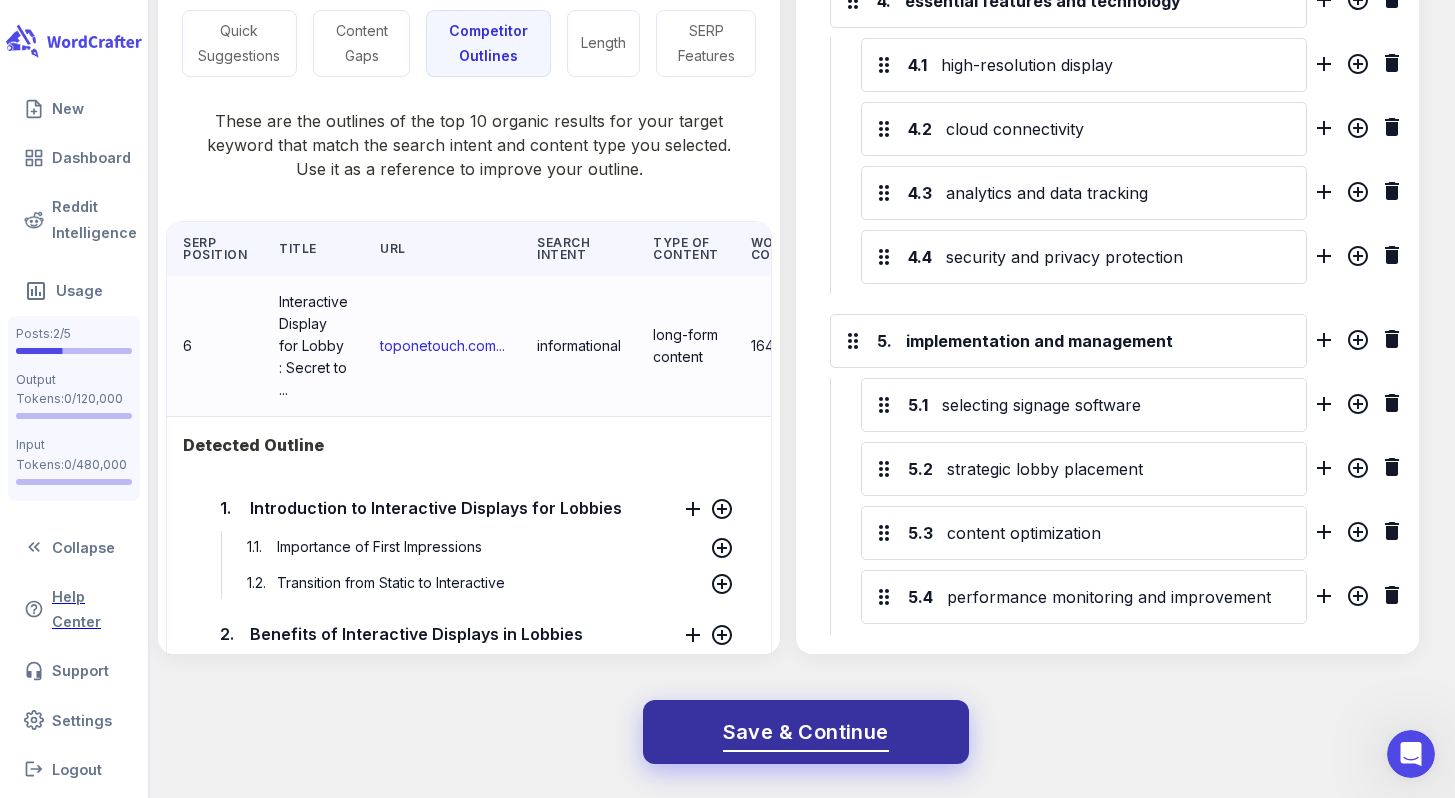 click on "Save & Continue" at bounding box center (806, 732) 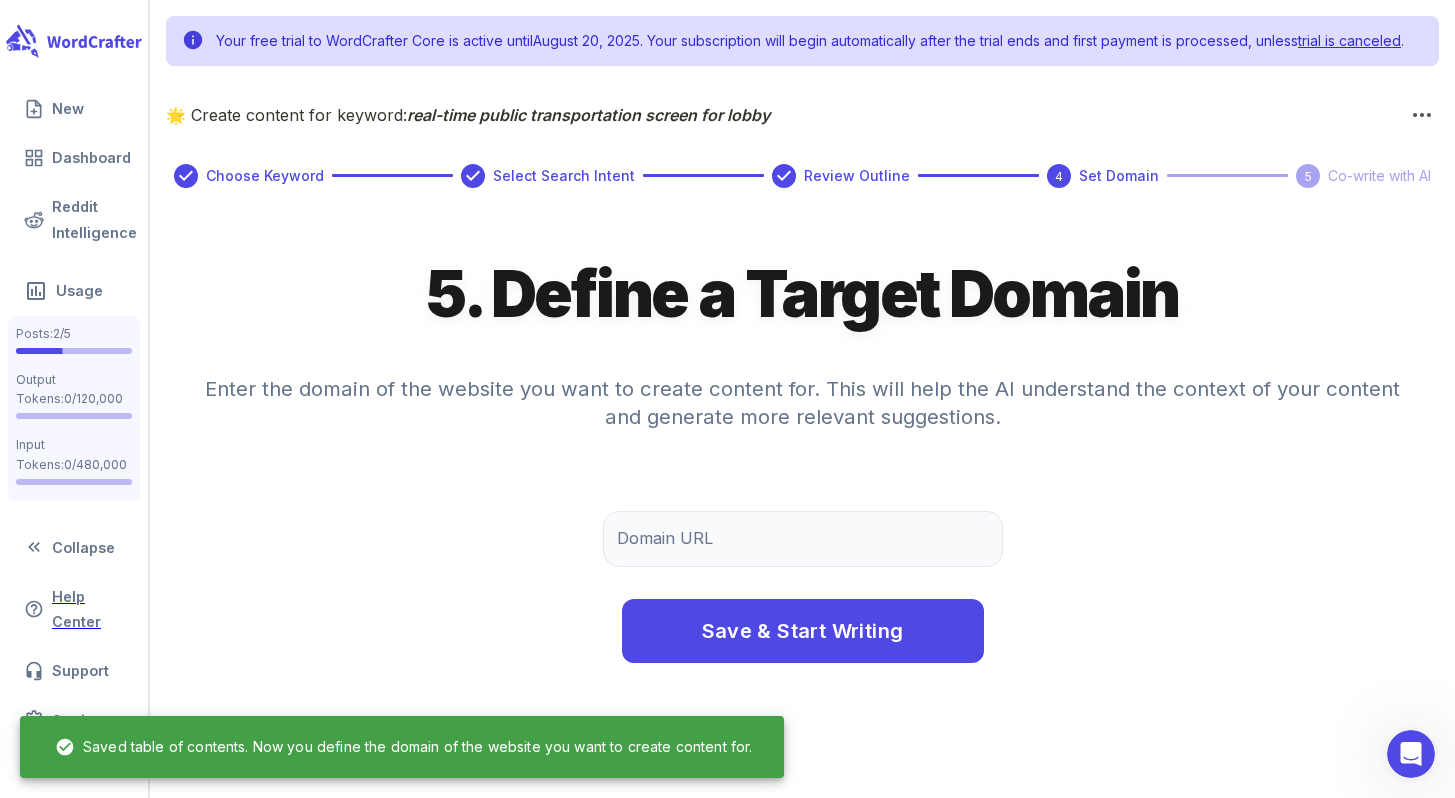 scroll, scrollTop: 0, scrollLeft: 0, axis: both 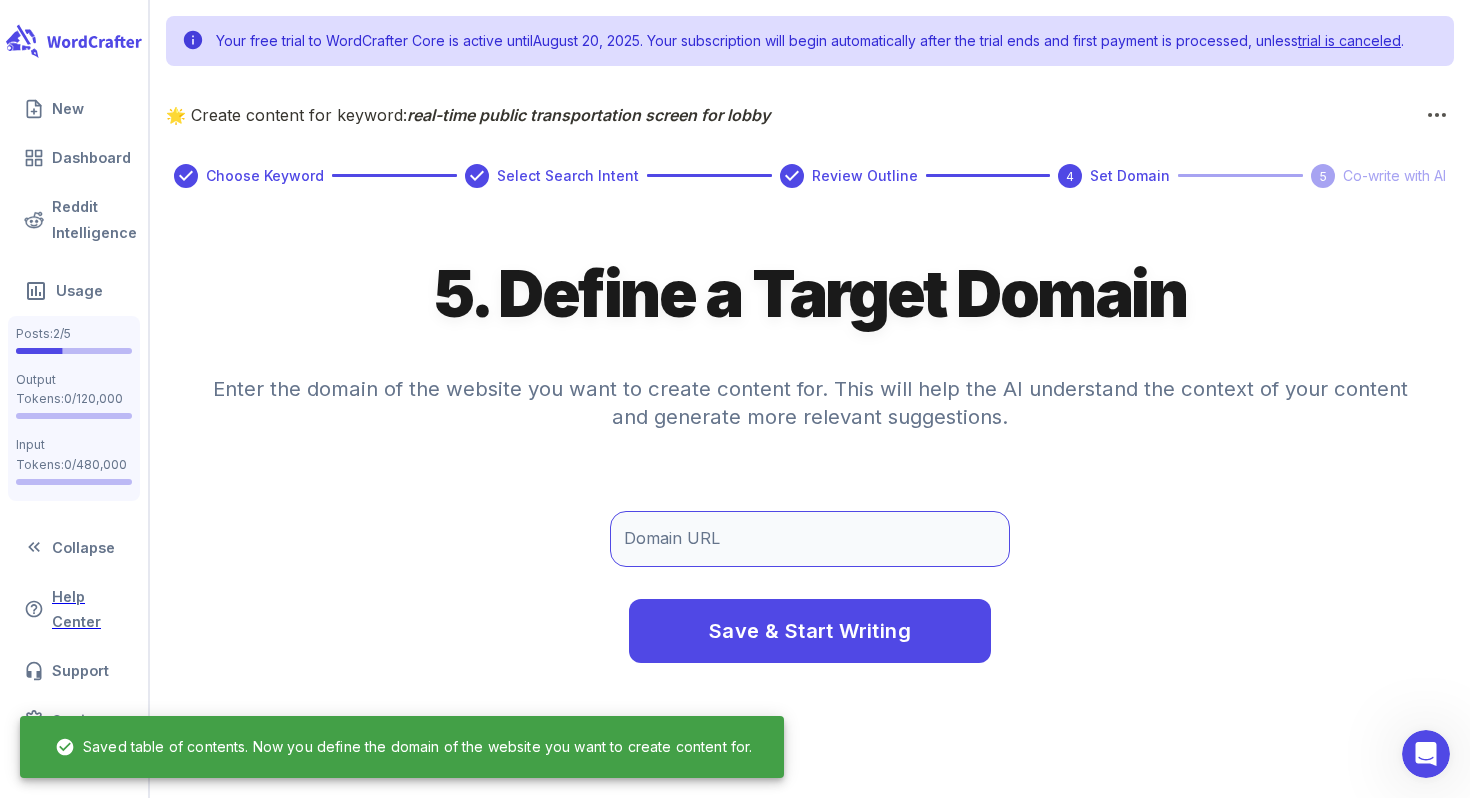 click on "Domain URL" at bounding box center (810, 539) 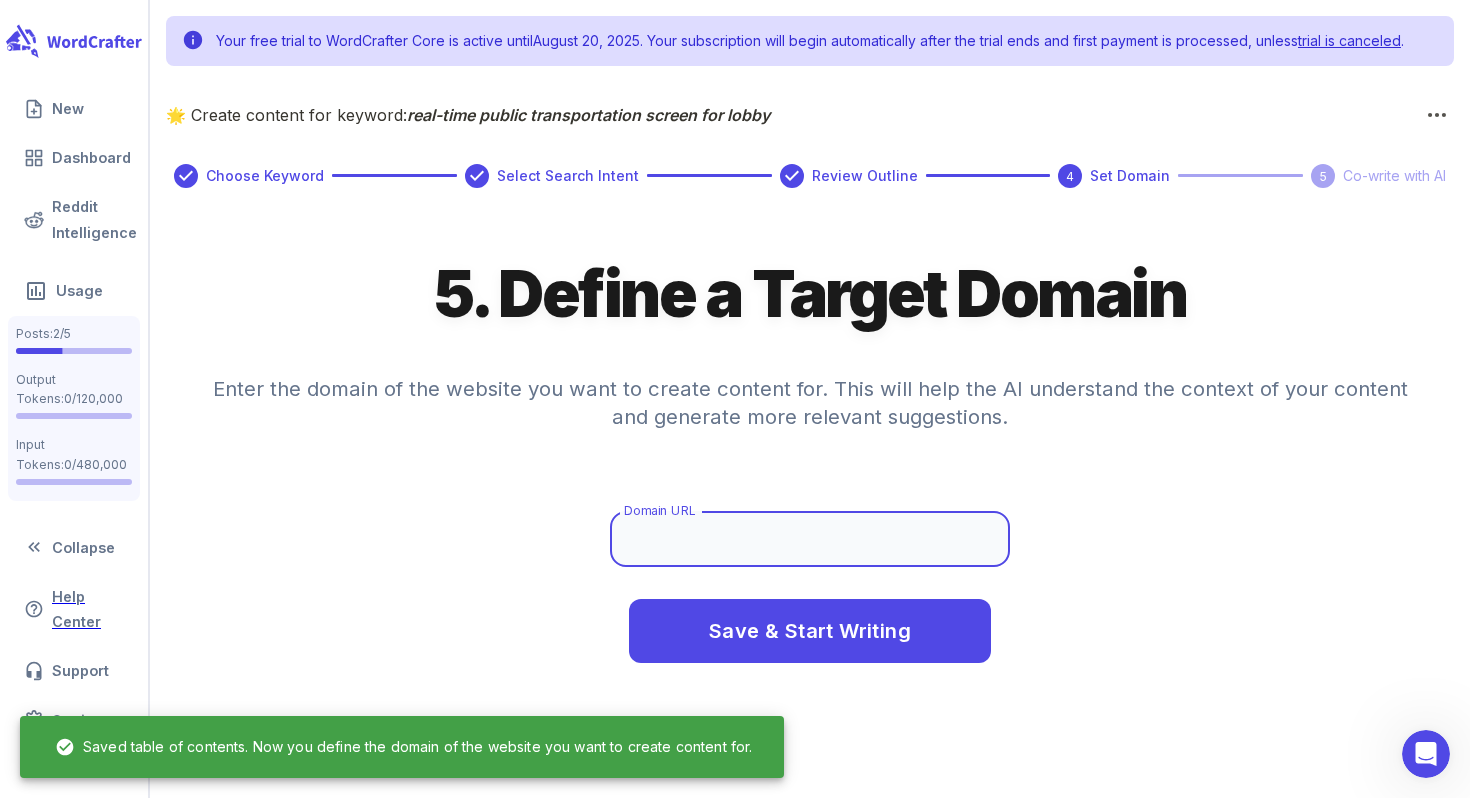 type on "https://actionfigure.ai/" 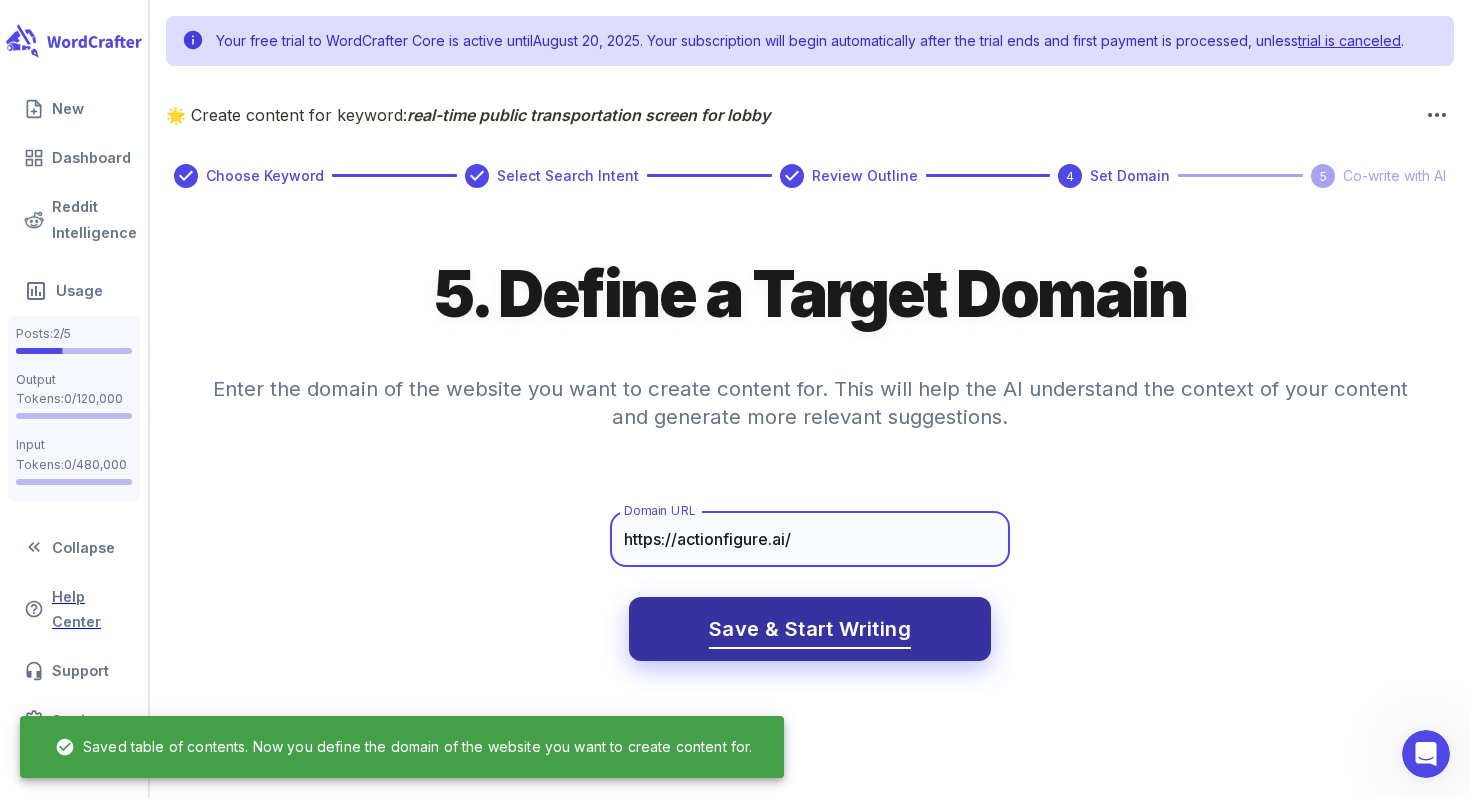 click on "Save & Start Writing" at bounding box center (810, 629) 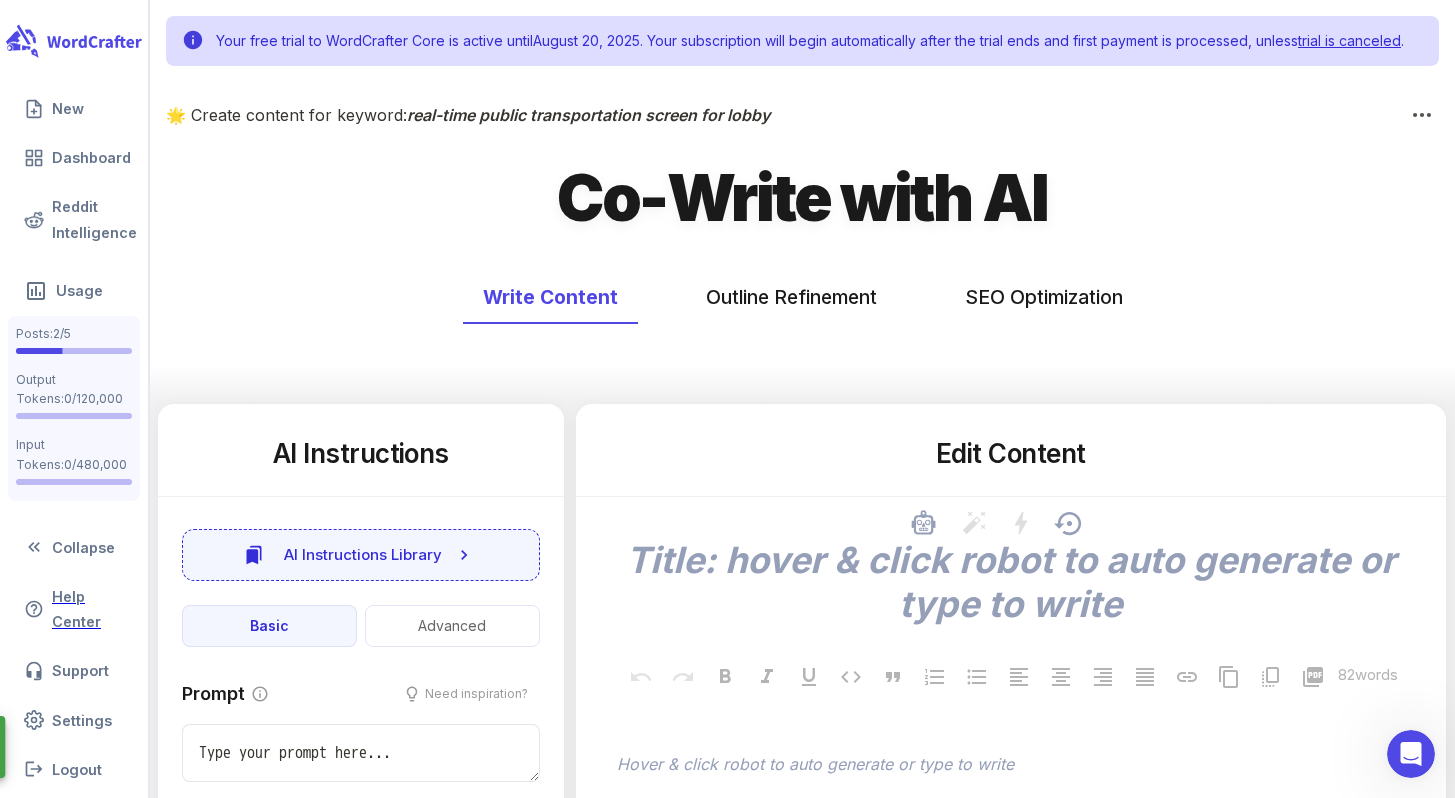 type on "x" 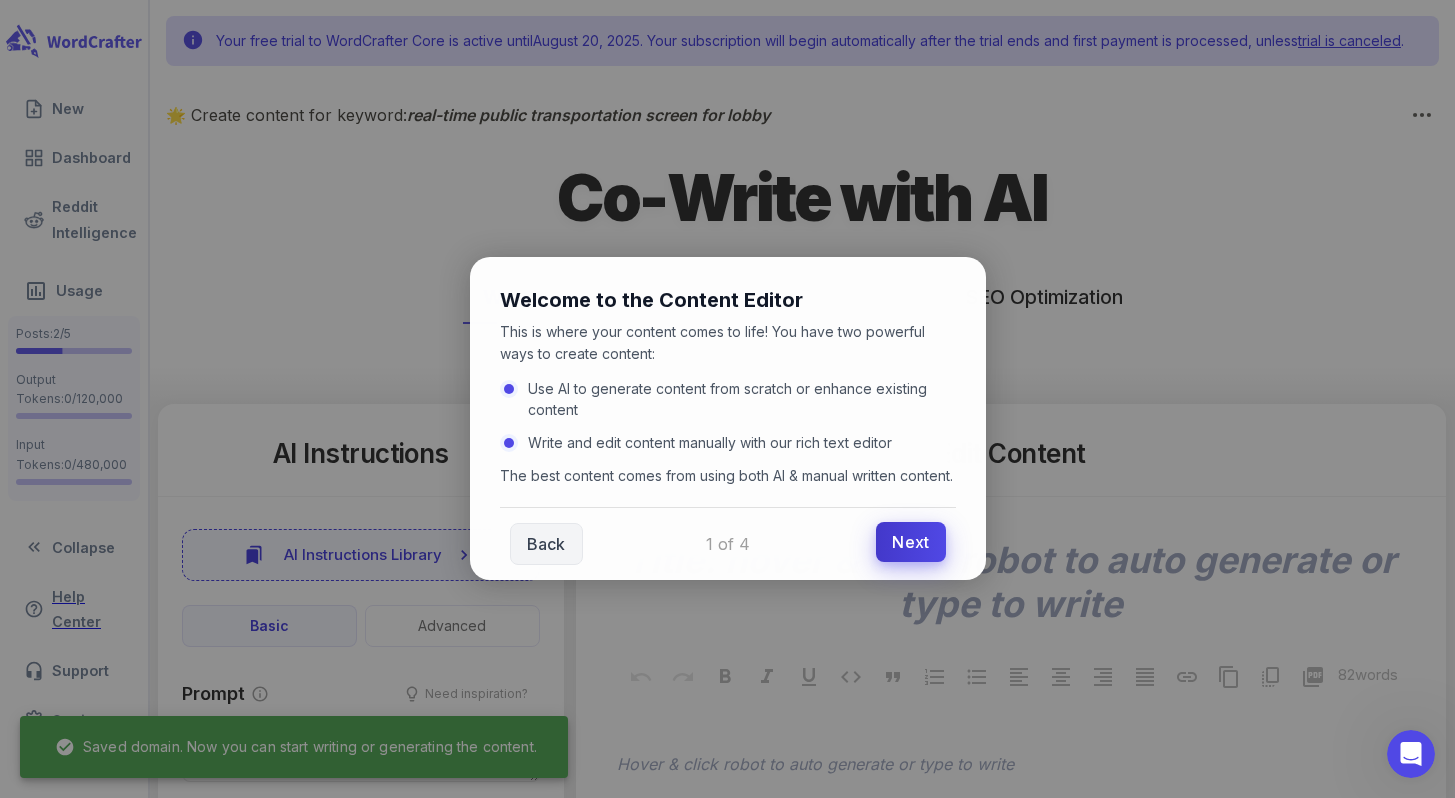 click on "Next" at bounding box center (910, 542) 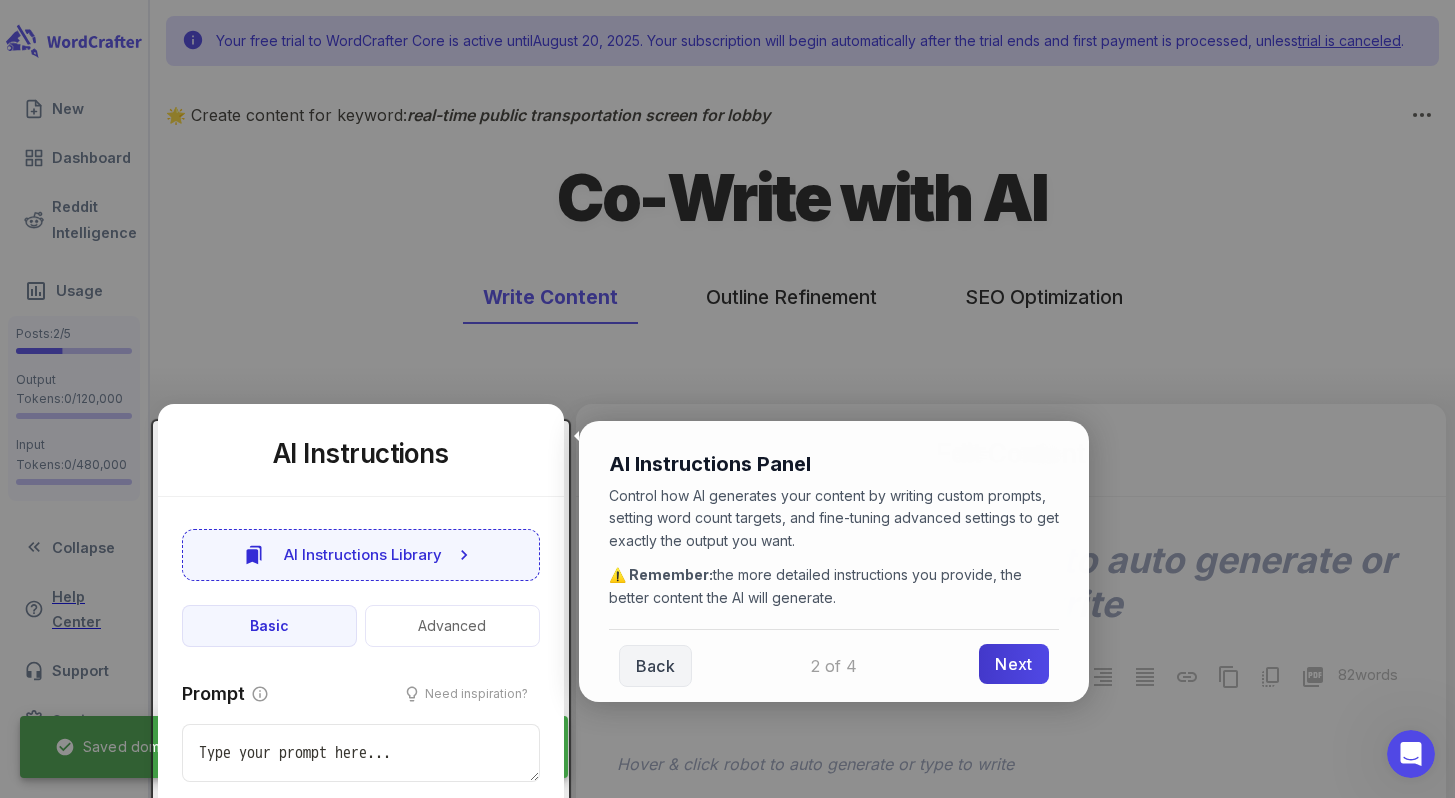 click on "Next" at bounding box center (1013, 664) 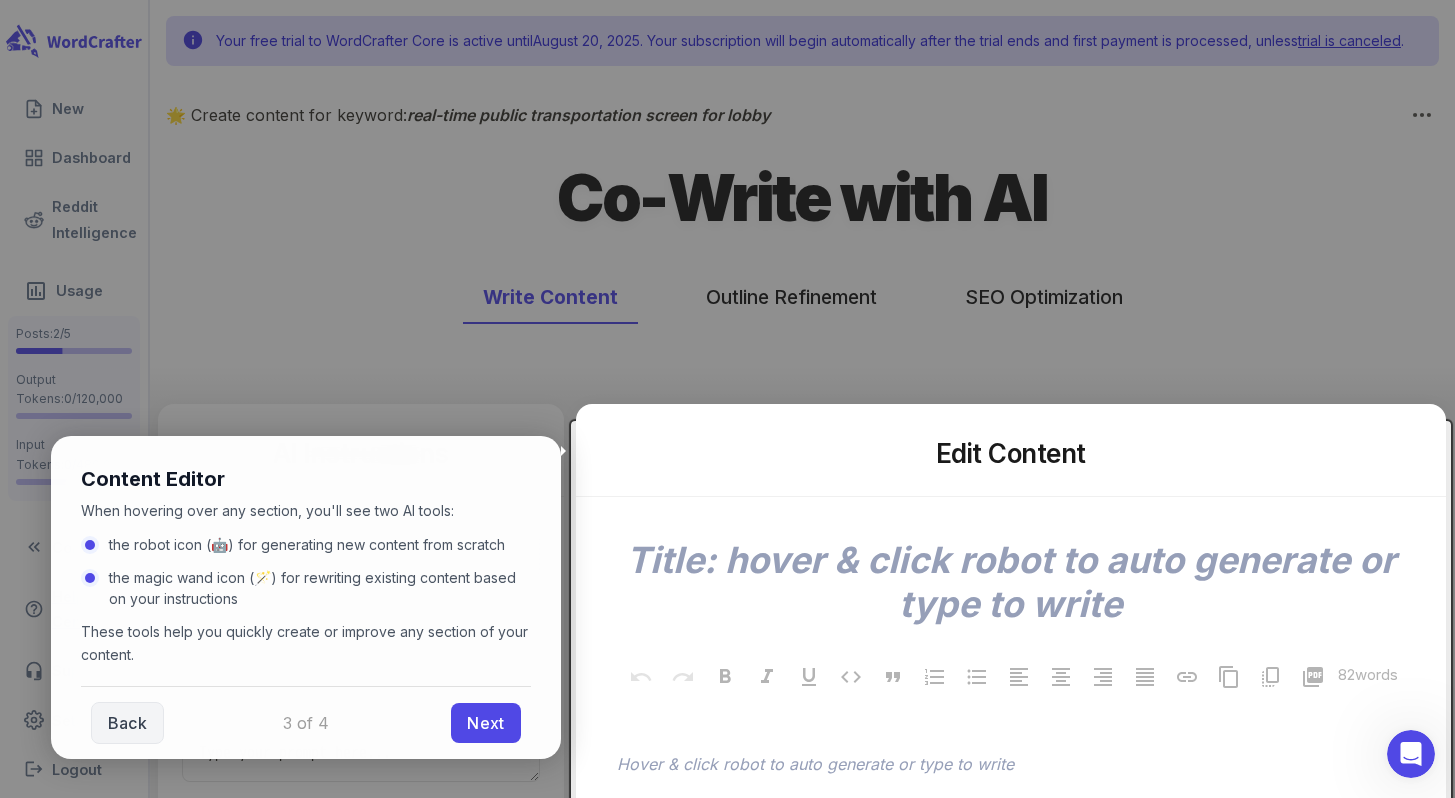 click on "Back Next" at bounding box center (306, 722) 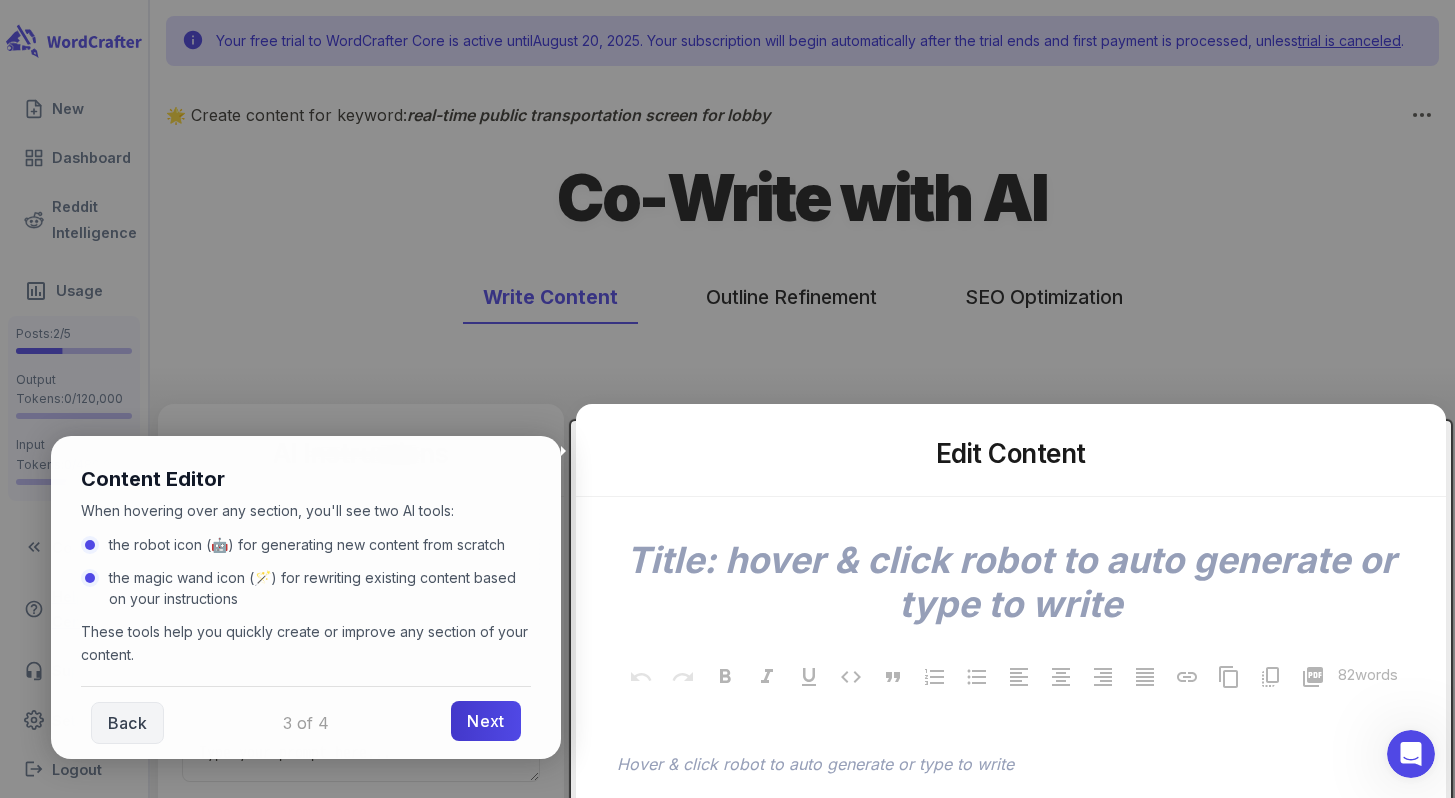click on "Next" at bounding box center (485, 721) 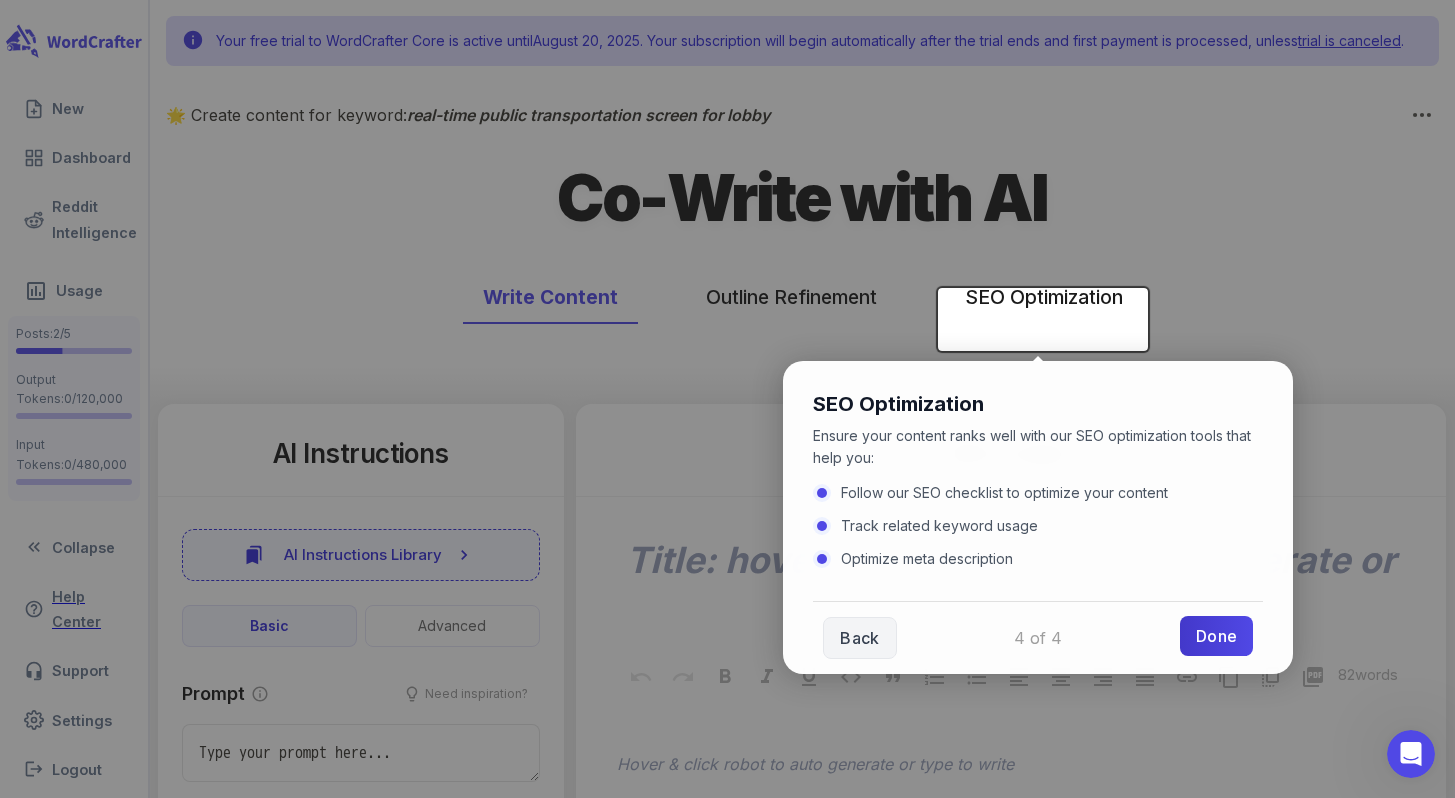 click on "Done" at bounding box center (1216, 636) 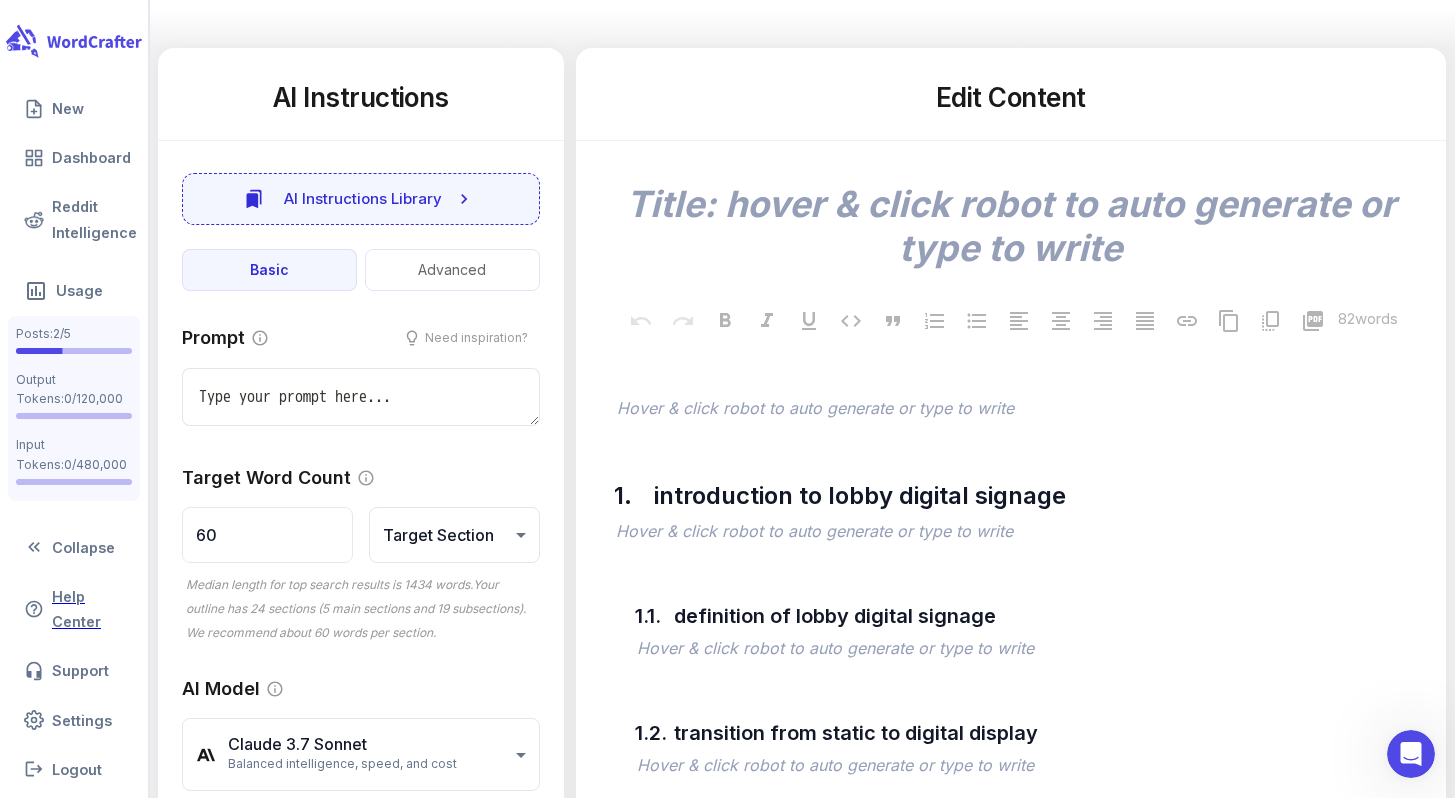 scroll, scrollTop: 364, scrollLeft: 0, axis: vertical 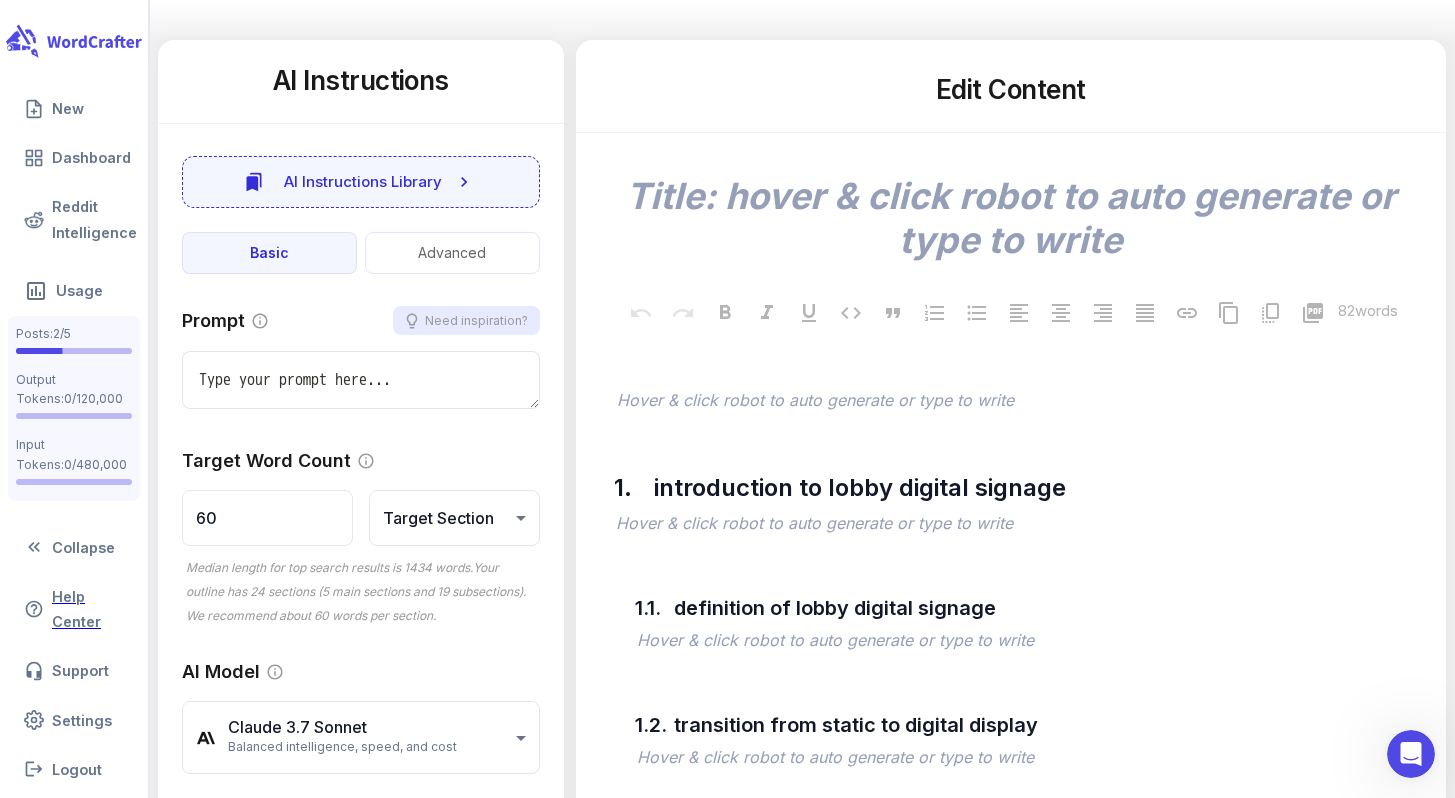 click on "Need inspiration?" at bounding box center (466, 320) 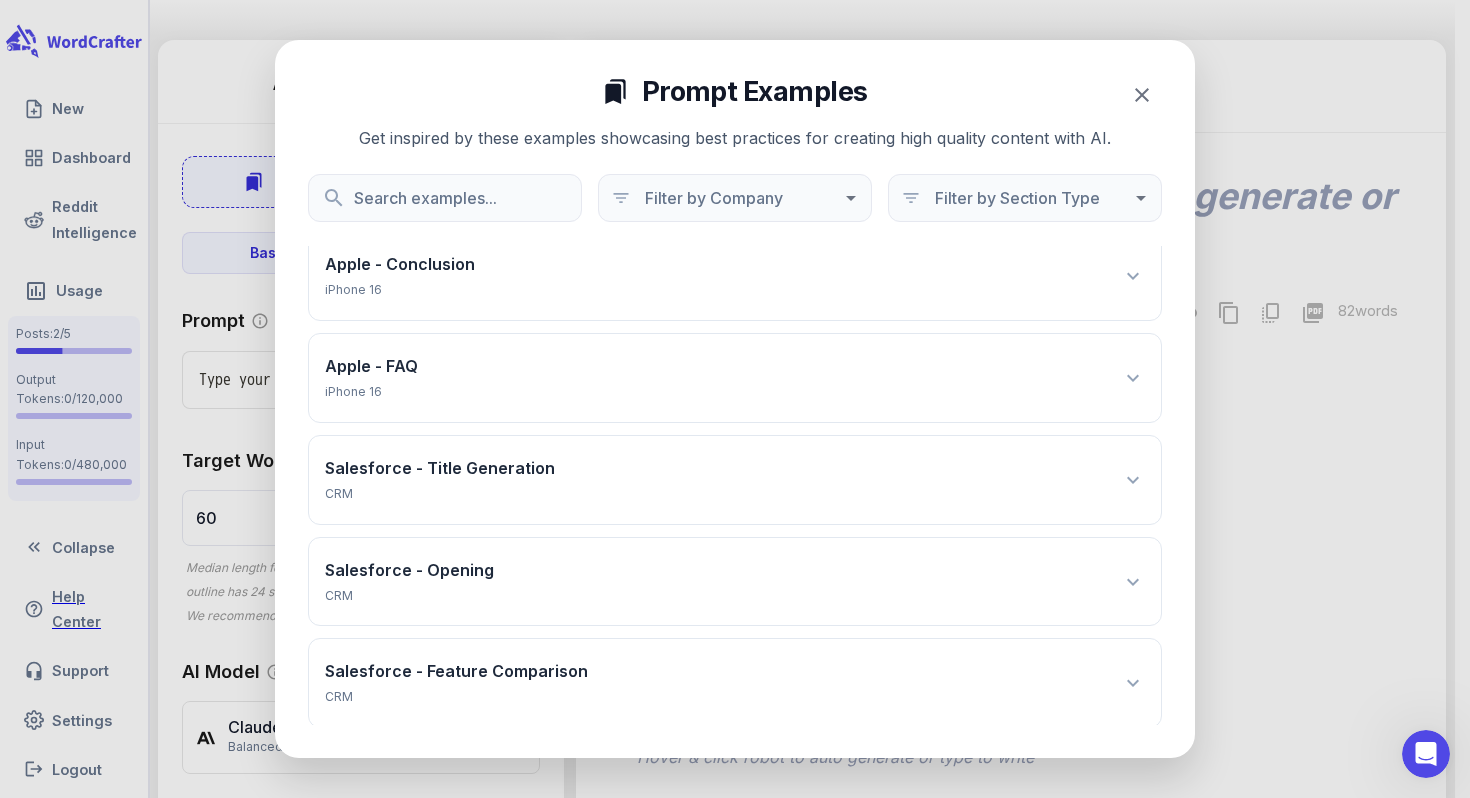 scroll, scrollTop: 530, scrollLeft: 0, axis: vertical 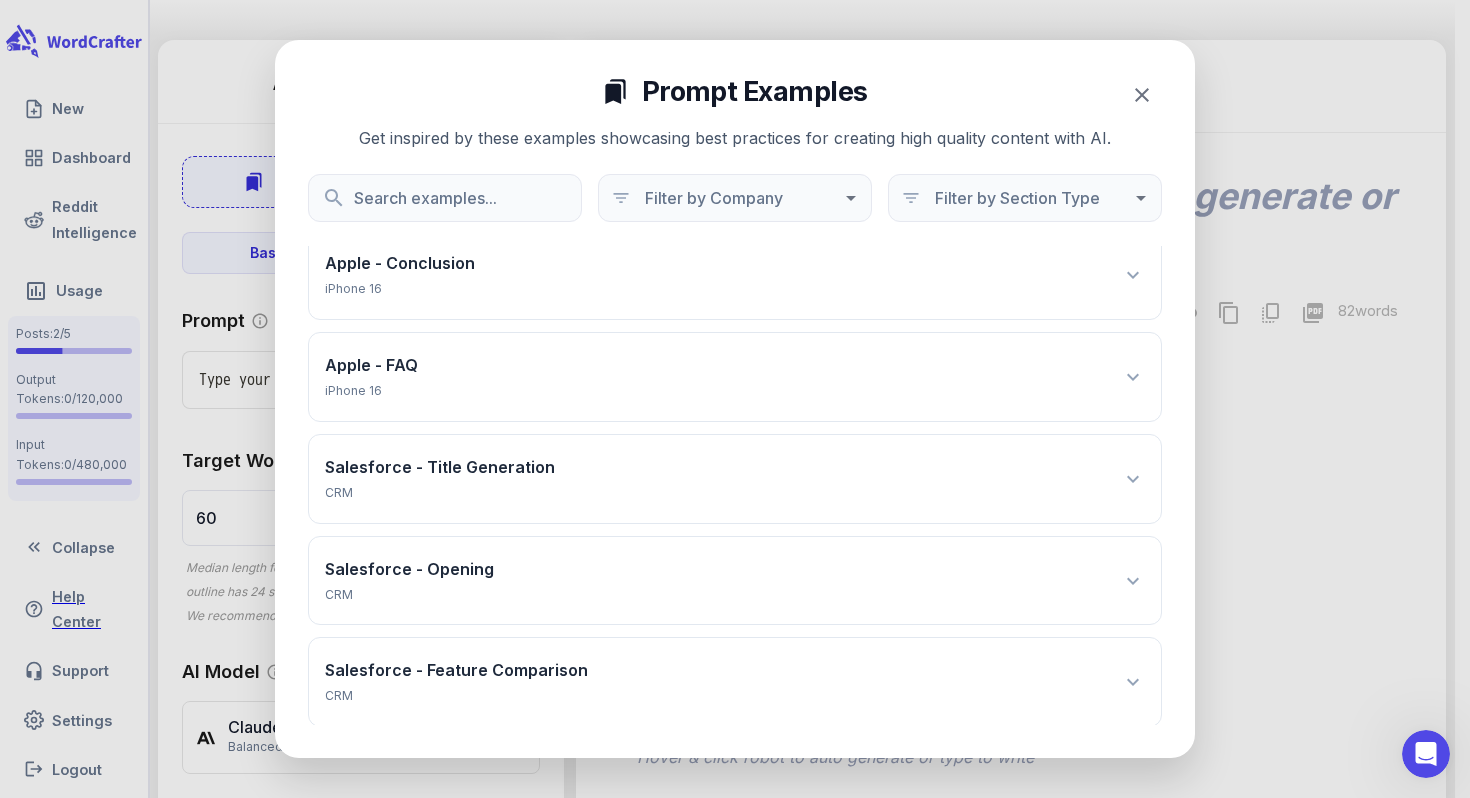 click 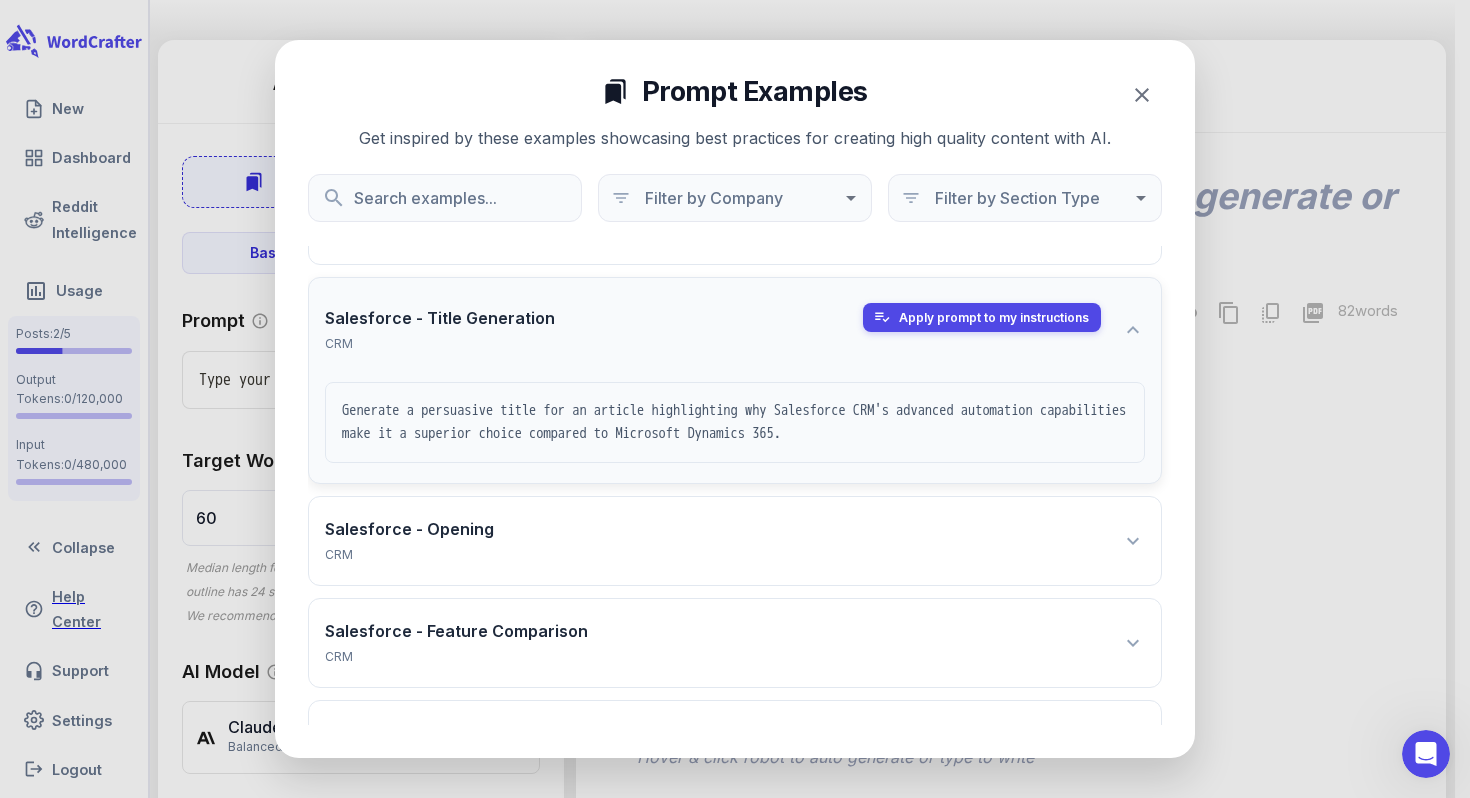 scroll, scrollTop: 706, scrollLeft: 0, axis: vertical 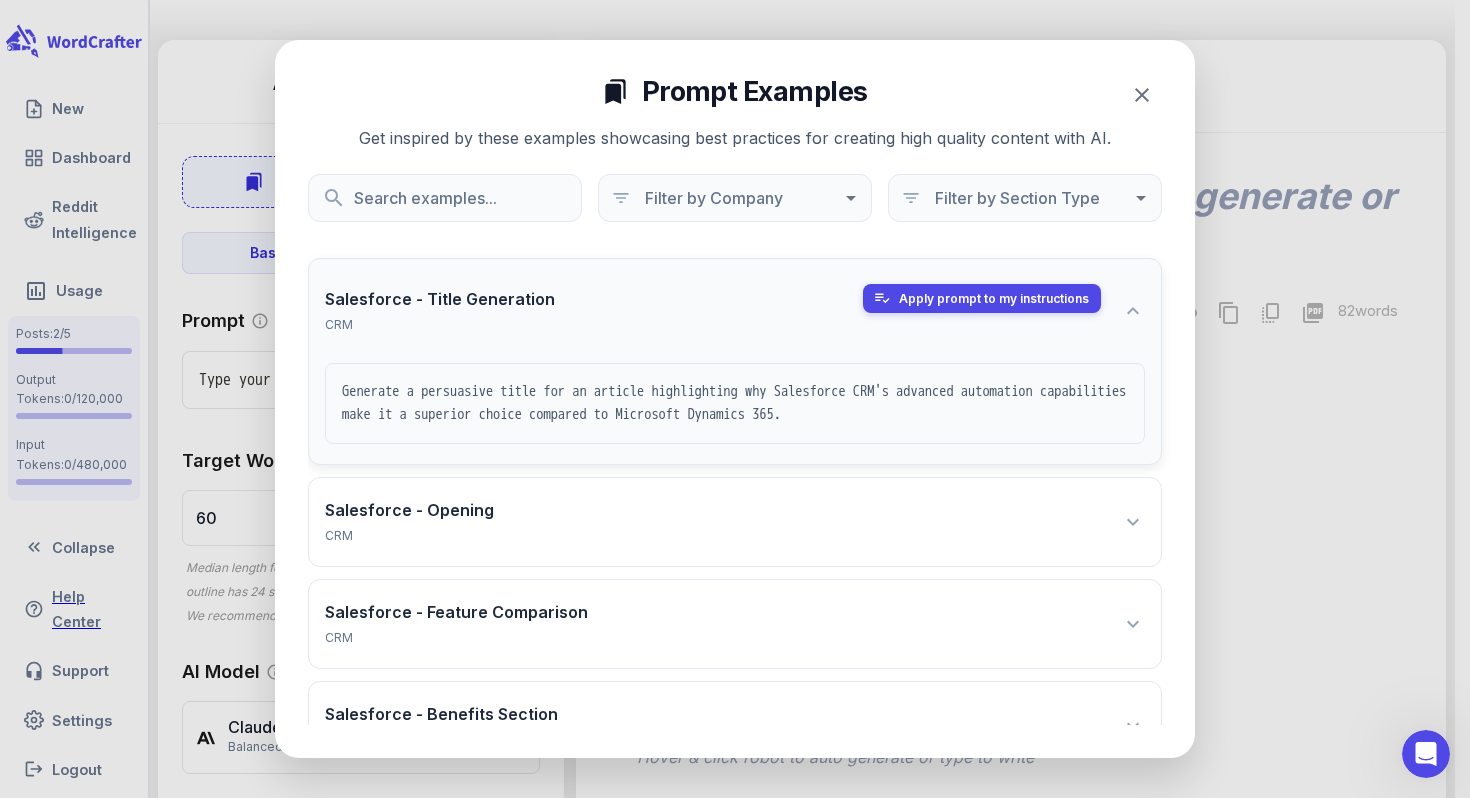 click 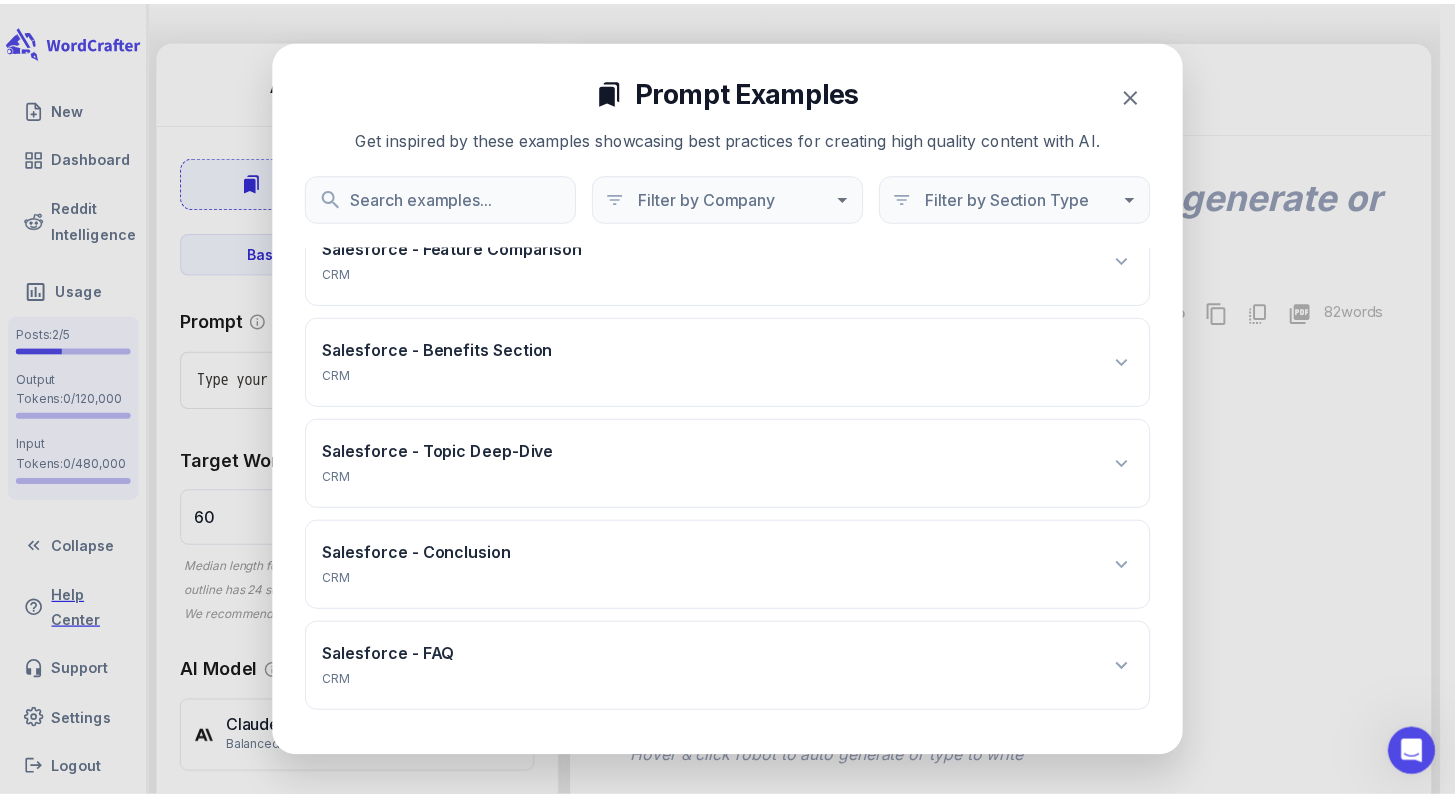 scroll, scrollTop: 1188, scrollLeft: 0, axis: vertical 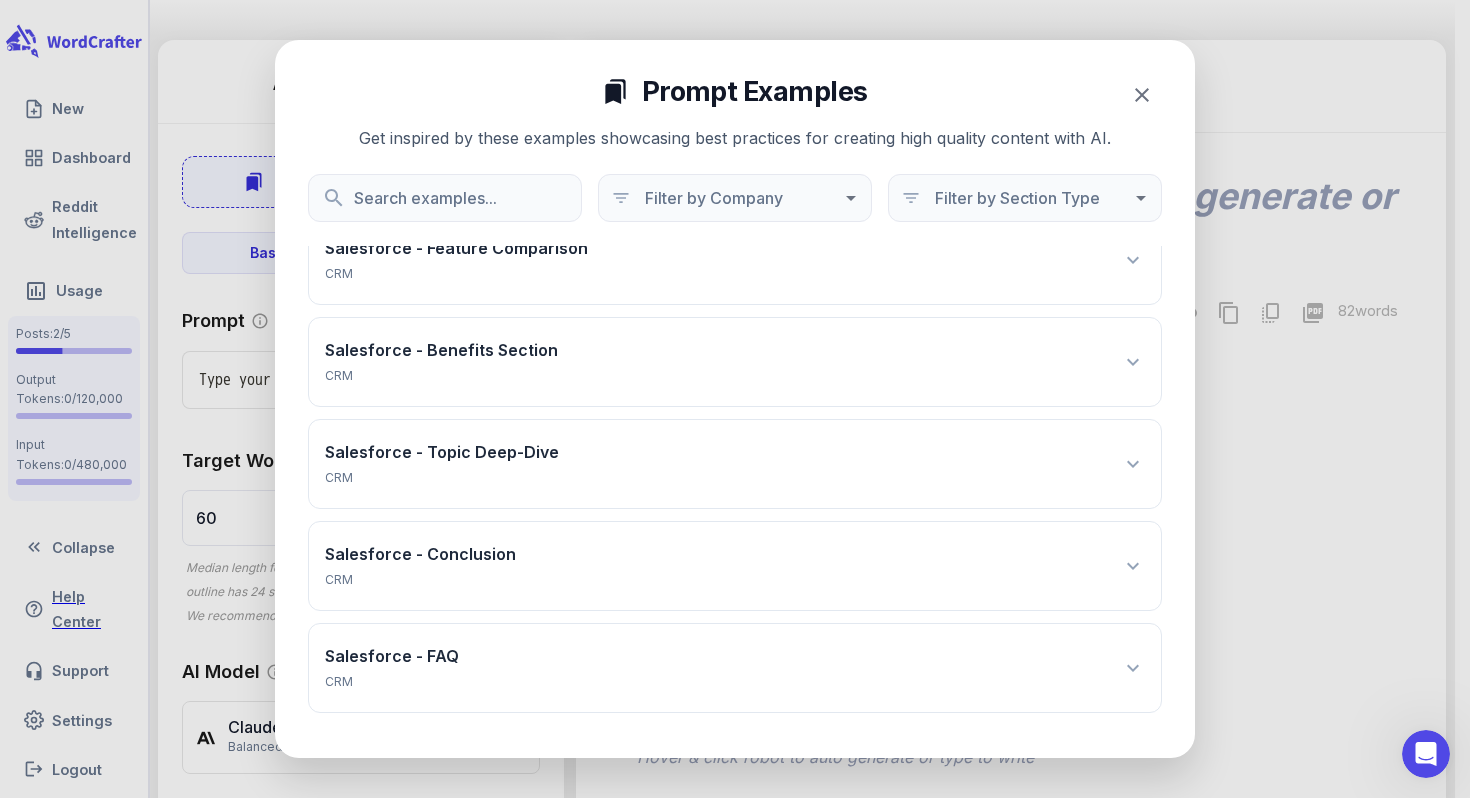 click 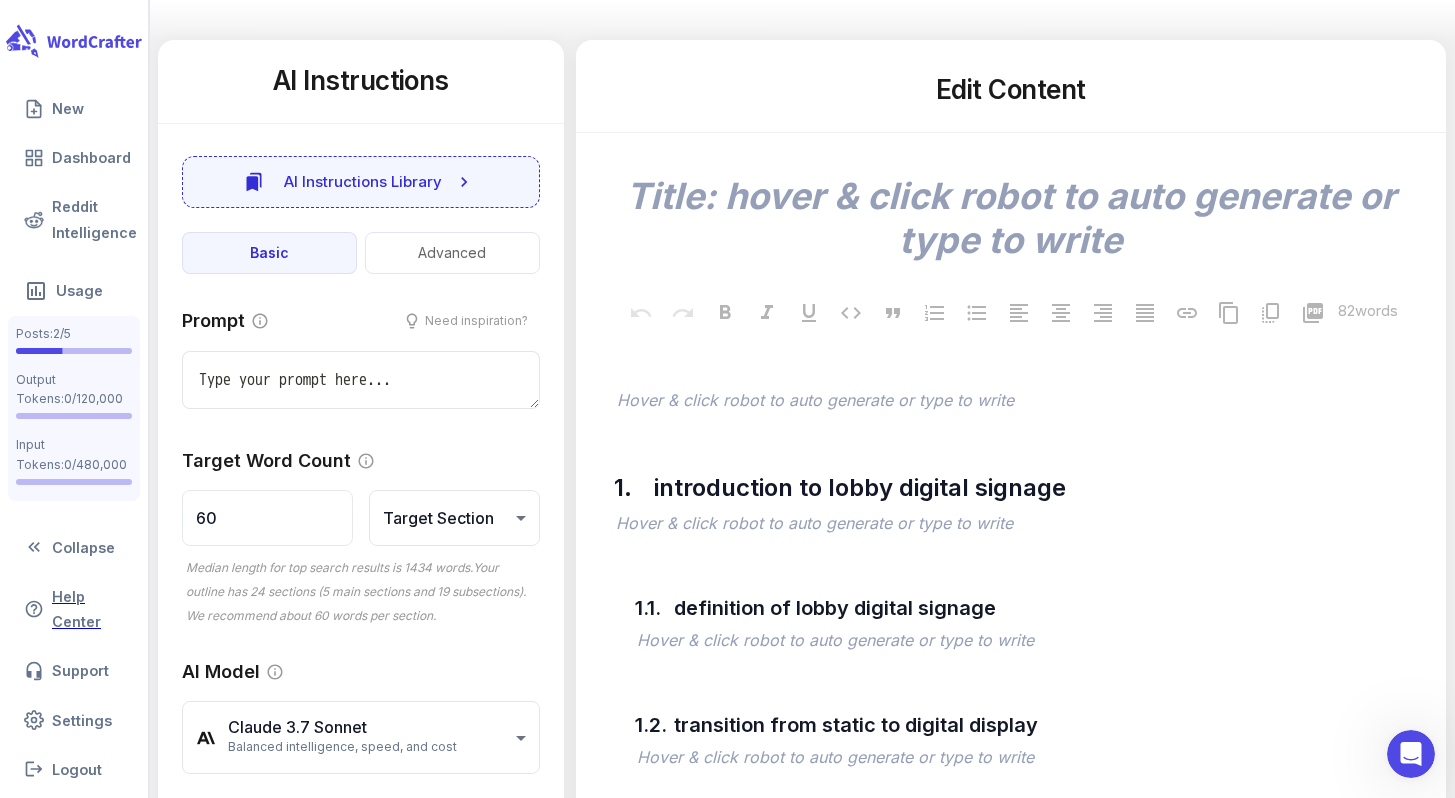 type on "x" 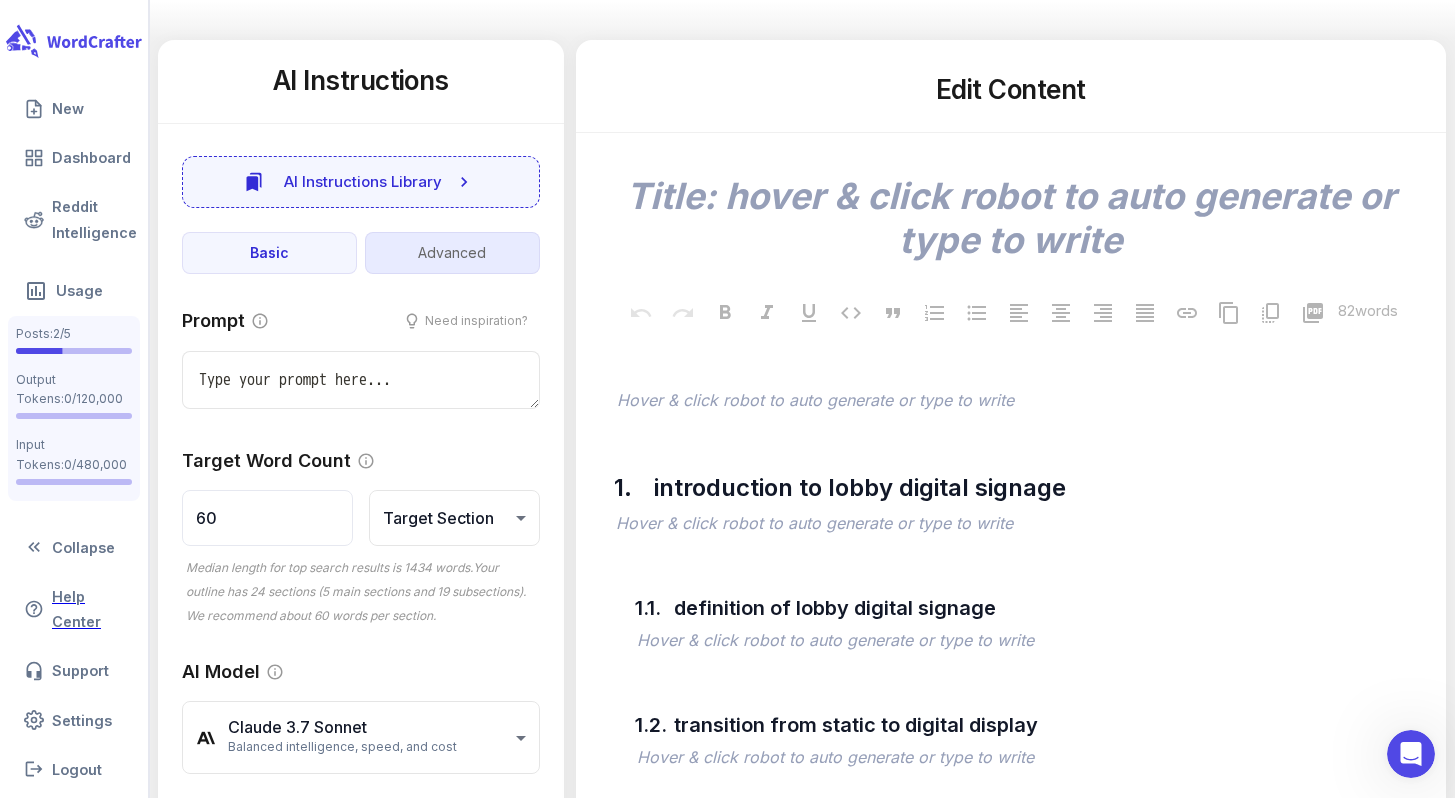 click on "Advanced" at bounding box center (452, 253) 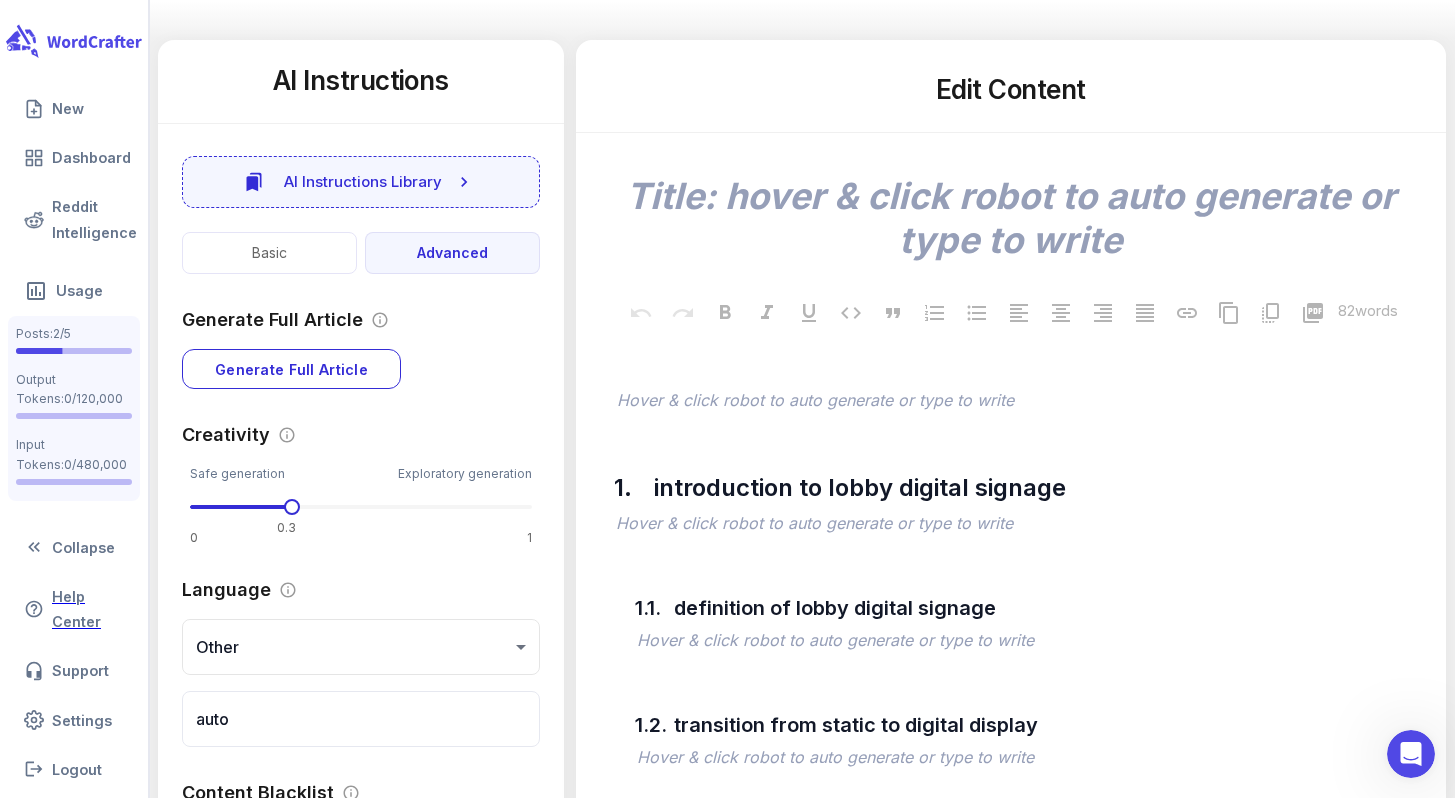scroll, scrollTop: 60, scrollLeft: 0, axis: vertical 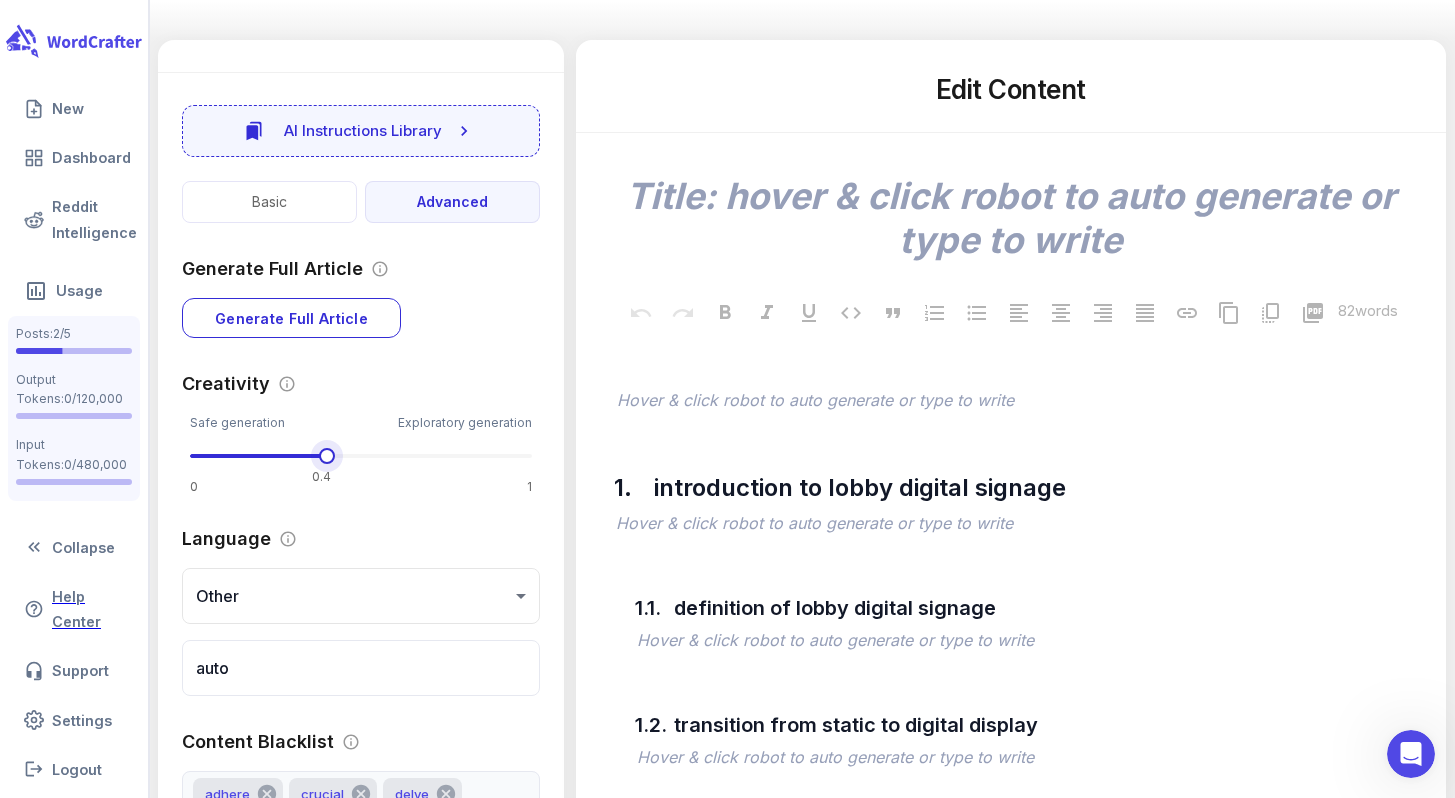 type on "****" 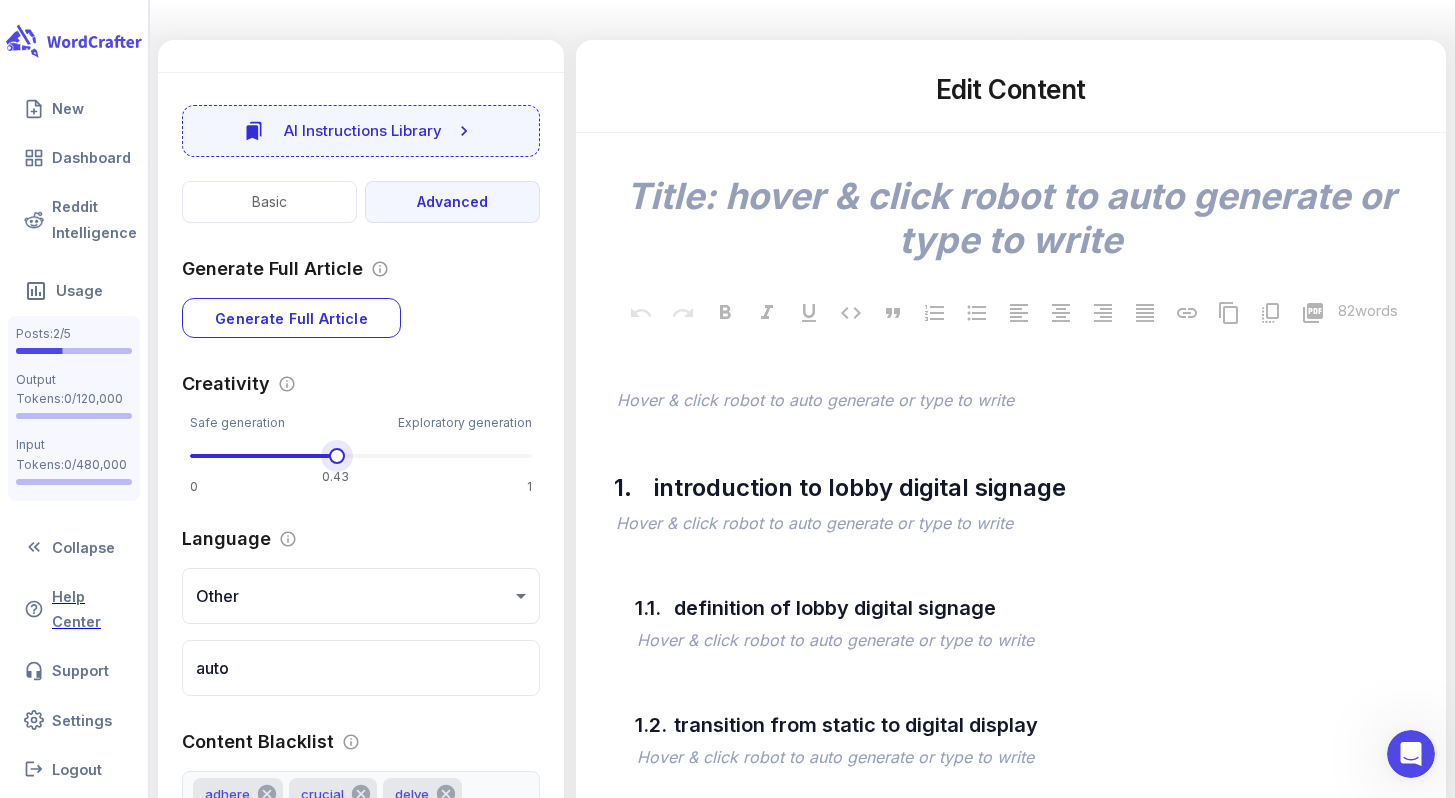 drag, startPoint x: 286, startPoint y: 477, endPoint x: 333, endPoint y: 478, distance: 47.010635 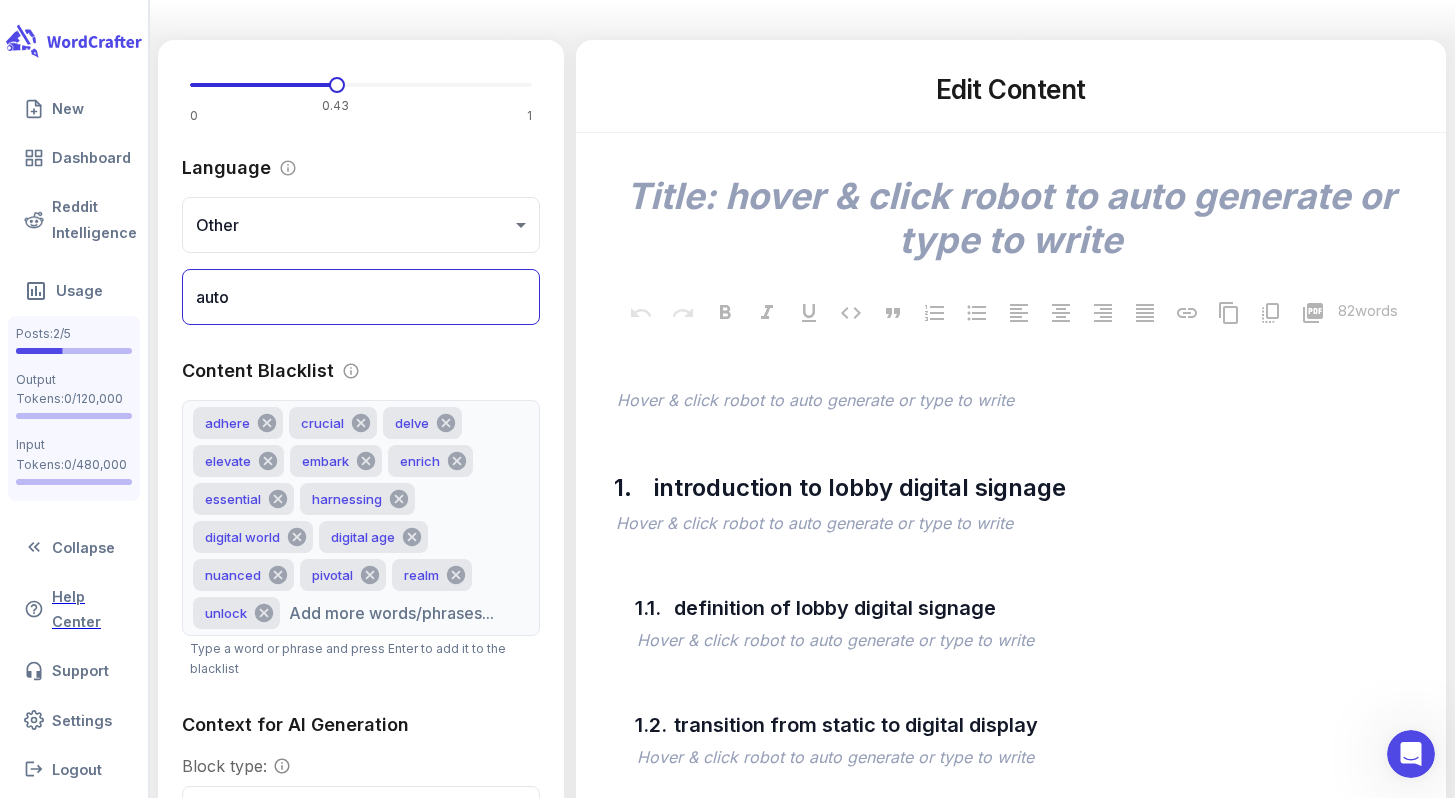 scroll, scrollTop: 465, scrollLeft: 0, axis: vertical 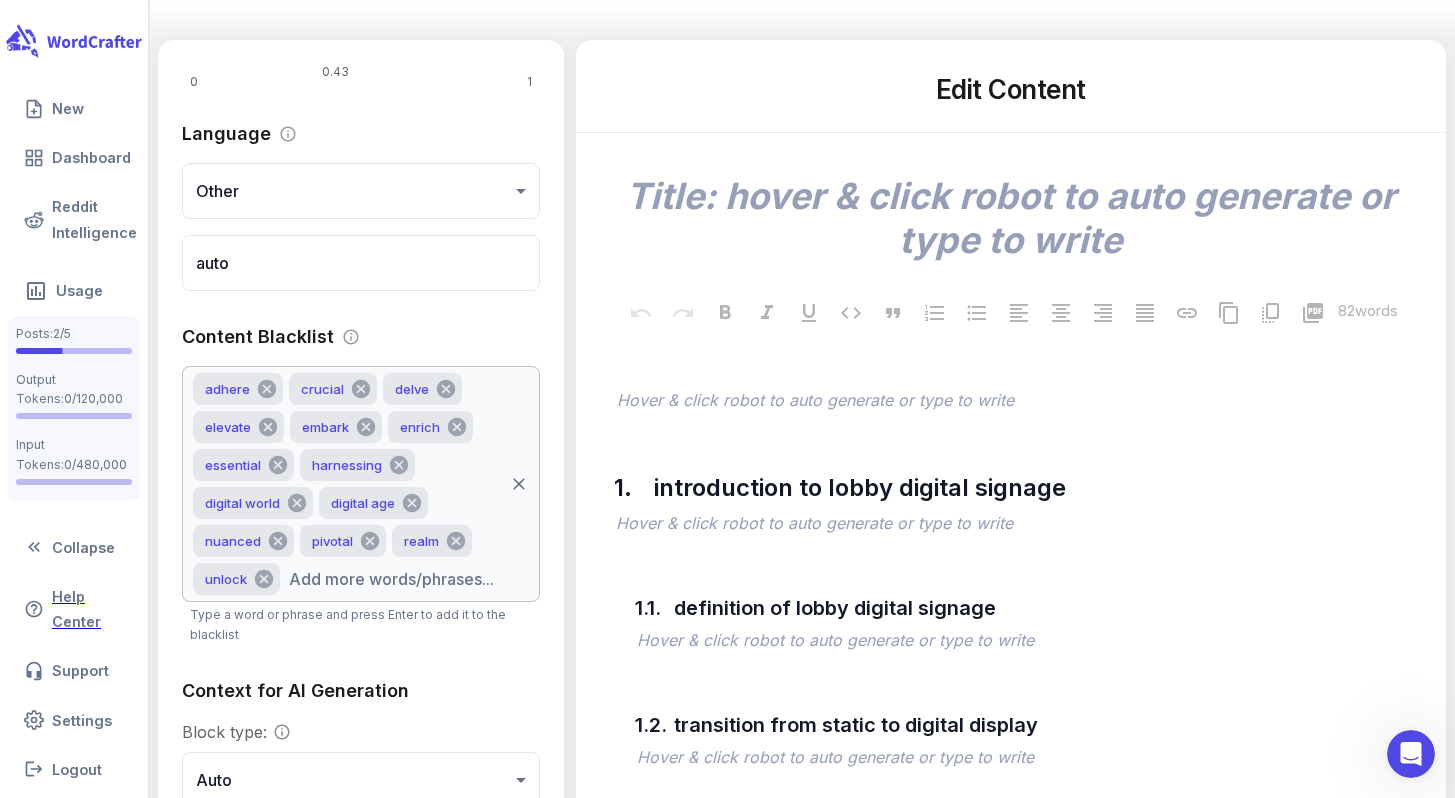 click at bounding box center (392, 579) 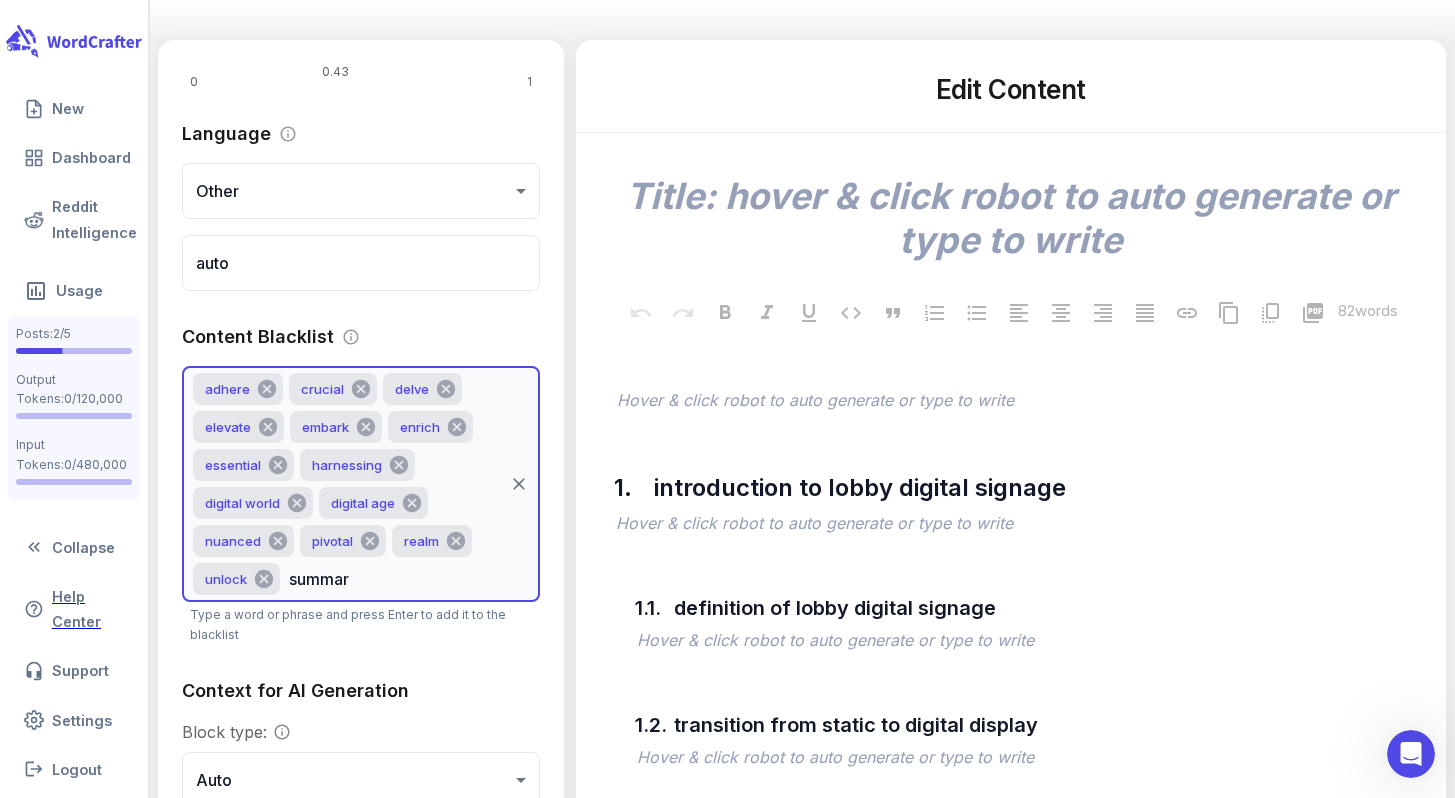 type on "summary" 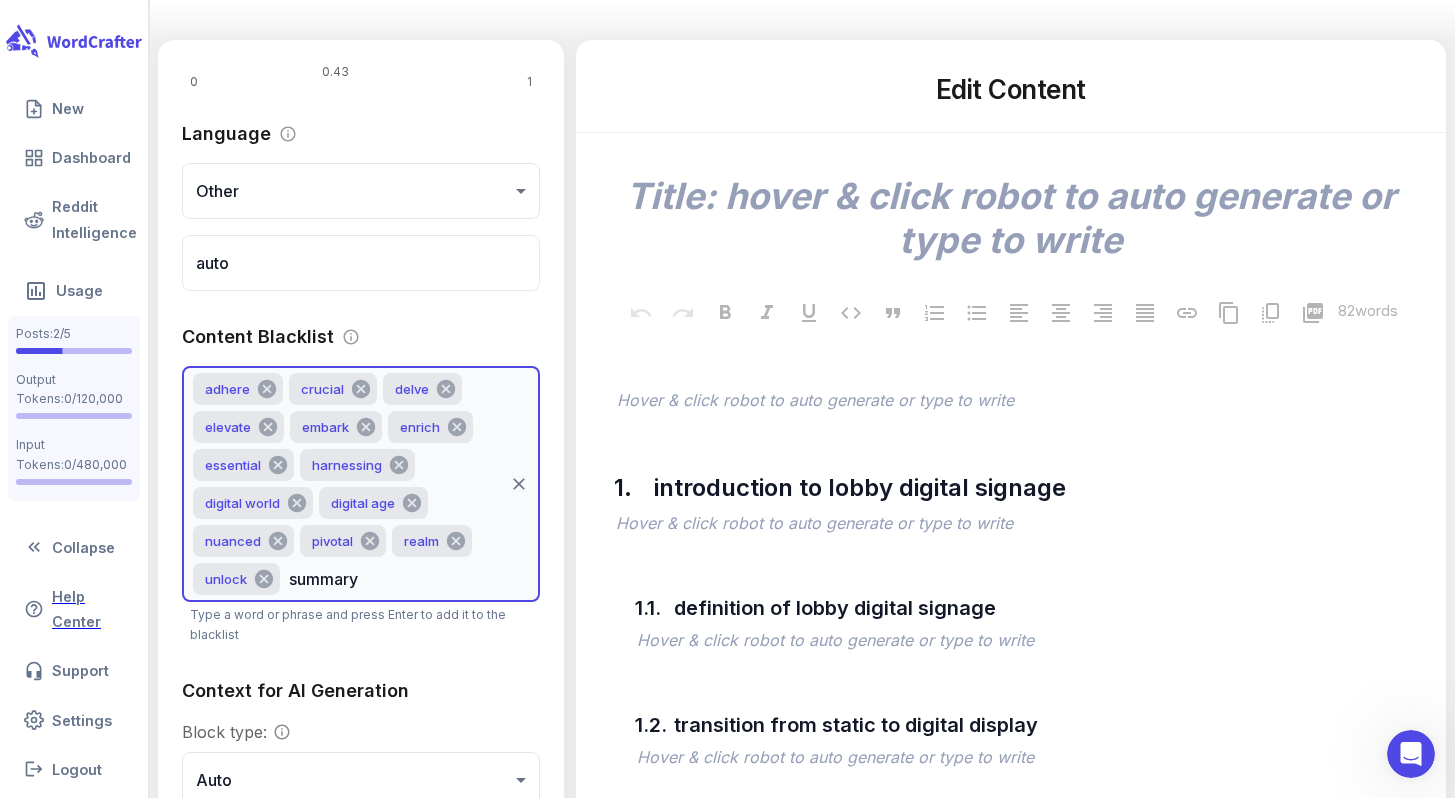 type 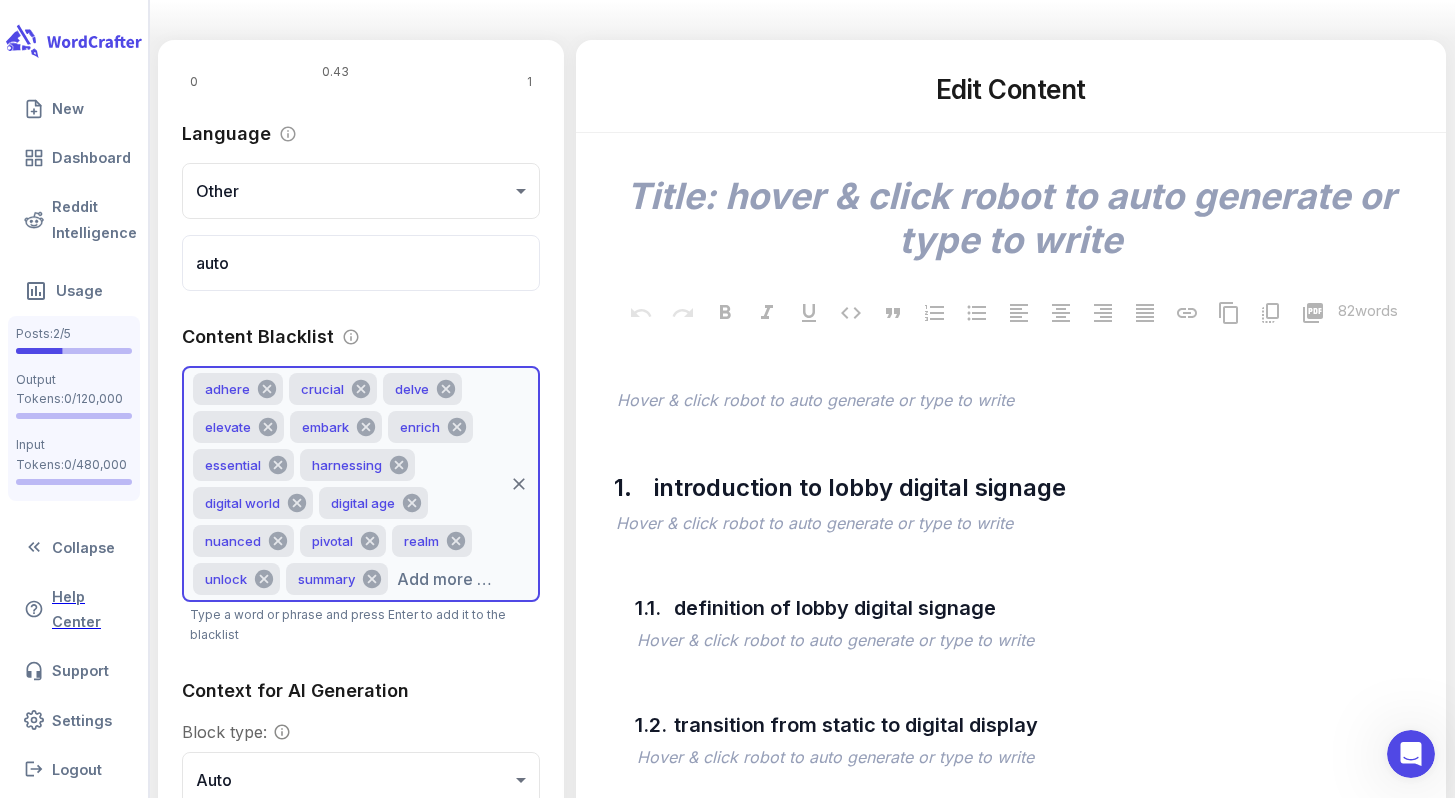 scroll, scrollTop: 587, scrollLeft: 0, axis: vertical 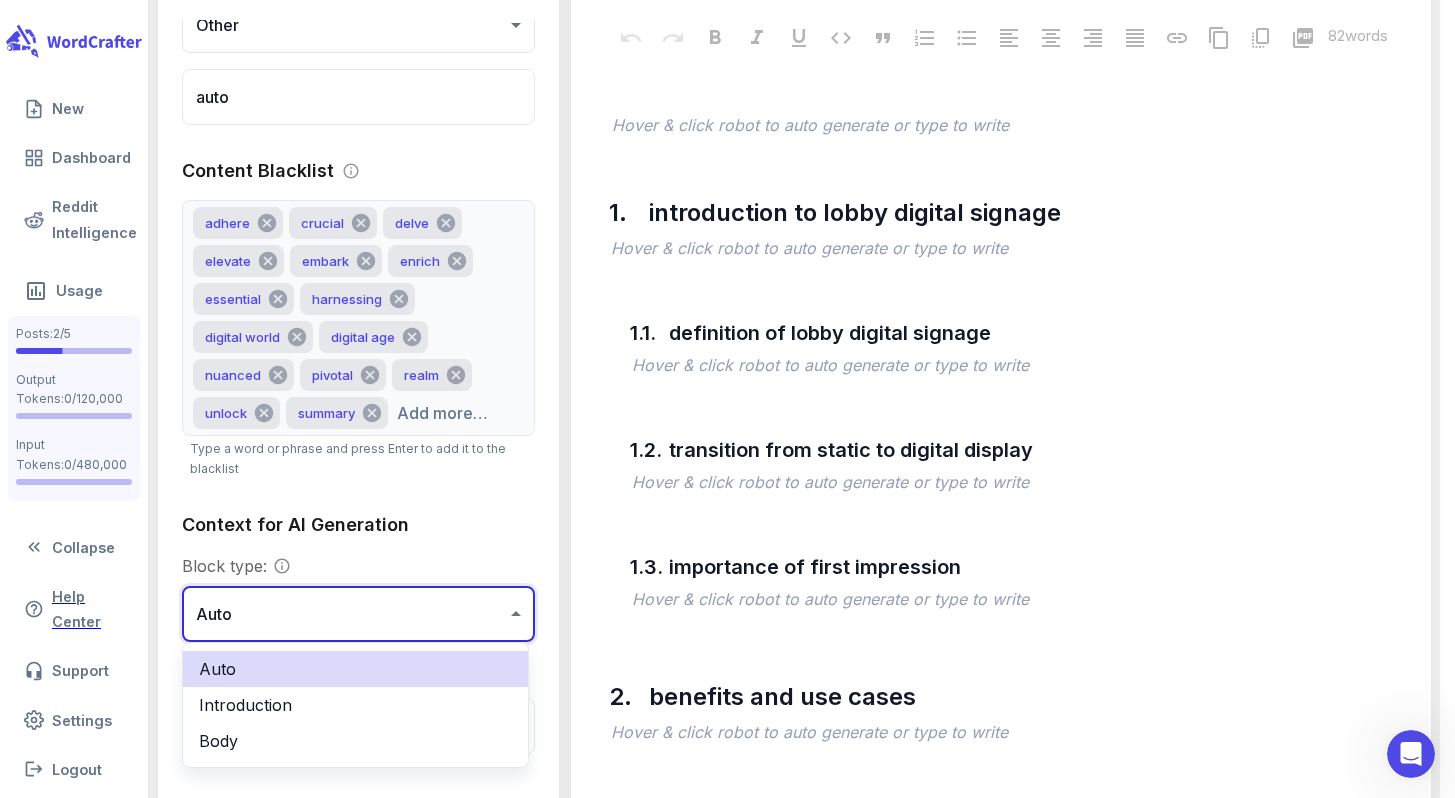 click on "Your free trial to WordCrafter Core is active until  [DATE] . Your subscription will begin automatically after the trial ends and first payment is processed, unless  trial is canceled . 🌟 Create content for keyword:  real-time public transportation screen for lobby Co-Write with AI Write Content Outline Refinement SEO Optimization AI Instructions AI Instructions Library Basic Advanced Generate Full Article Generate Full Article Creativity Safe generation Exploratory generation 0 1 Language Other ***** ​ auto ​ Content Blacklist adhere crucial delve elevate embark enrich essential harnessing digital world digital age nuanced pivotal realm unlock summary ​ Type a word or phrase and press Enter to add it to the blacklist Context for AI Generation Block type: Auto **** ​ System prompts: On **** ​ Edit Content x 82  words ﻿ Hover & click robot to auto generate or type to write 1. introduction to lobby digital signage ﻿ Hover & click robot to auto generate or type to write 1.1. ﻿ 1.2. 2." at bounding box center [727, 1225] 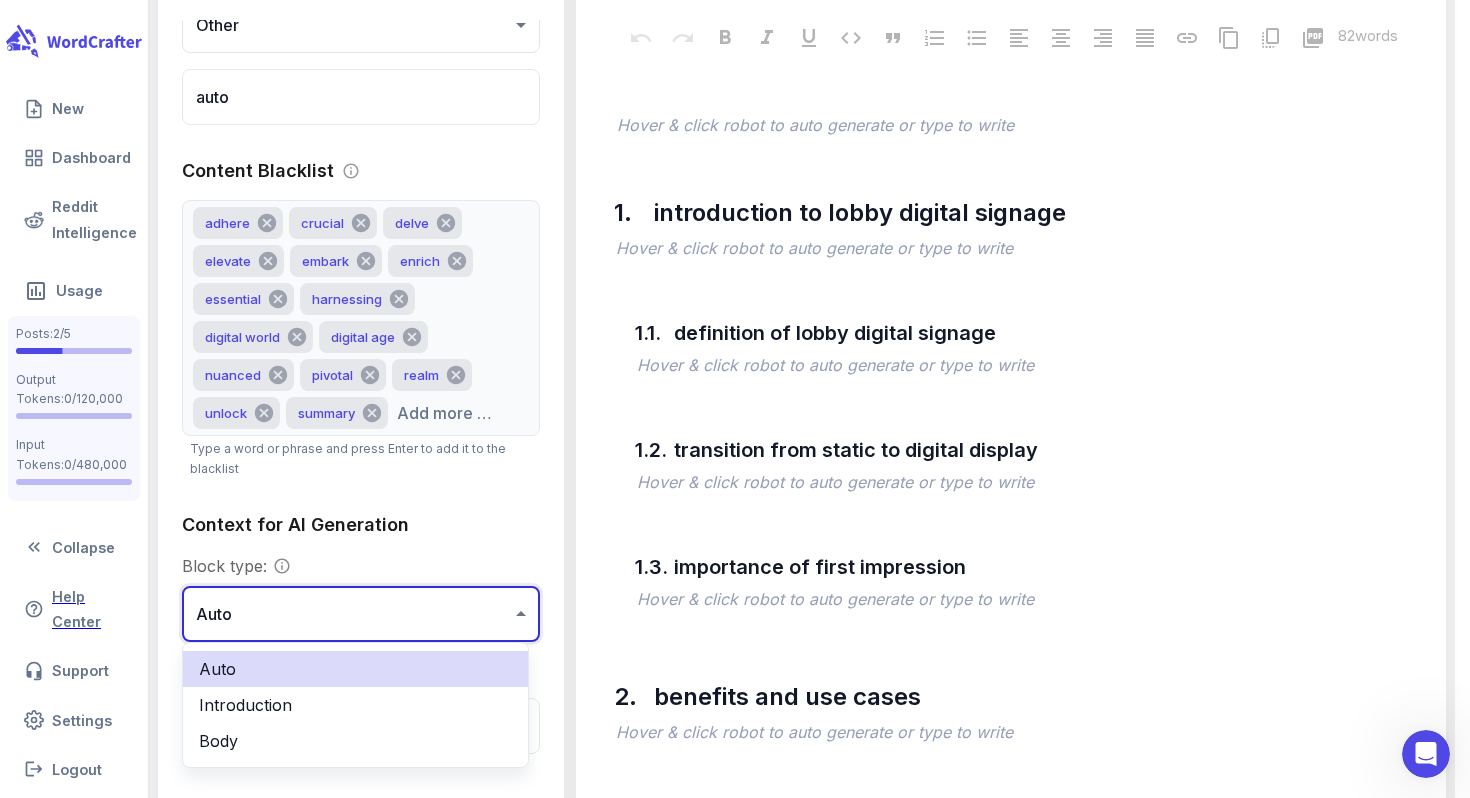 click at bounding box center (735, 399) 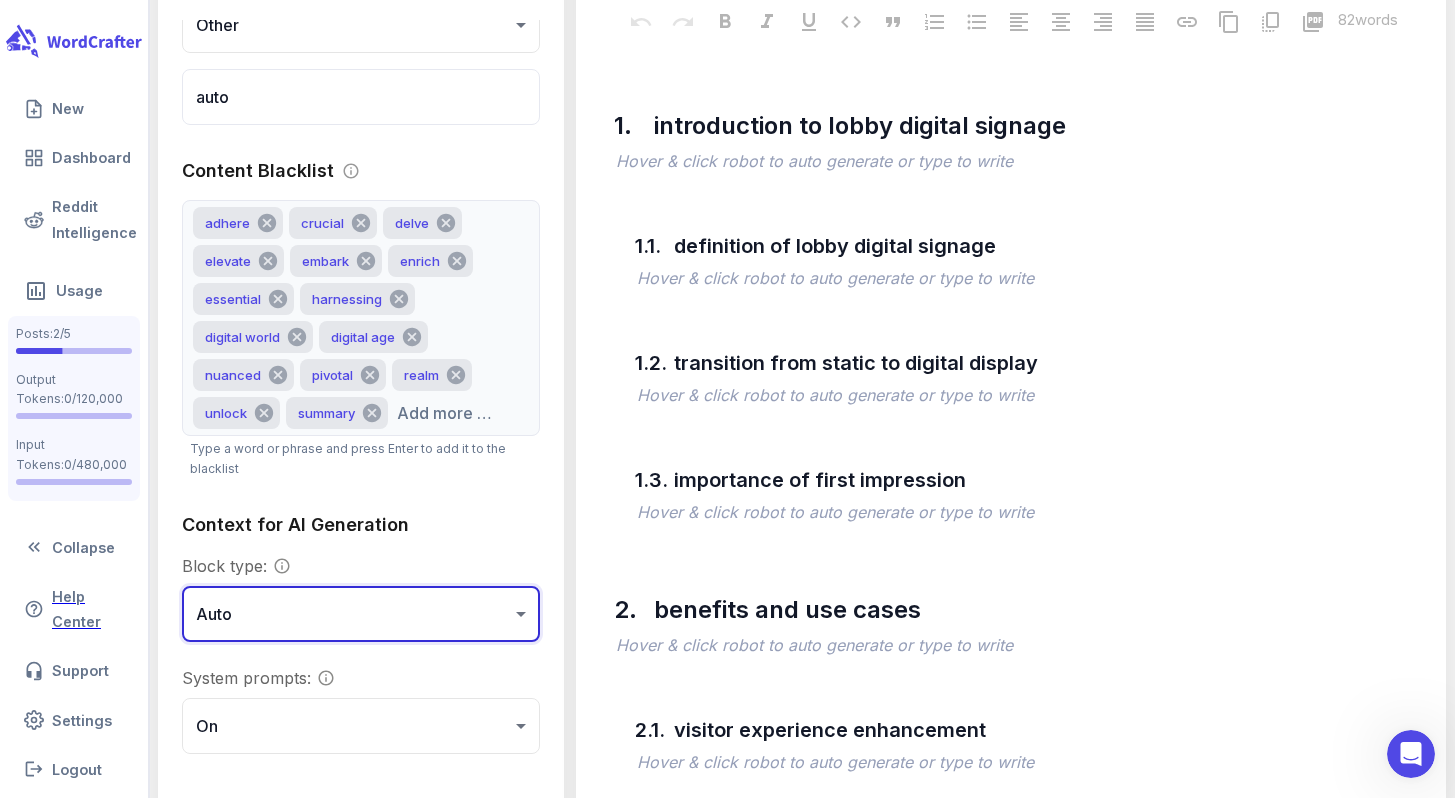 scroll, scrollTop: 760, scrollLeft: 0, axis: vertical 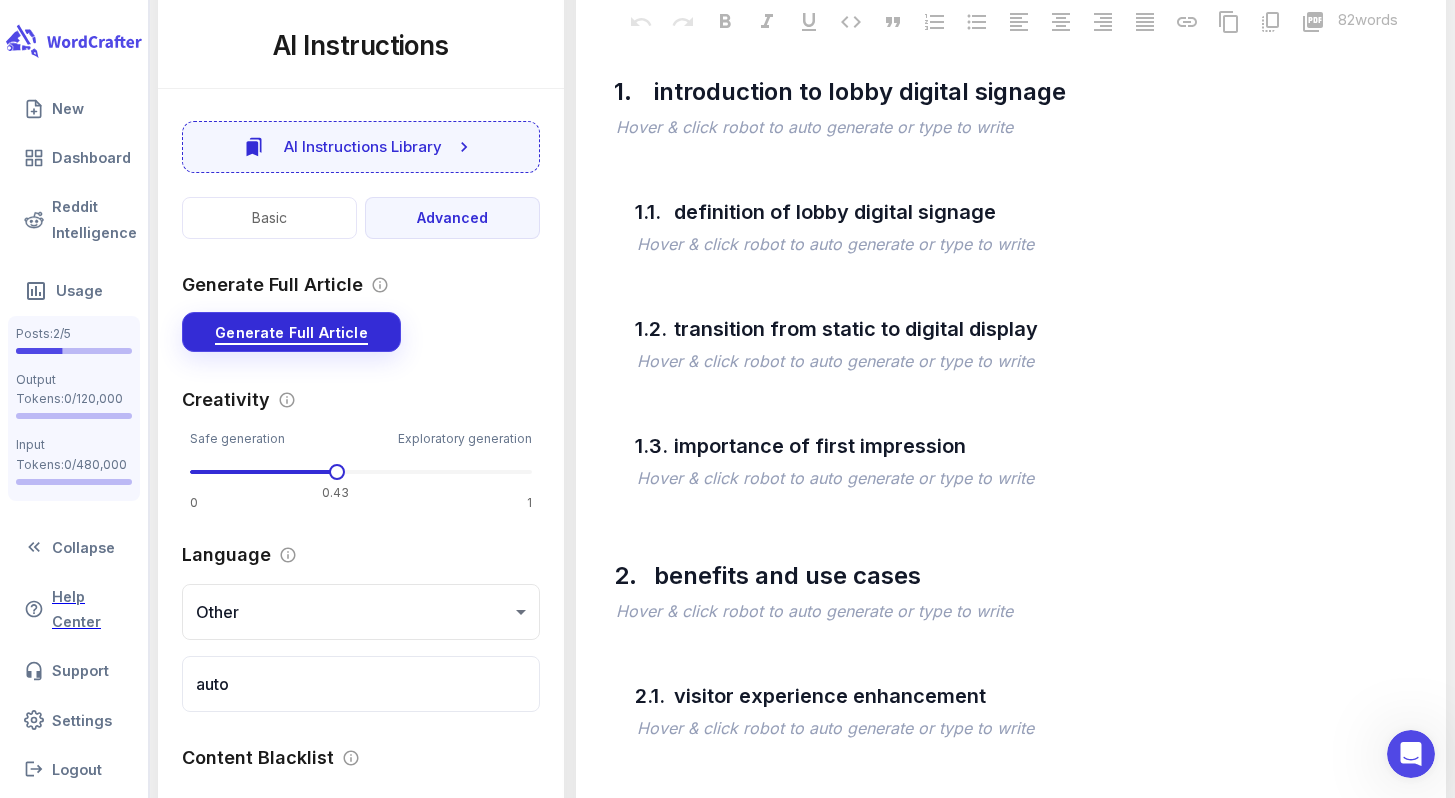 click on "Generate Full Article" at bounding box center [291, 332] 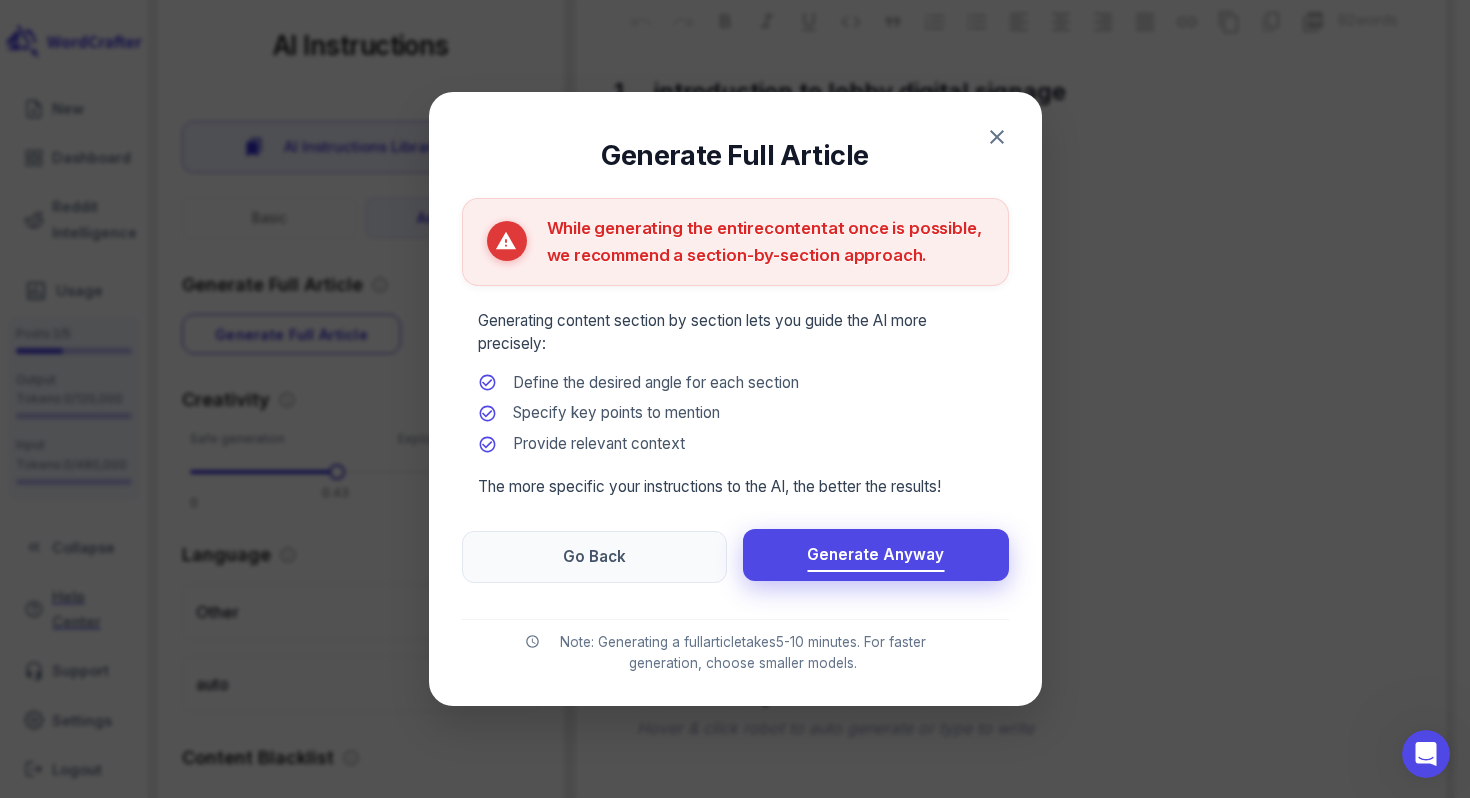 click on "Generate Anyway" at bounding box center [875, 555] 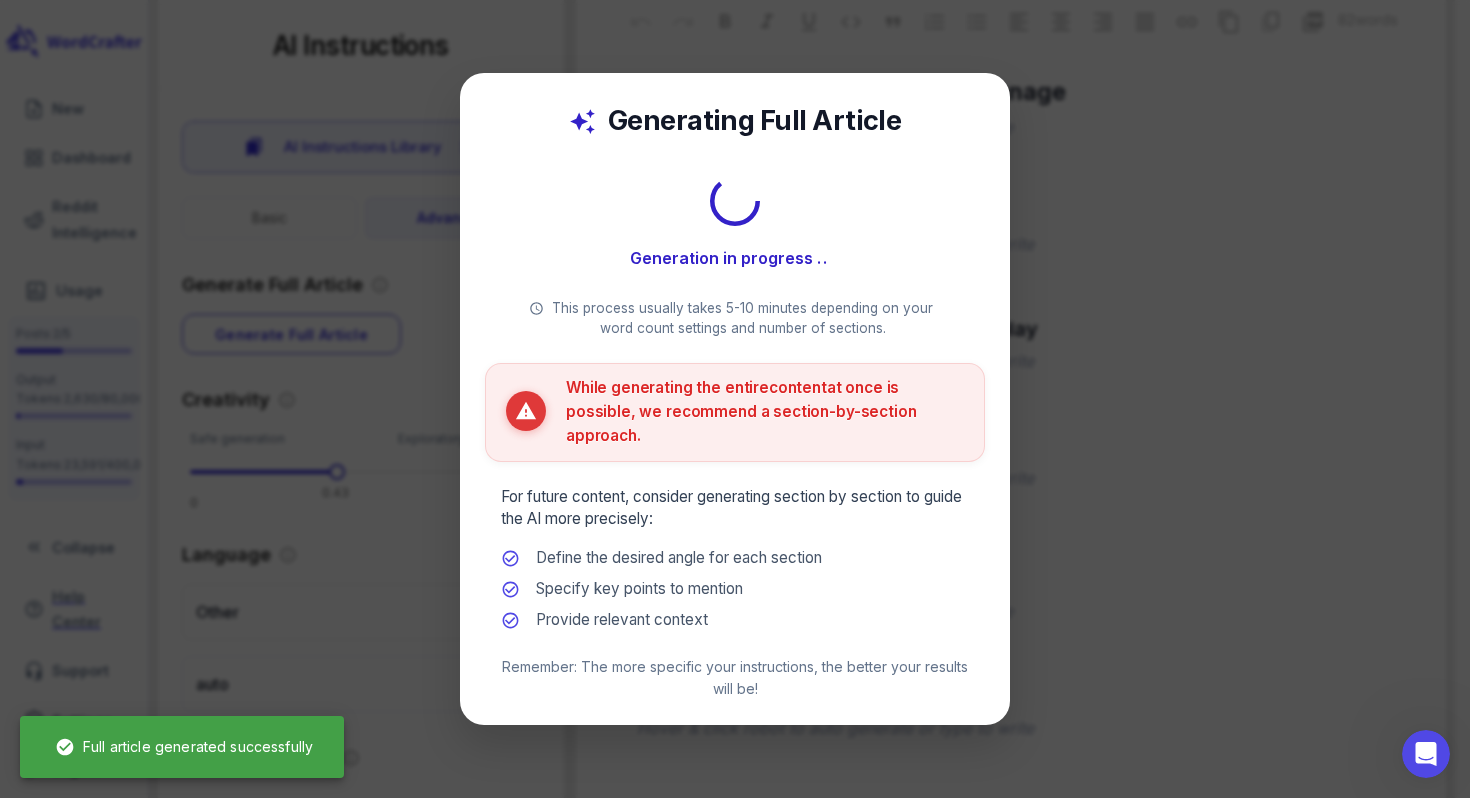 type on "Transforming Lobbies with Real-Time Transportation Screens" 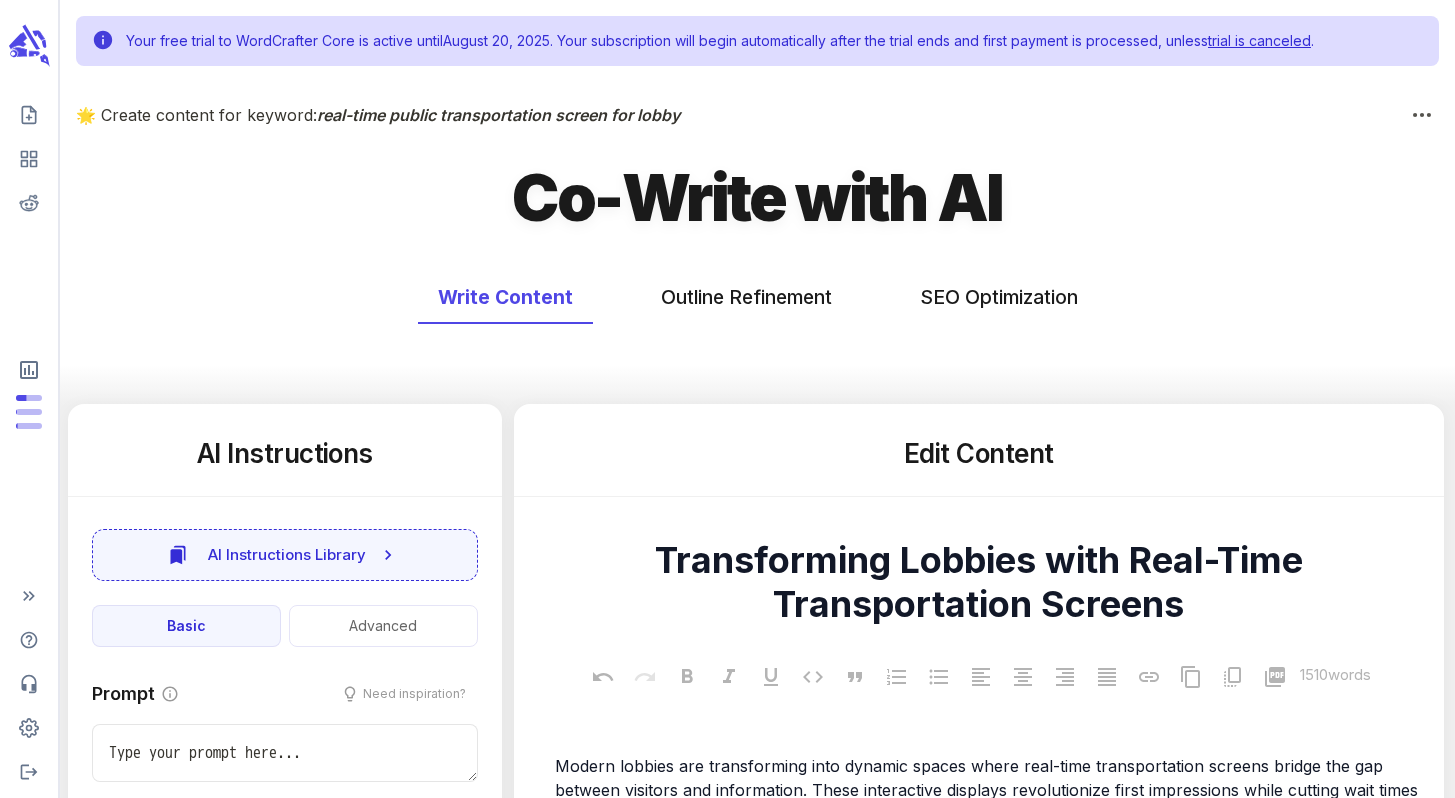 scroll, scrollTop: 0, scrollLeft: 0, axis: both 